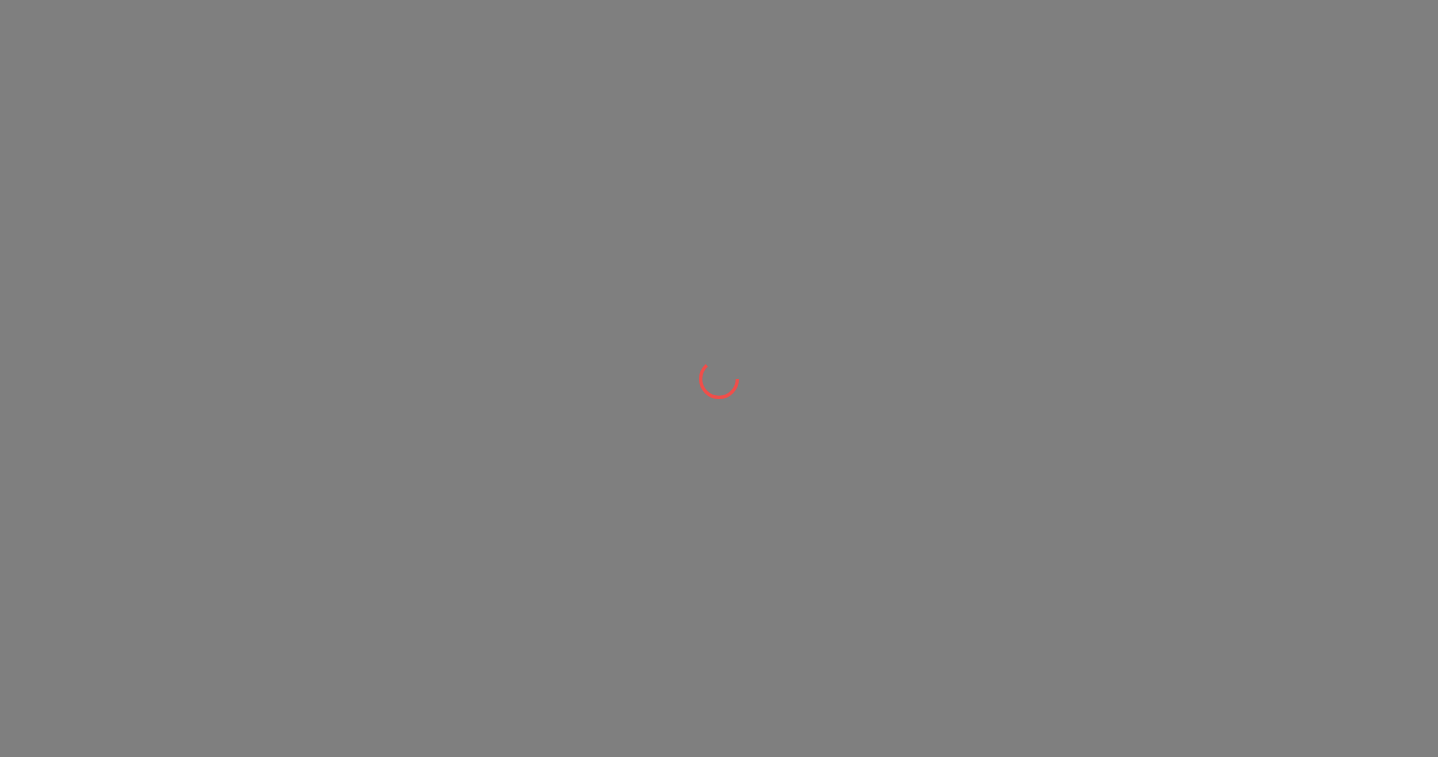 scroll, scrollTop: 0, scrollLeft: 0, axis: both 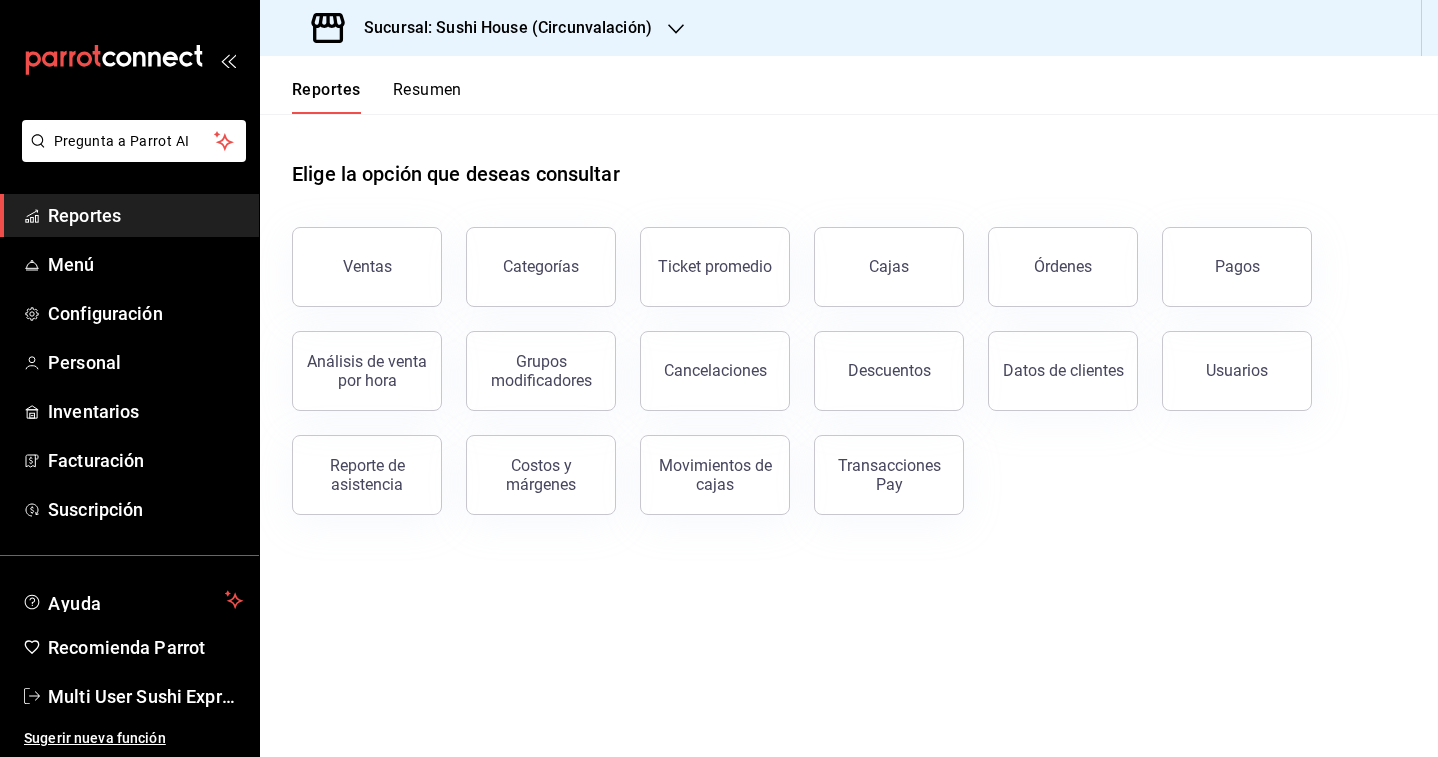 click on "Sucursal: Sushi House (Circunvalación)" at bounding box center [500, 28] 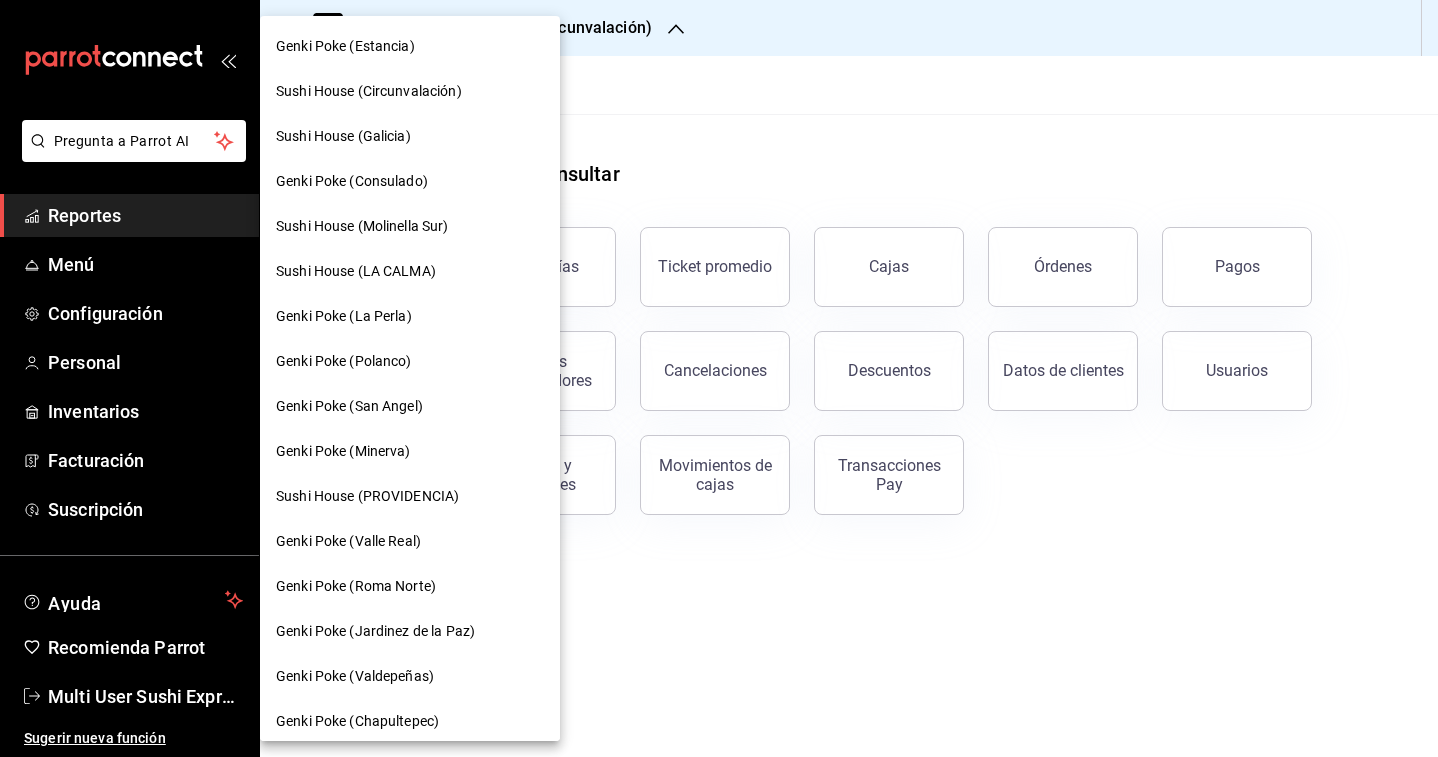 click on "Sushi House (Galicia)" at bounding box center [343, 136] 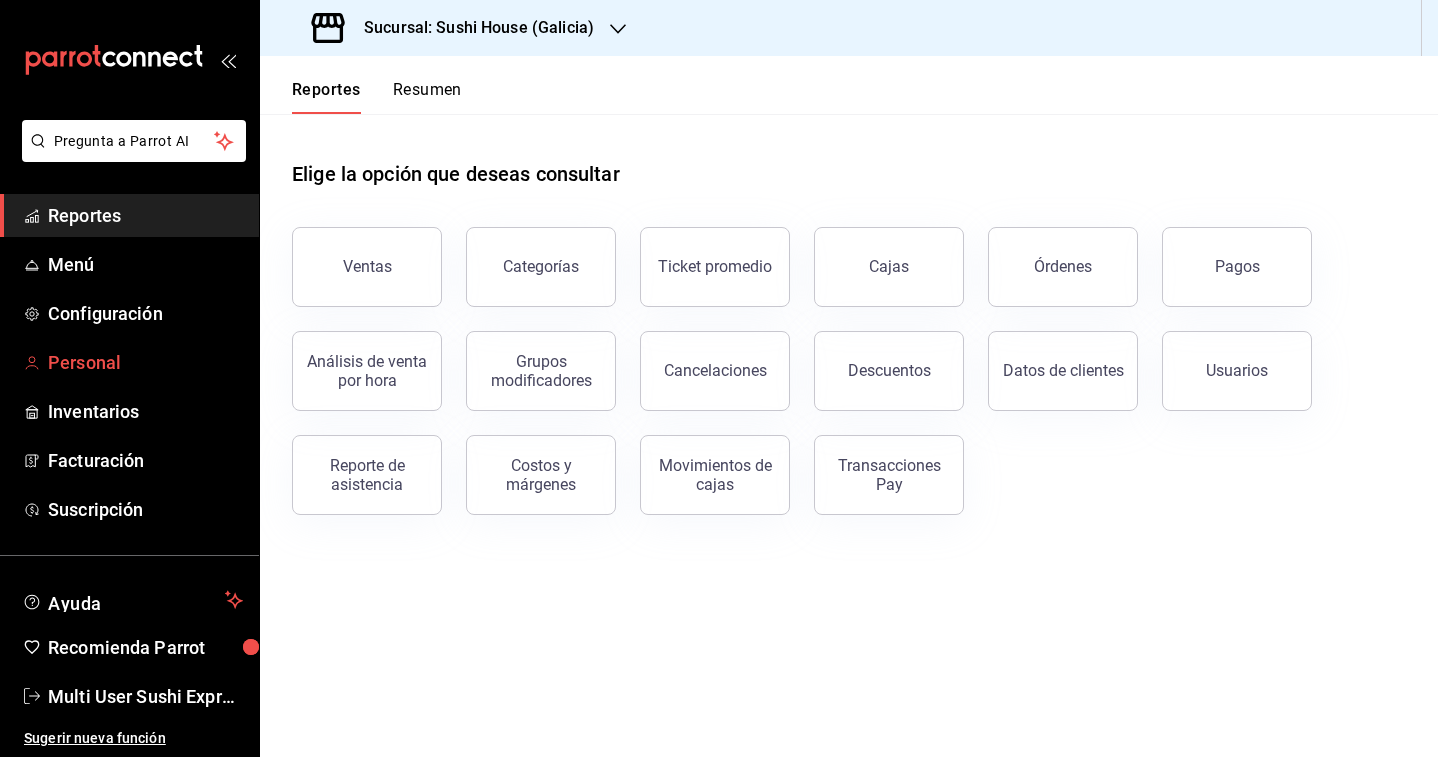 click on "Personal" at bounding box center [145, 362] 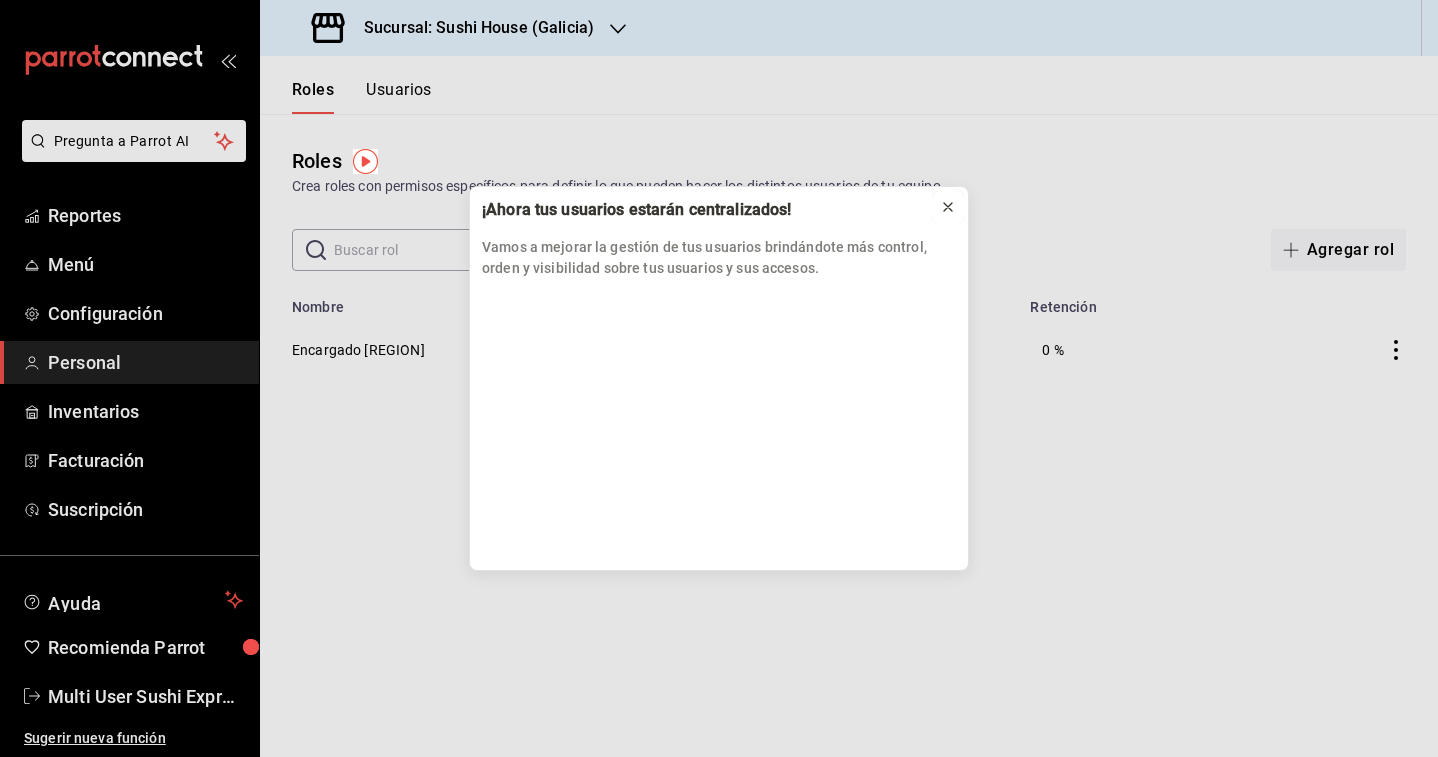 click 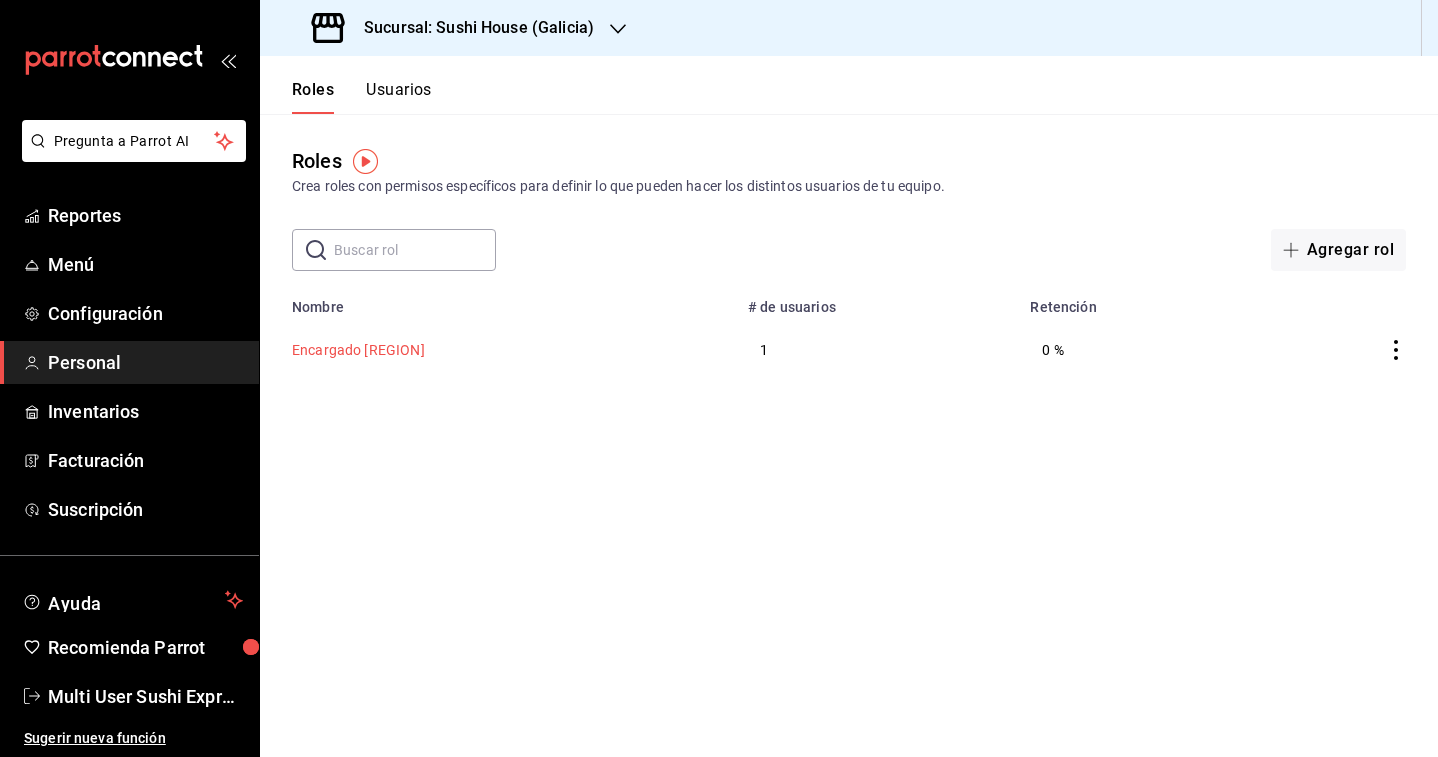 click on "Encargado GAL" at bounding box center (358, 350) 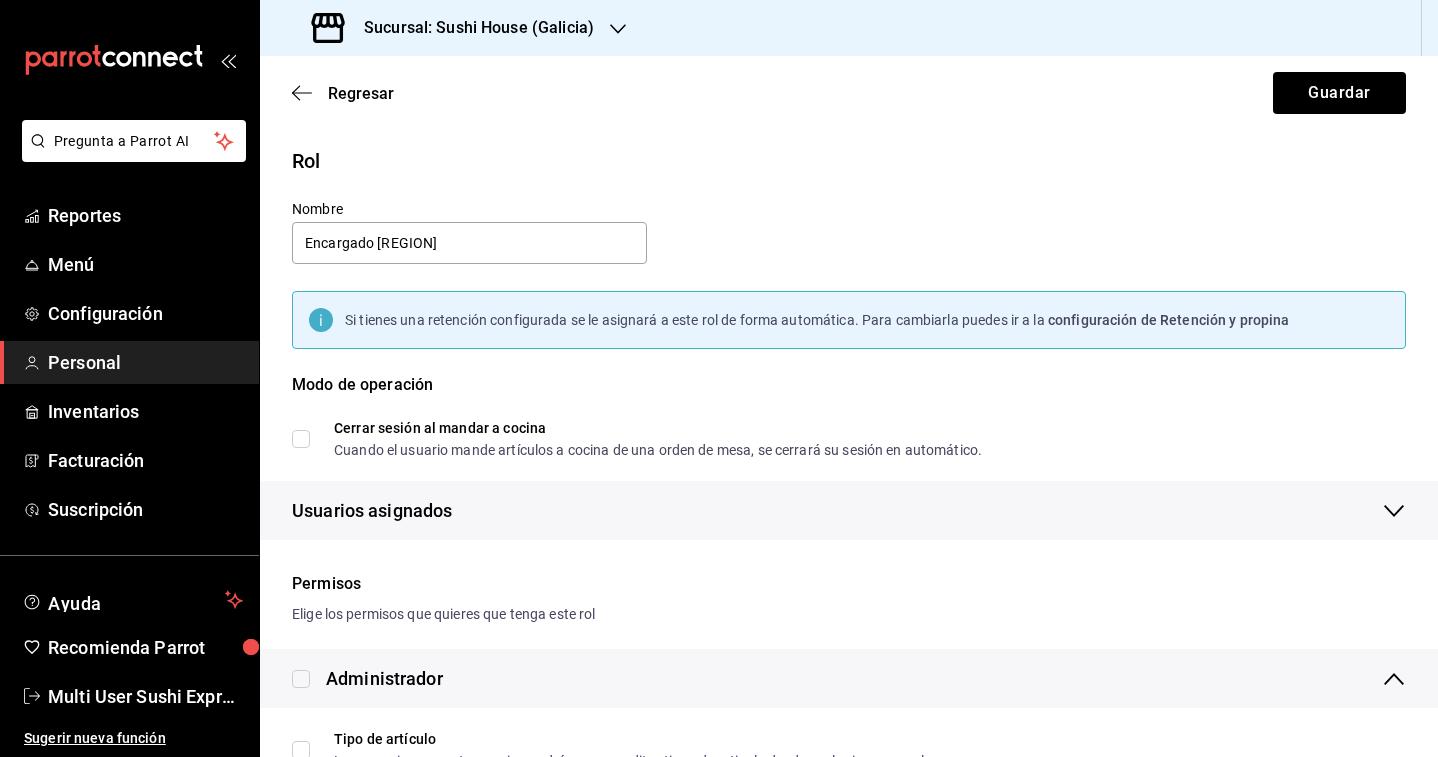 drag, startPoint x: 340, startPoint y: 79, endPoint x: 450, endPoint y: 369, distance: 310.16125 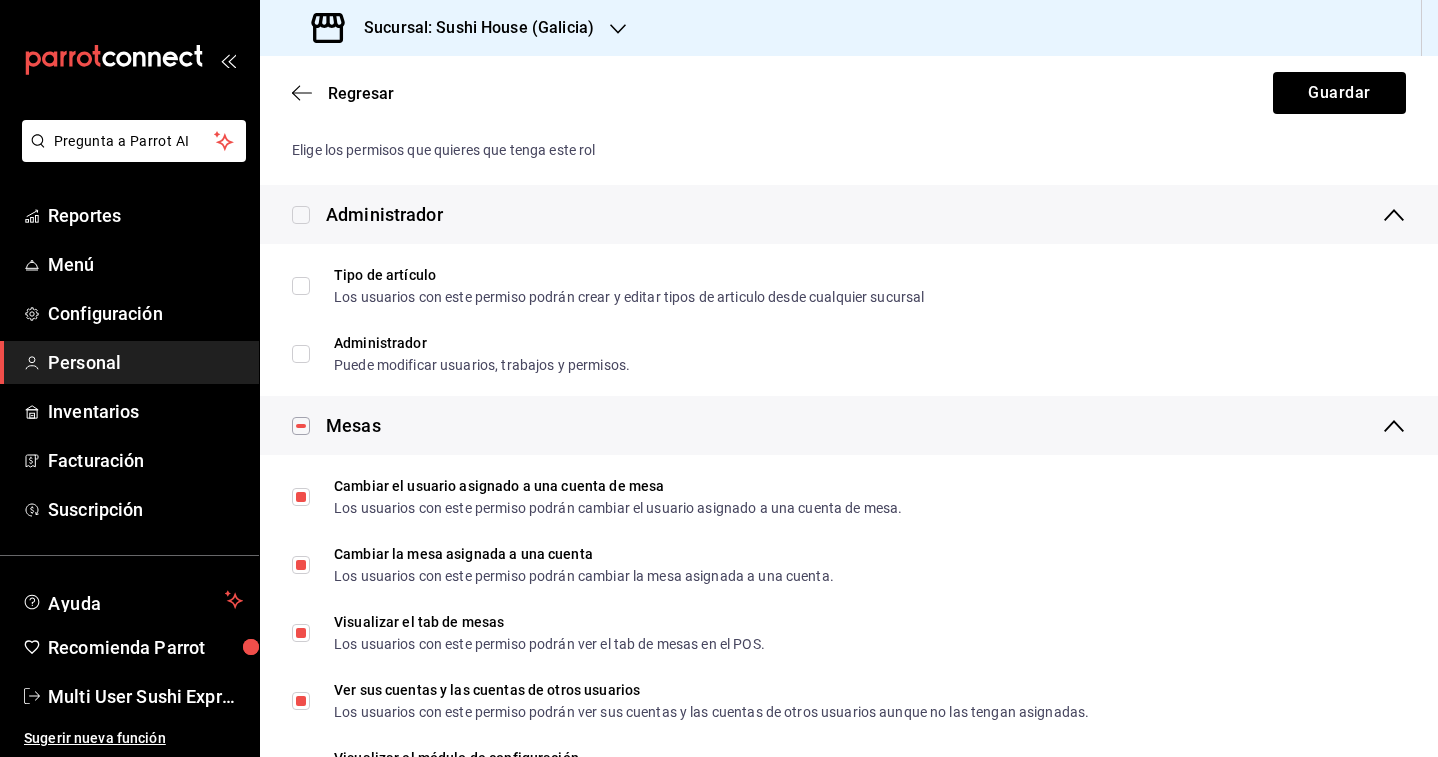 scroll, scrollTop: 0, scrollLeft: 0, axis: both 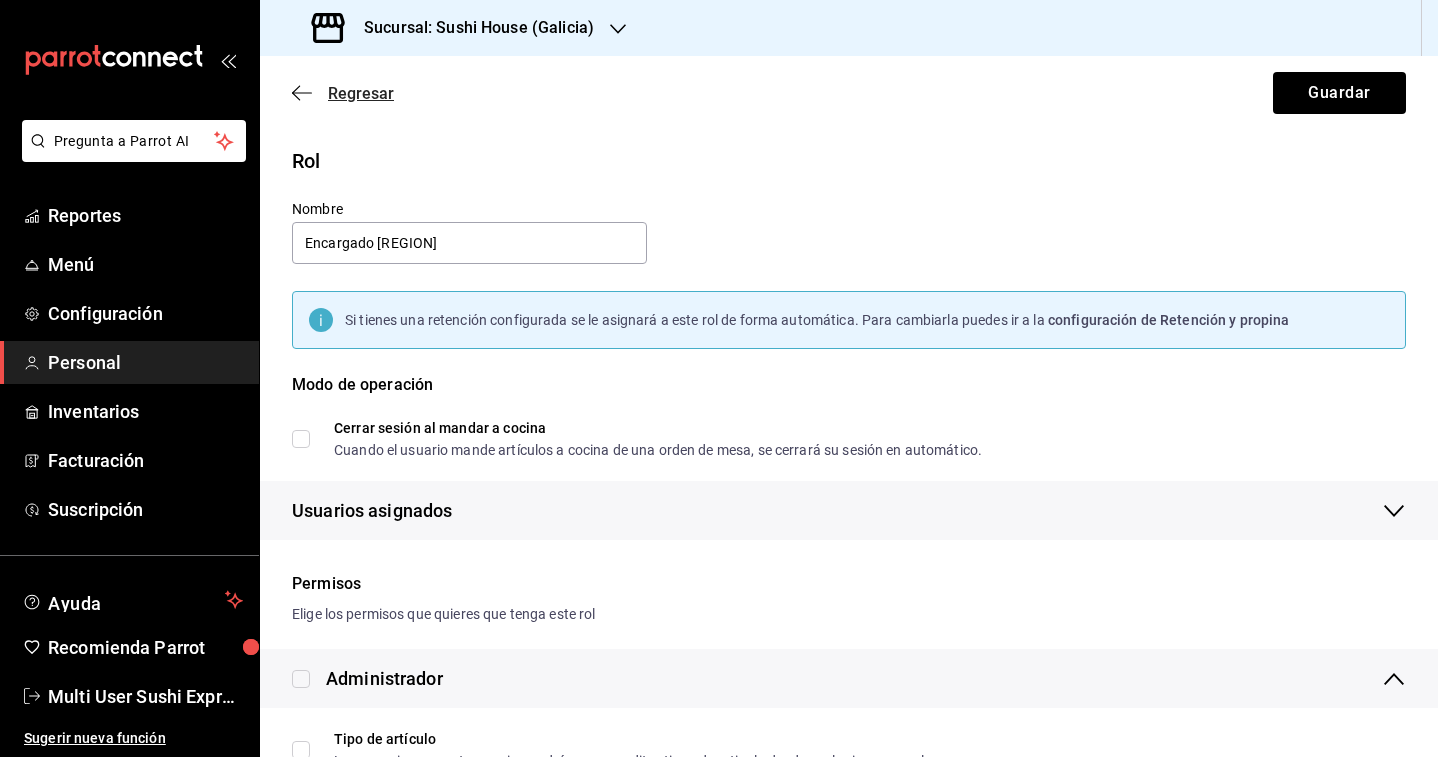 click on "Regresar" at bounding box center (361, 93) 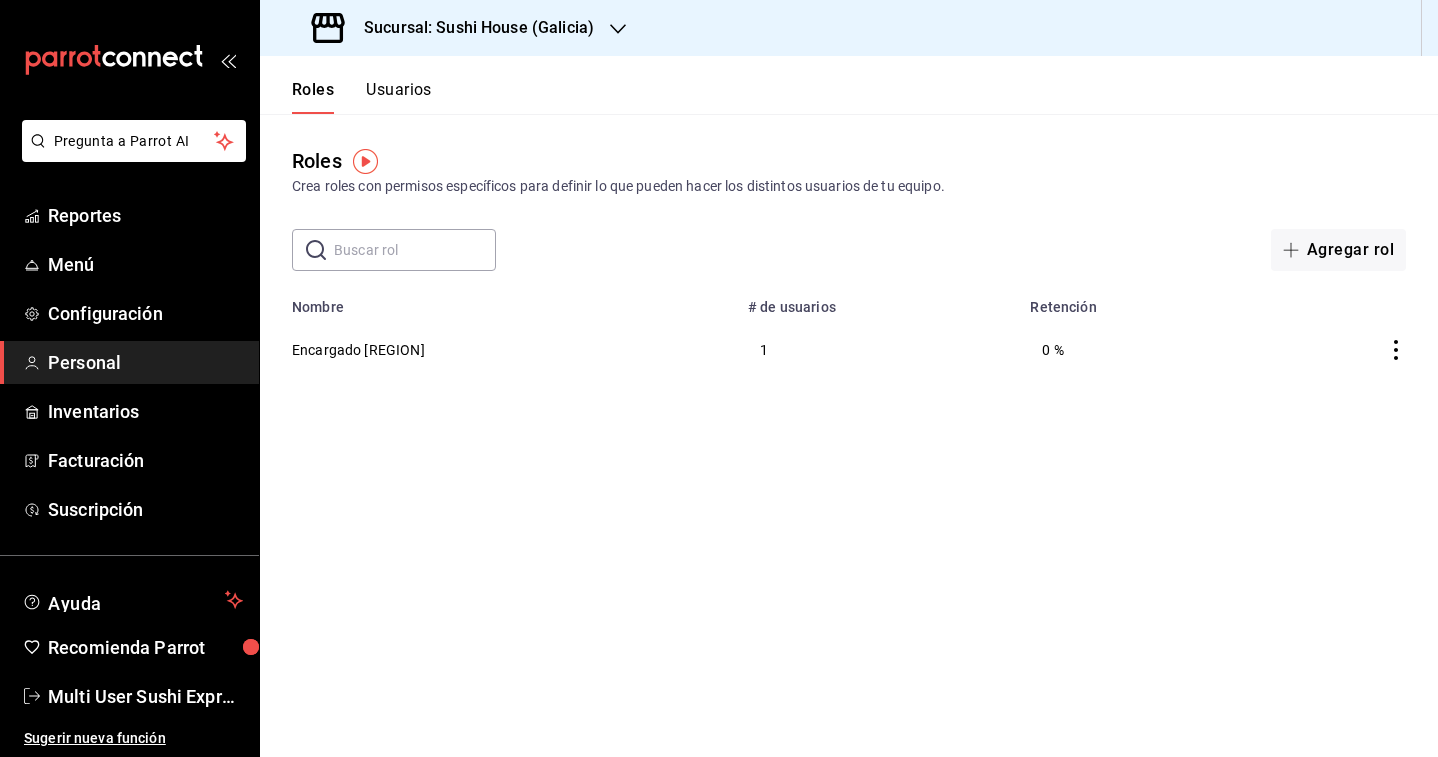 click on "Usuarios" at bounding box center (399, 97) 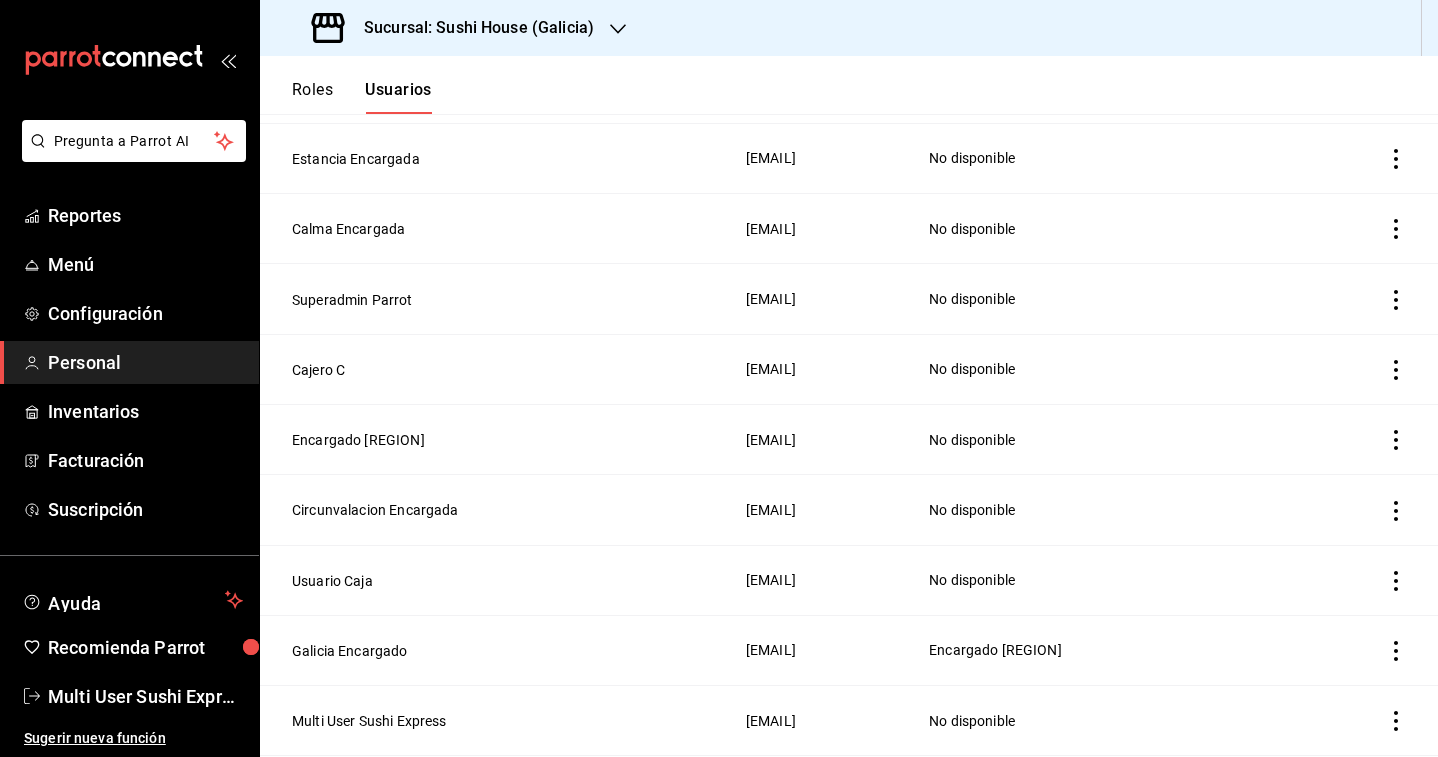 scroll, scrollTop: 2071, scrollLeft: 0, axis: vertical 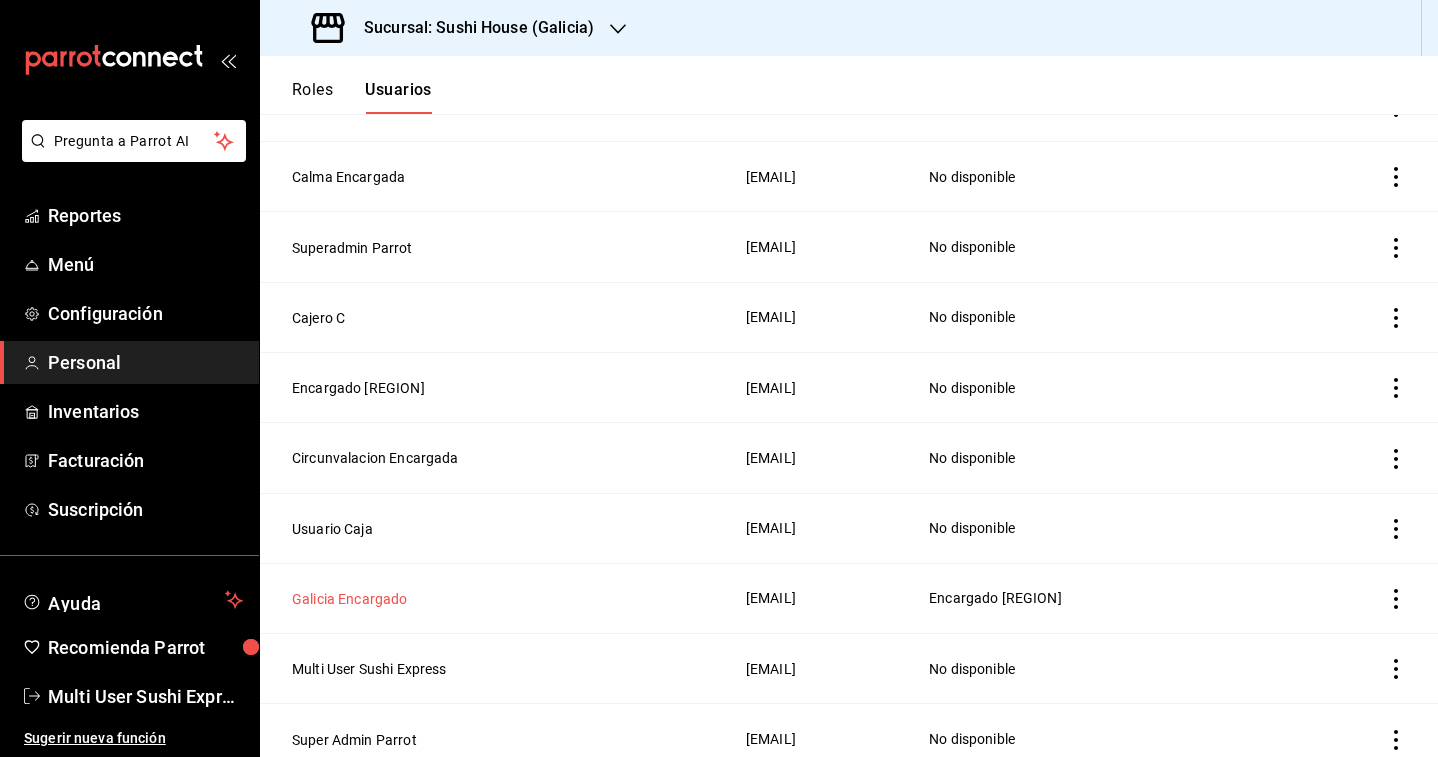 click on "Galicia Encargado" at bounding box center (350, 599) 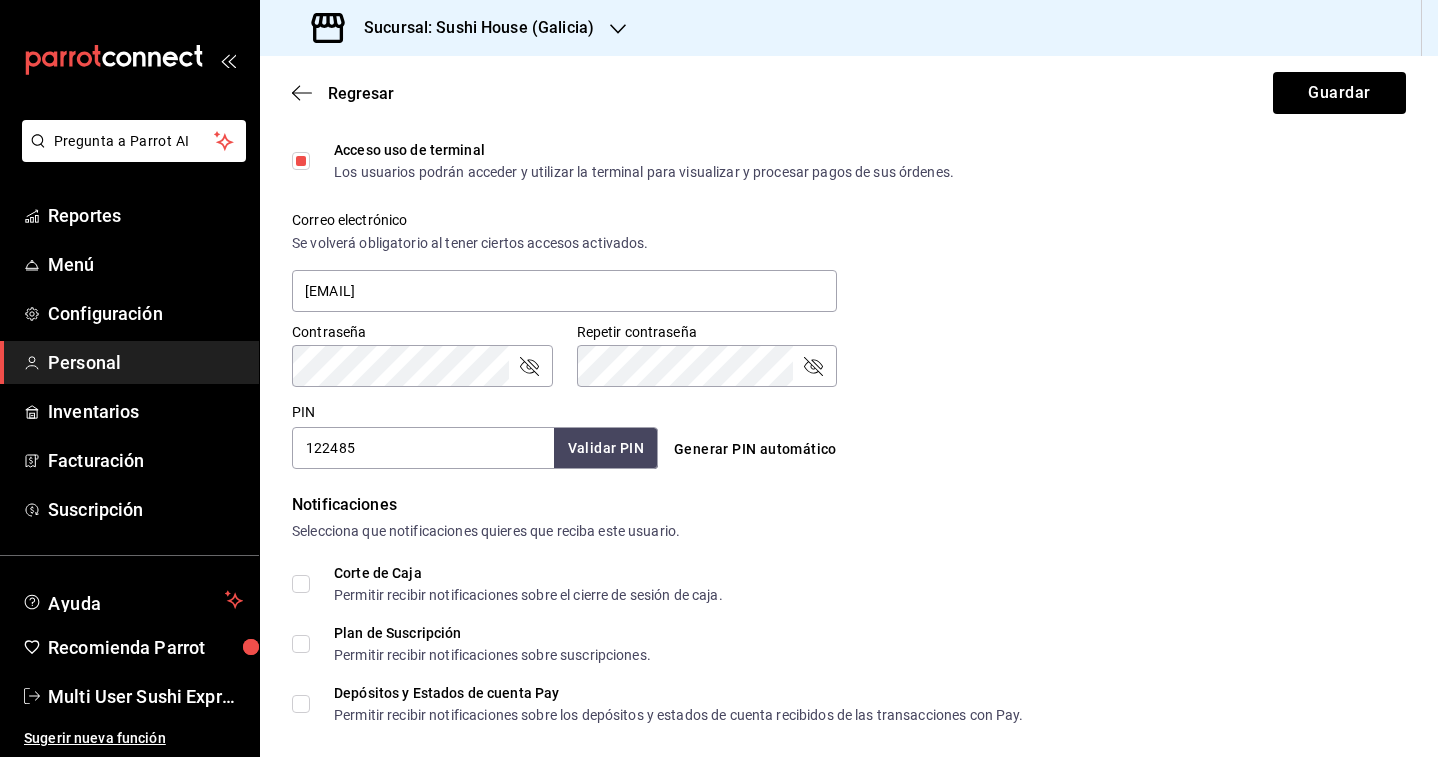 scroll, scrollTop: 907, scrollLeft: 0, axis: vertical 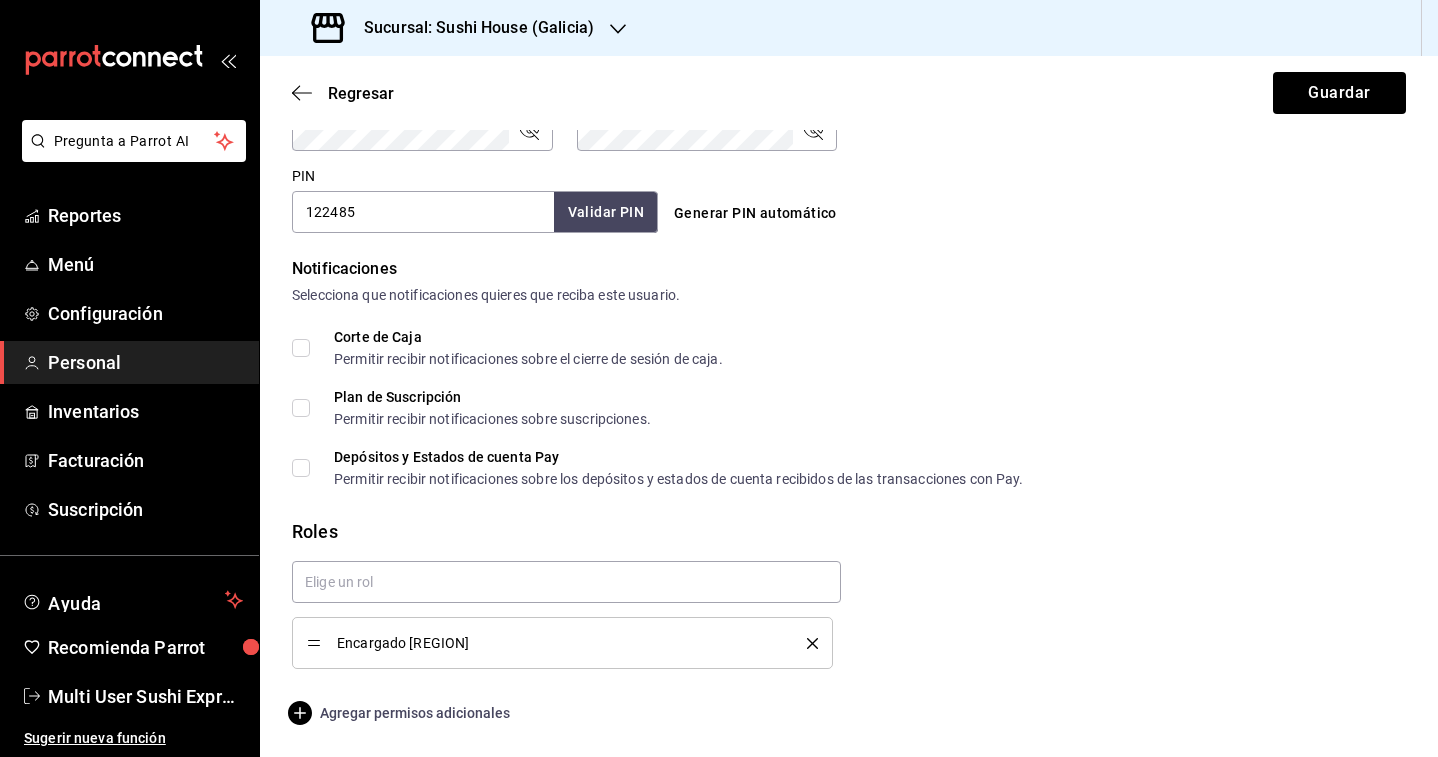 click on "Agregar permisos adicionales" at bounding box center [401, 713] 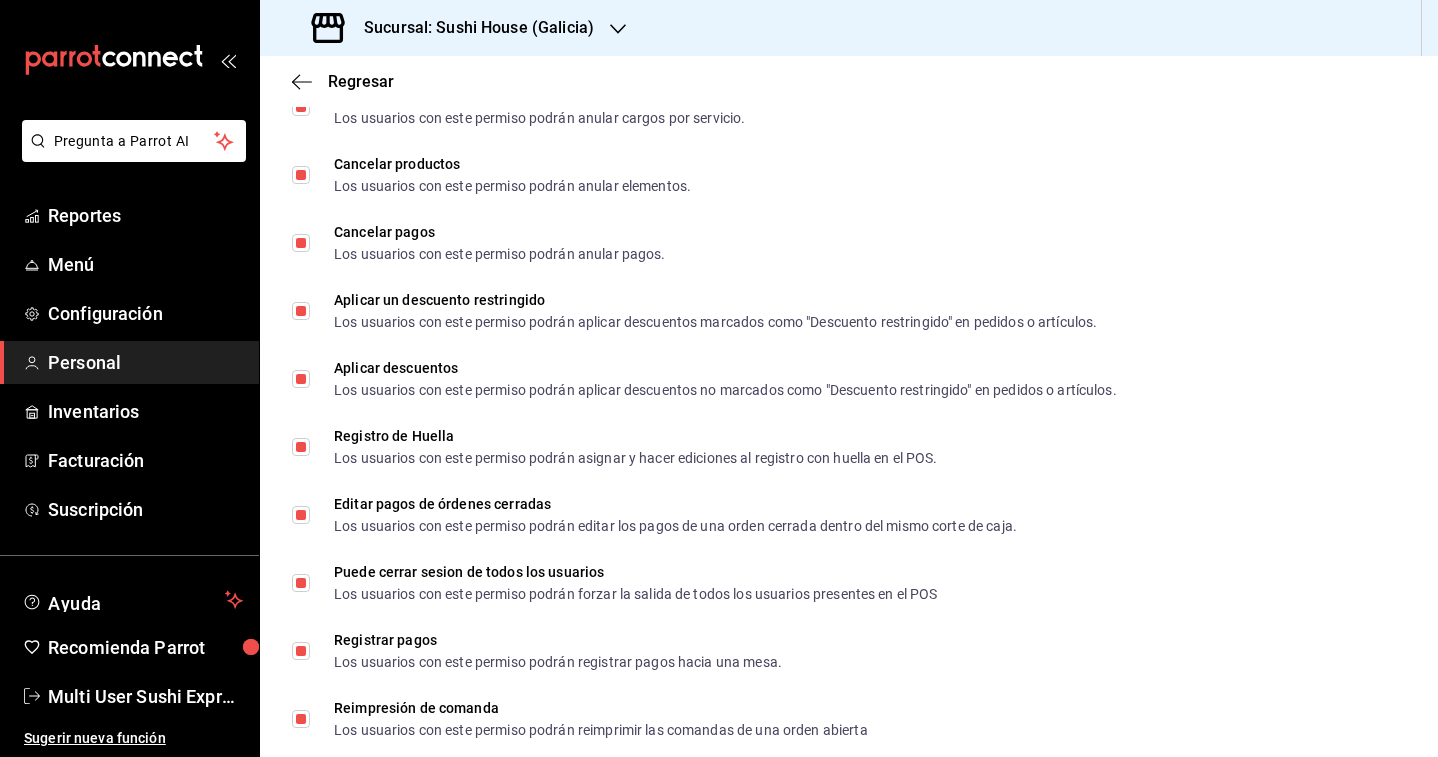 scroll, scrollTop: 2399, scrollLeft: 0, axis: vertical 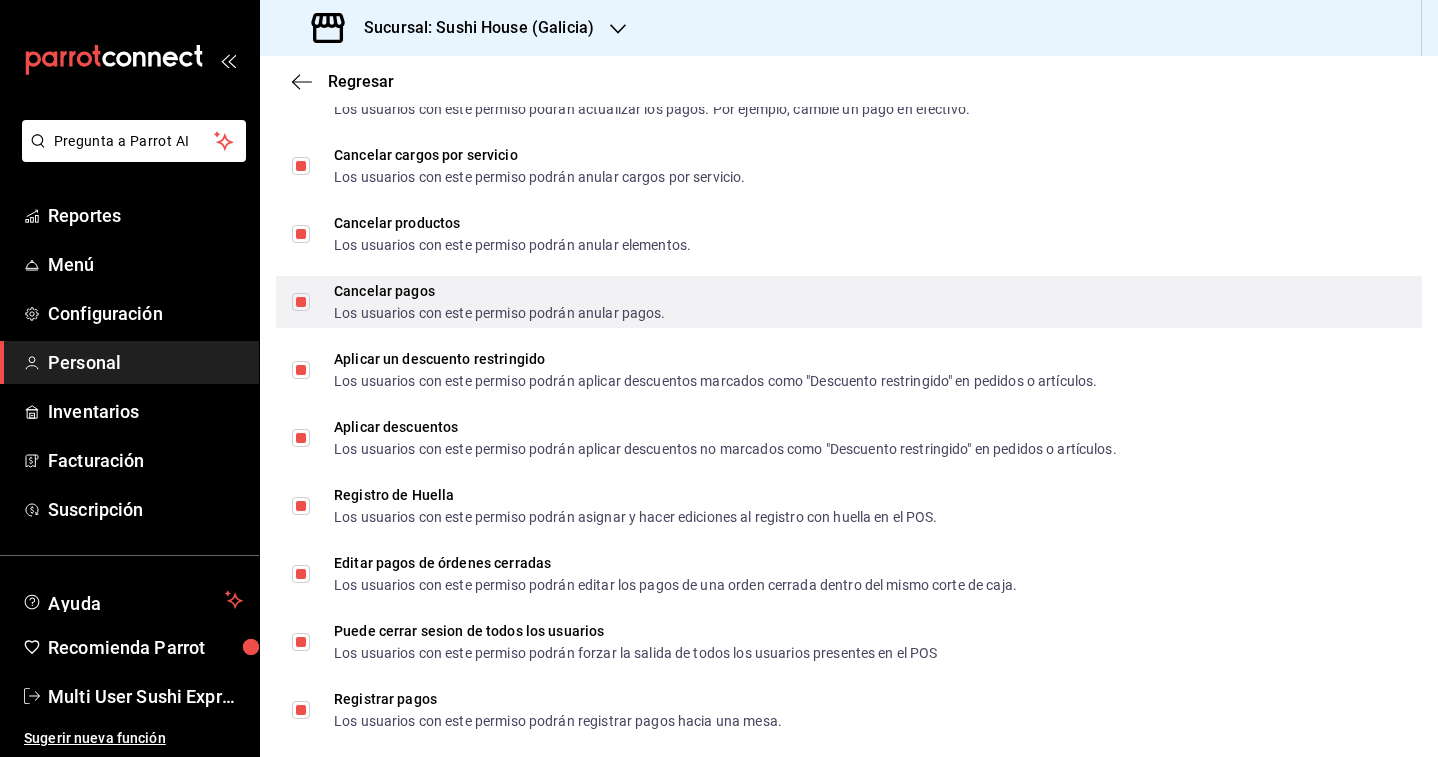 click on "Cancelar pagos Los usuarios con este permiso podrán anular pagos." at bounding box center (479, 302) 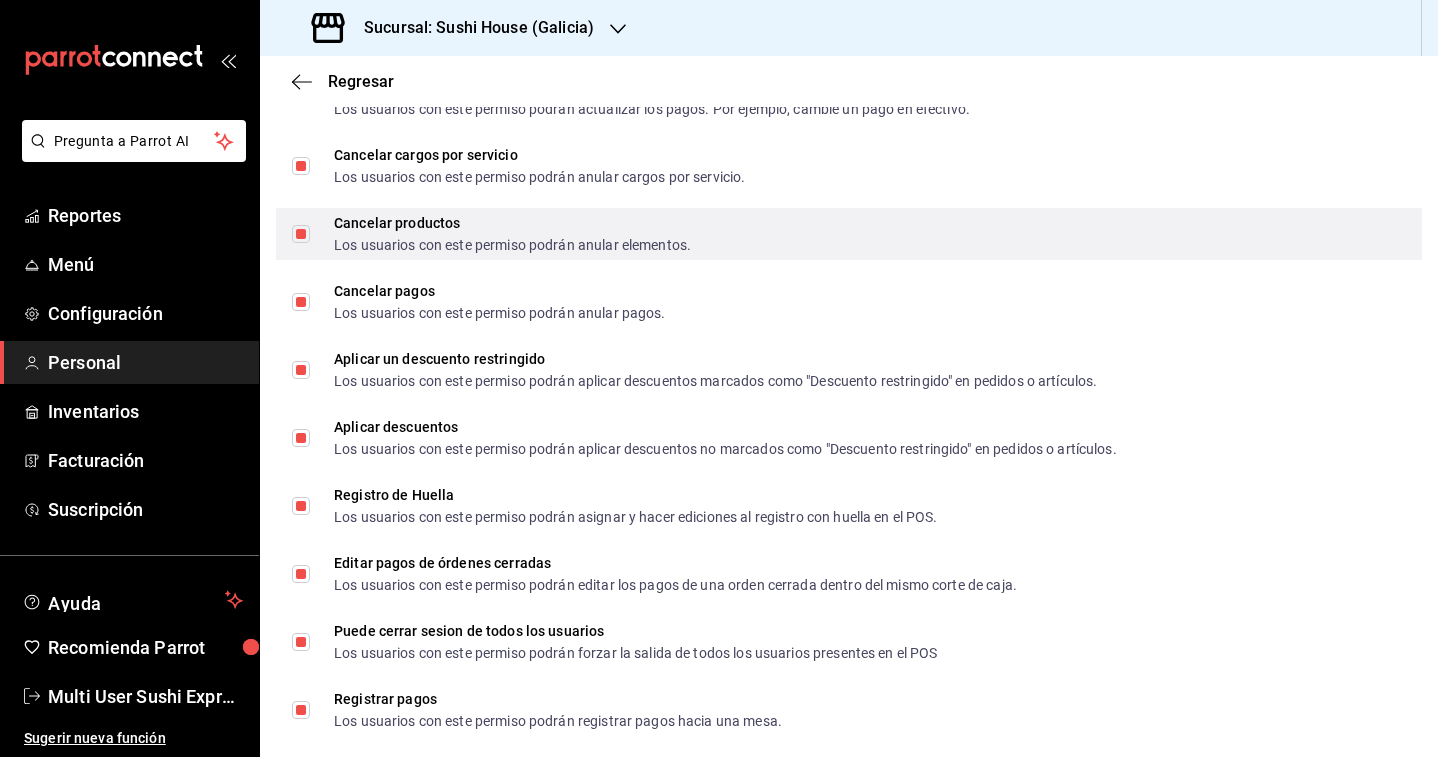 click on "Cancelar productos Los usuarios con este permiso podrán anular elementos." at bounding box center (491, 234) 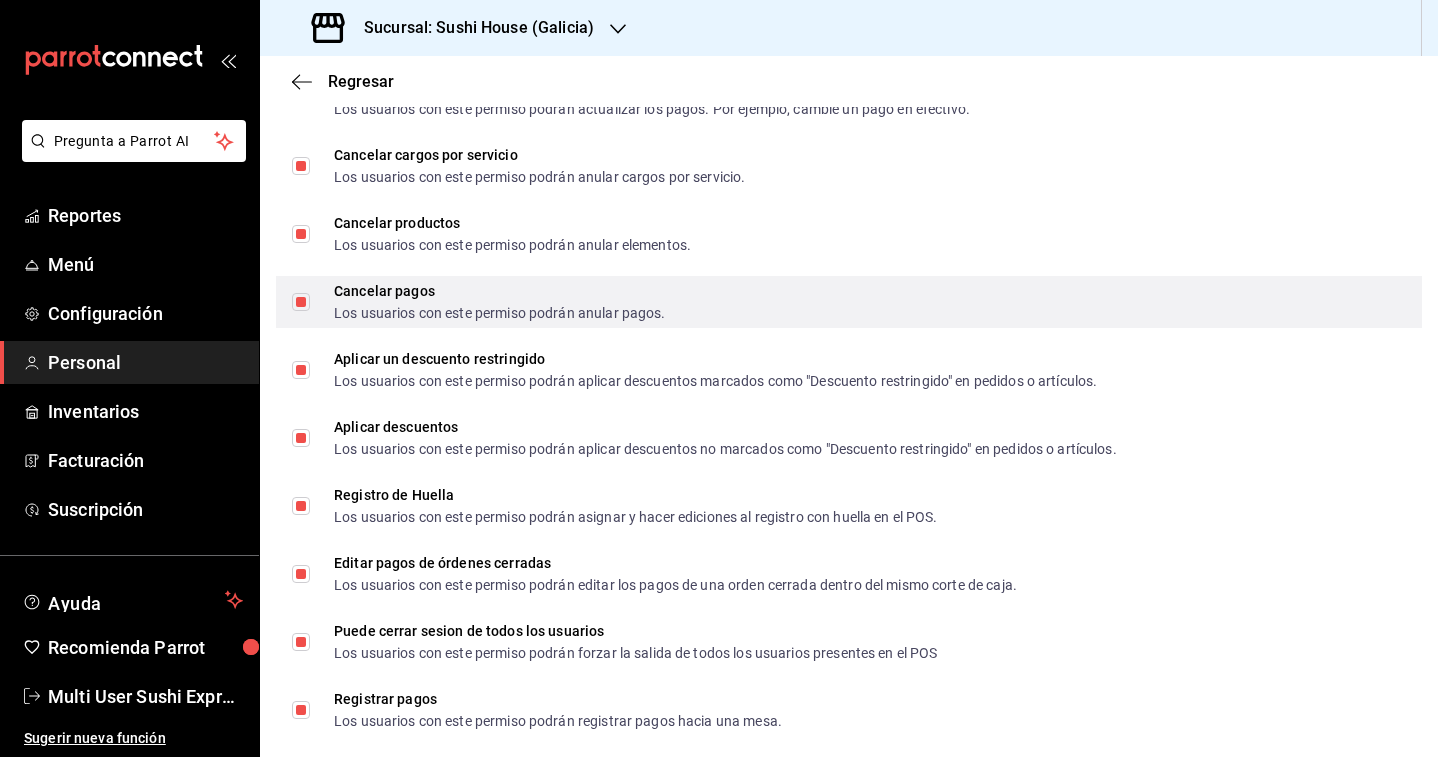 click on "Cancelar pagos Los usuarios con este permiso podrán anular pagos." at bounding box center [301, 302] 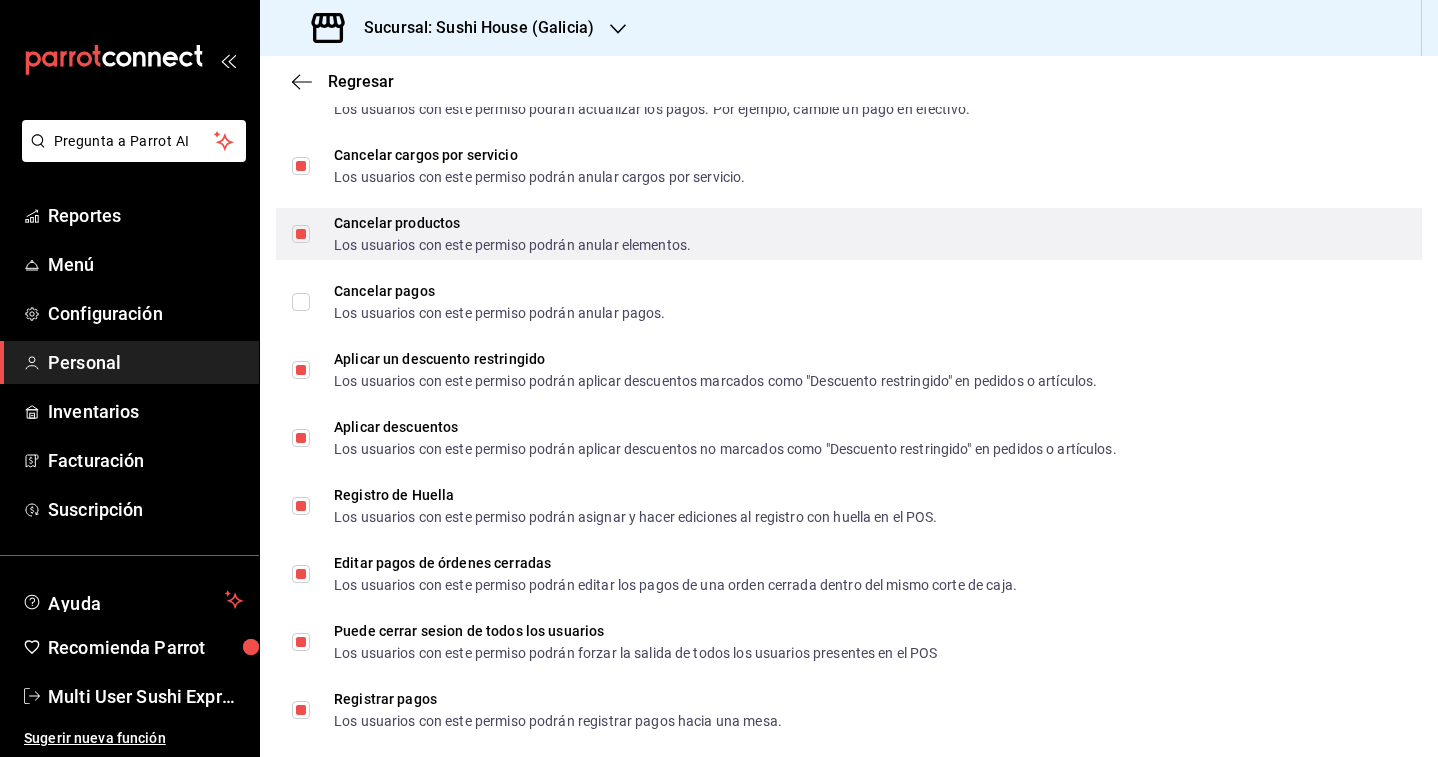 click on "Cancelar productos Los usuarios con este permiso podrán anular elementos." at bounding box center (301, 234) 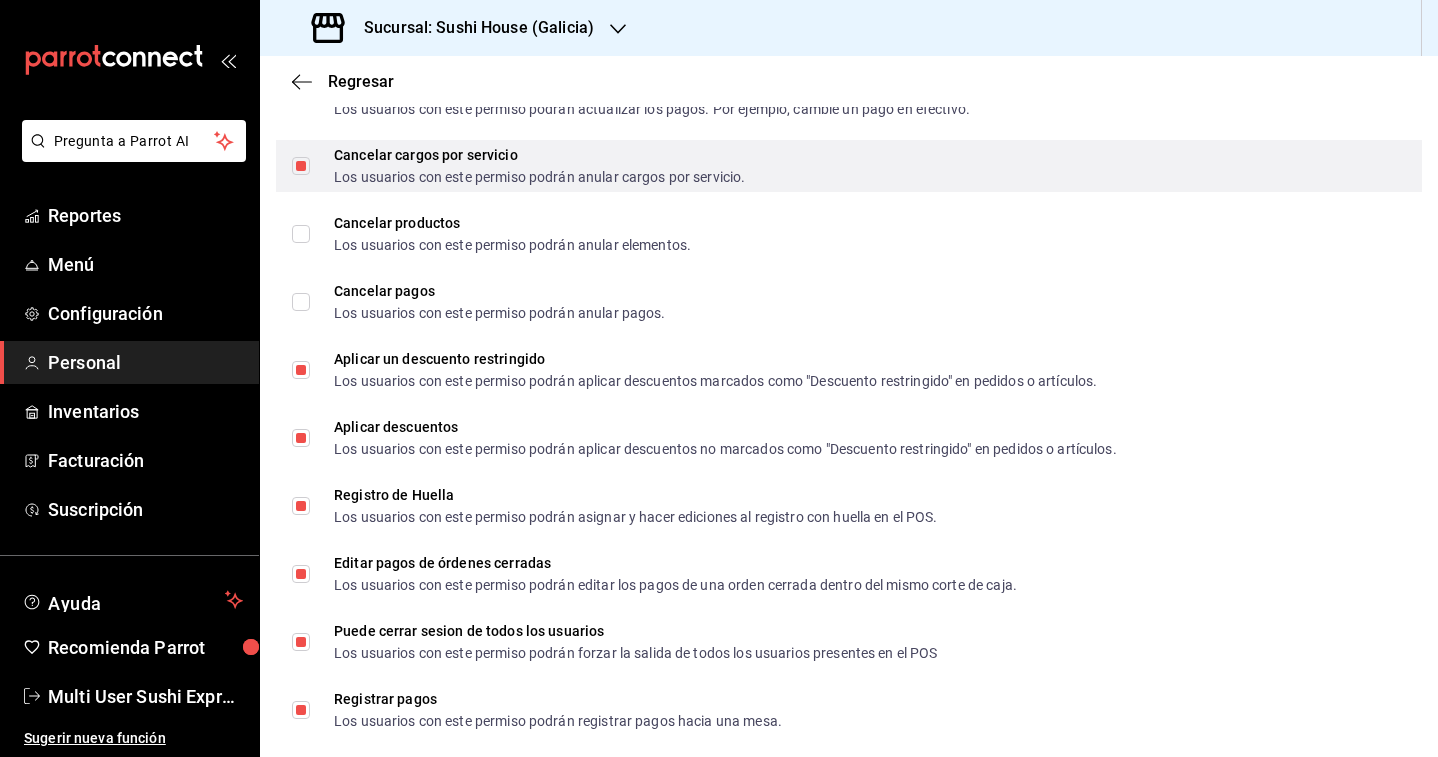 click on "Cancelar cargos por servicio Los usuarios con este permiso podrán anular cargos por servicio." at bounding box center [301, 166] 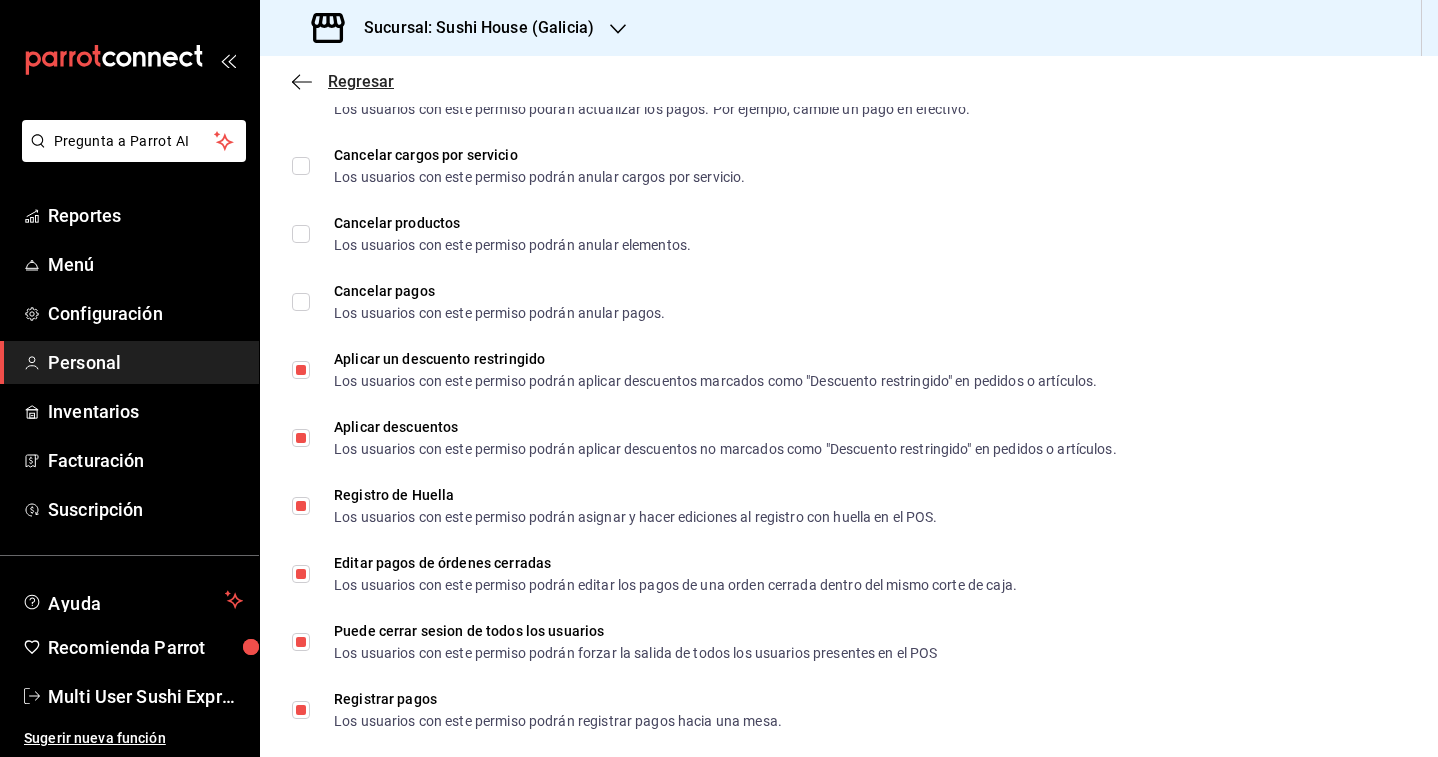 click on "Regresar" at bounding box center (361, 81) 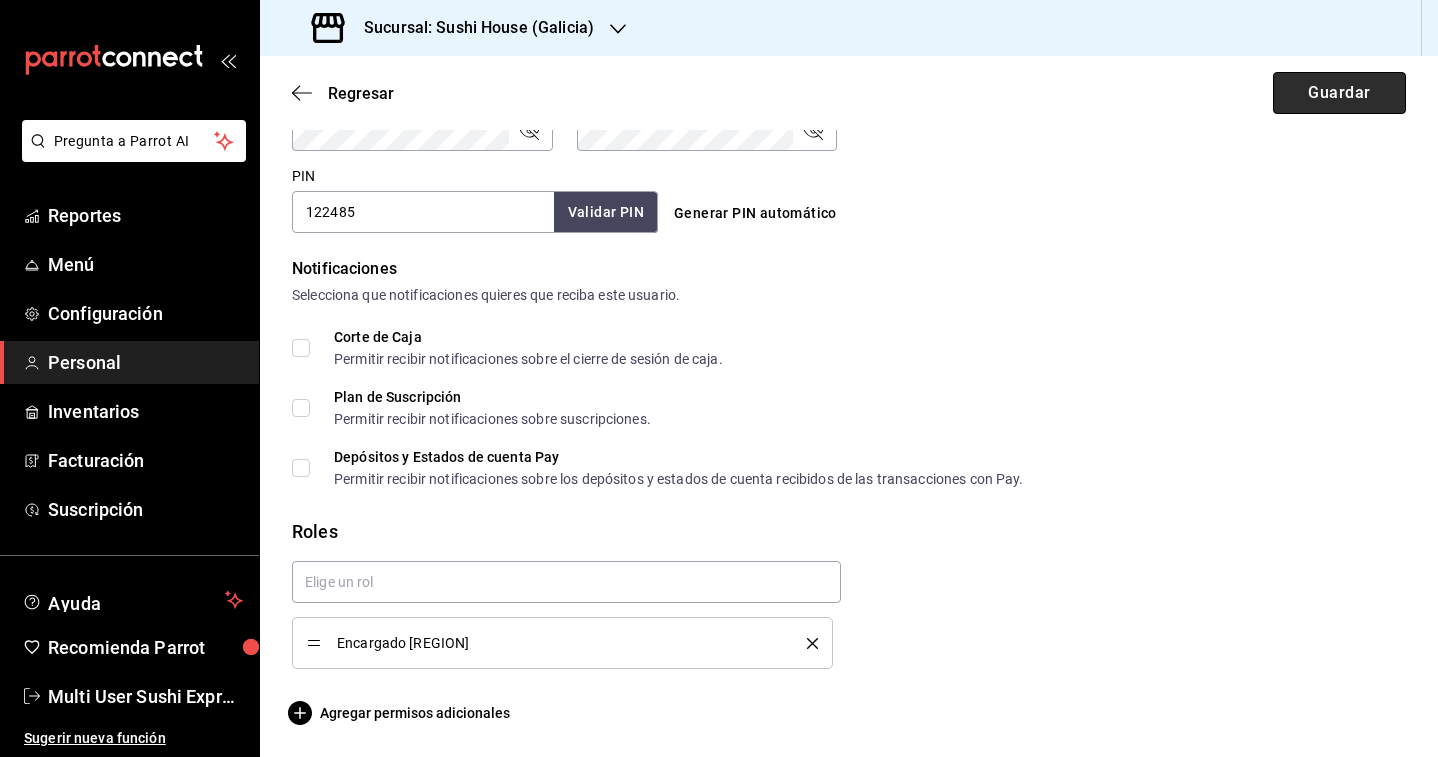 click on "Guardar" at bounding box center [1339, 93] 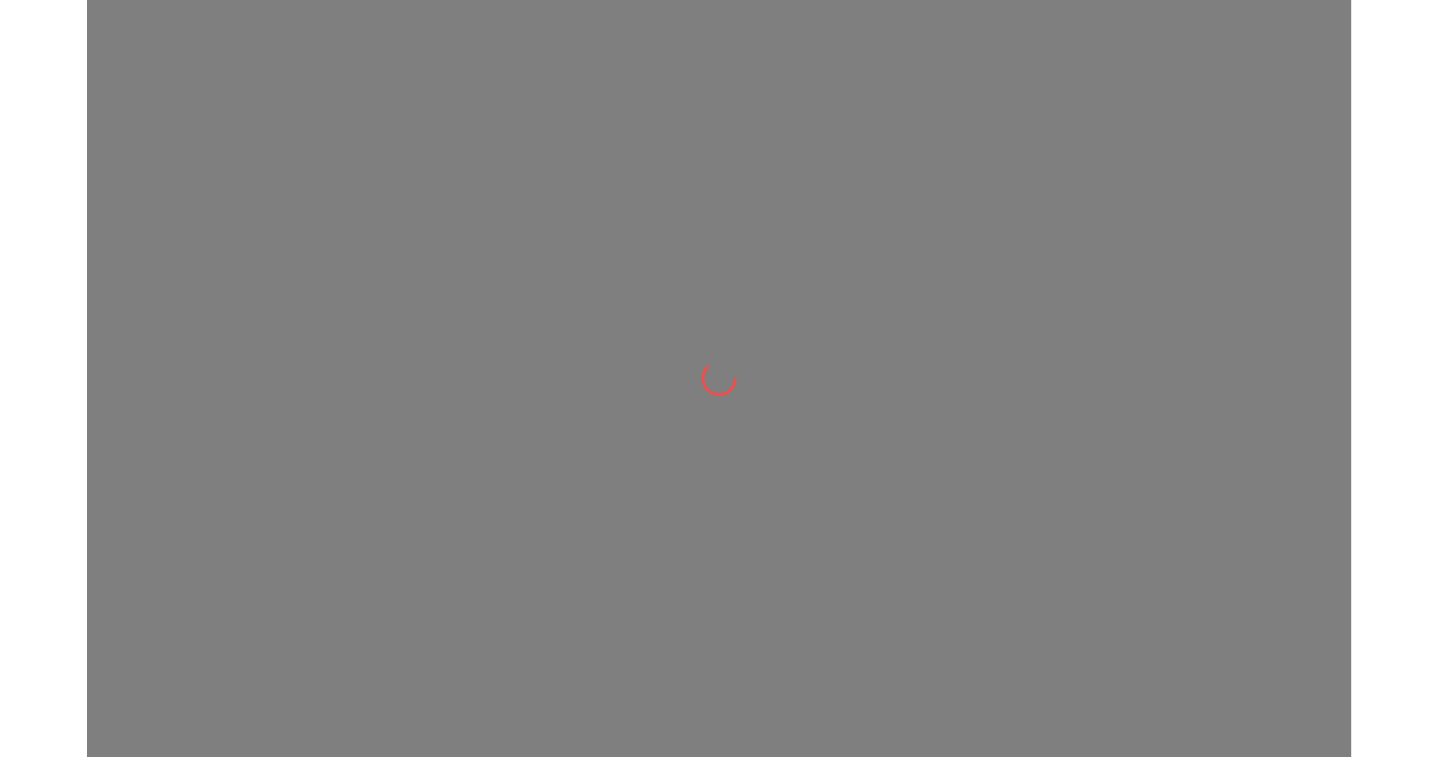 scroll, scrollTop: 0, scrollLeft: 0, axis: both 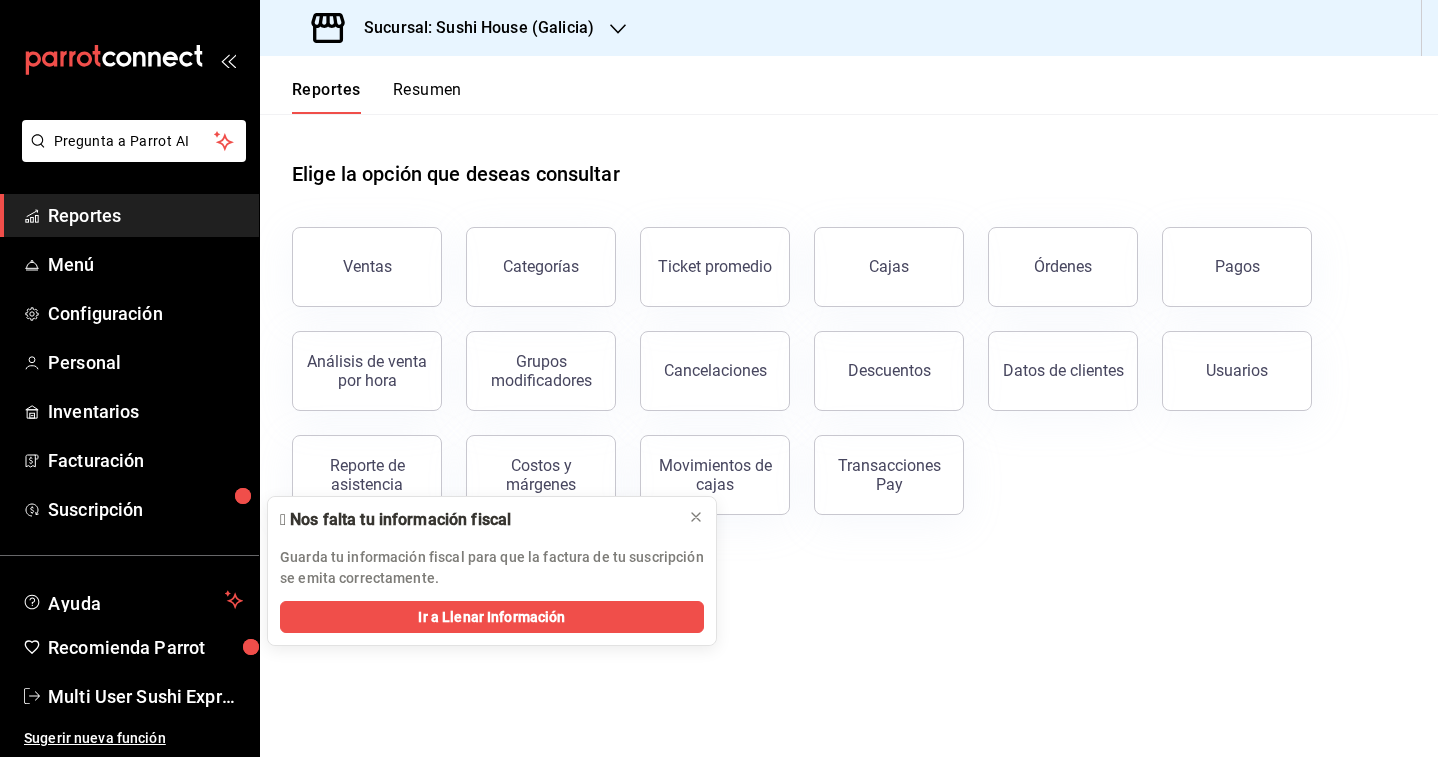 click on "Sucursal: Sushi House (Galicia)" at bounding box center [471, 28] 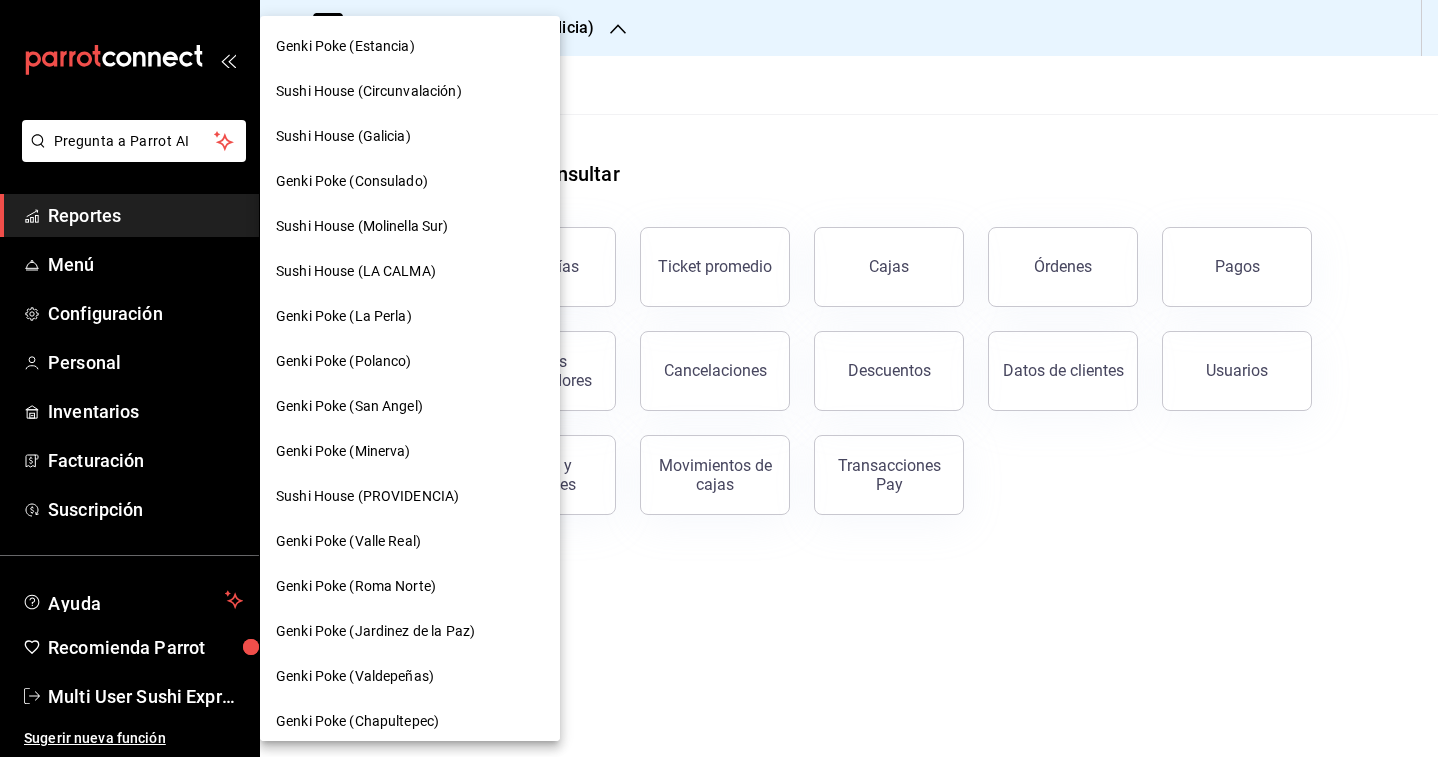 click on "Genki Poke (Consulado)" at bounding box center [410, 181] 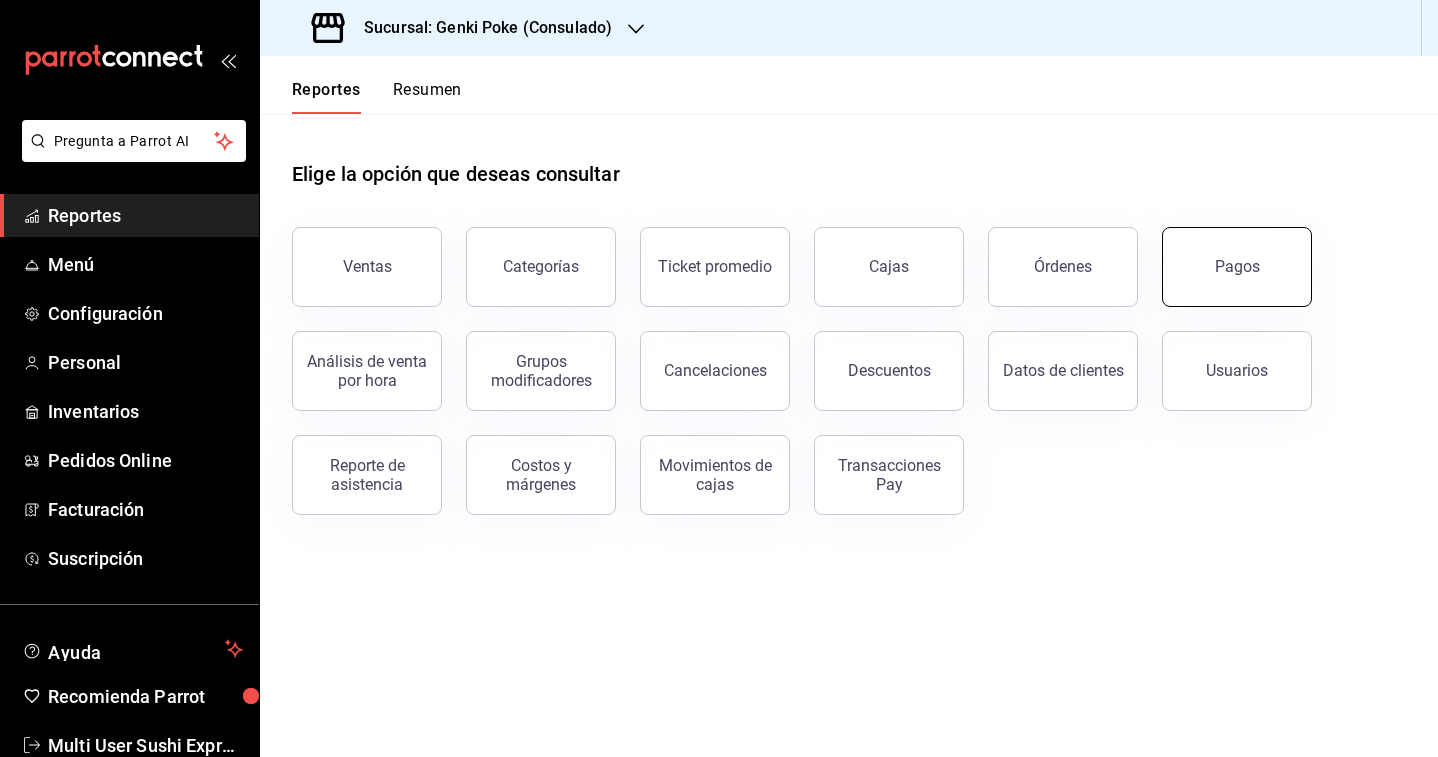click on "Pagos" at bounding box center (1237, 266) 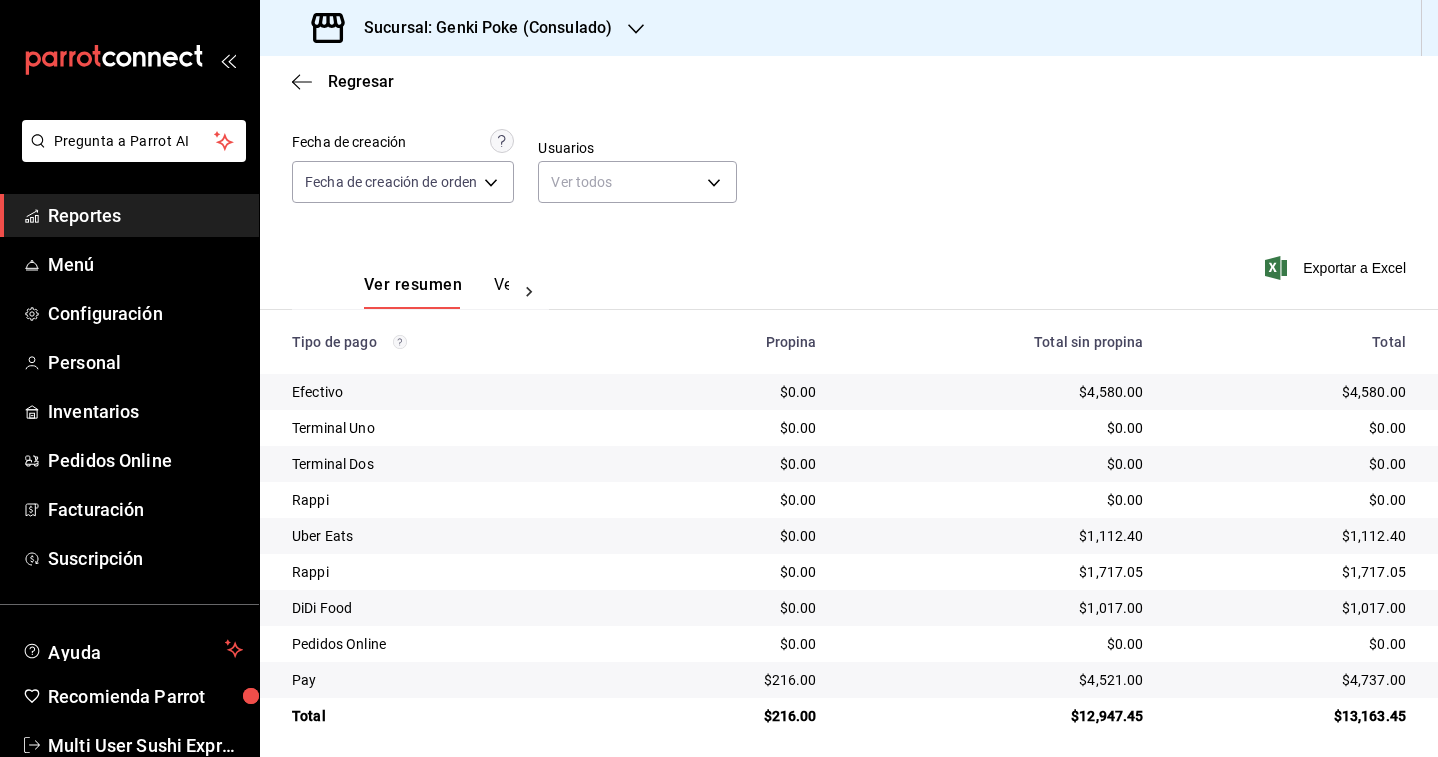 scroll, scrollTop: 161, scrollLeft: 0, axis: vertical 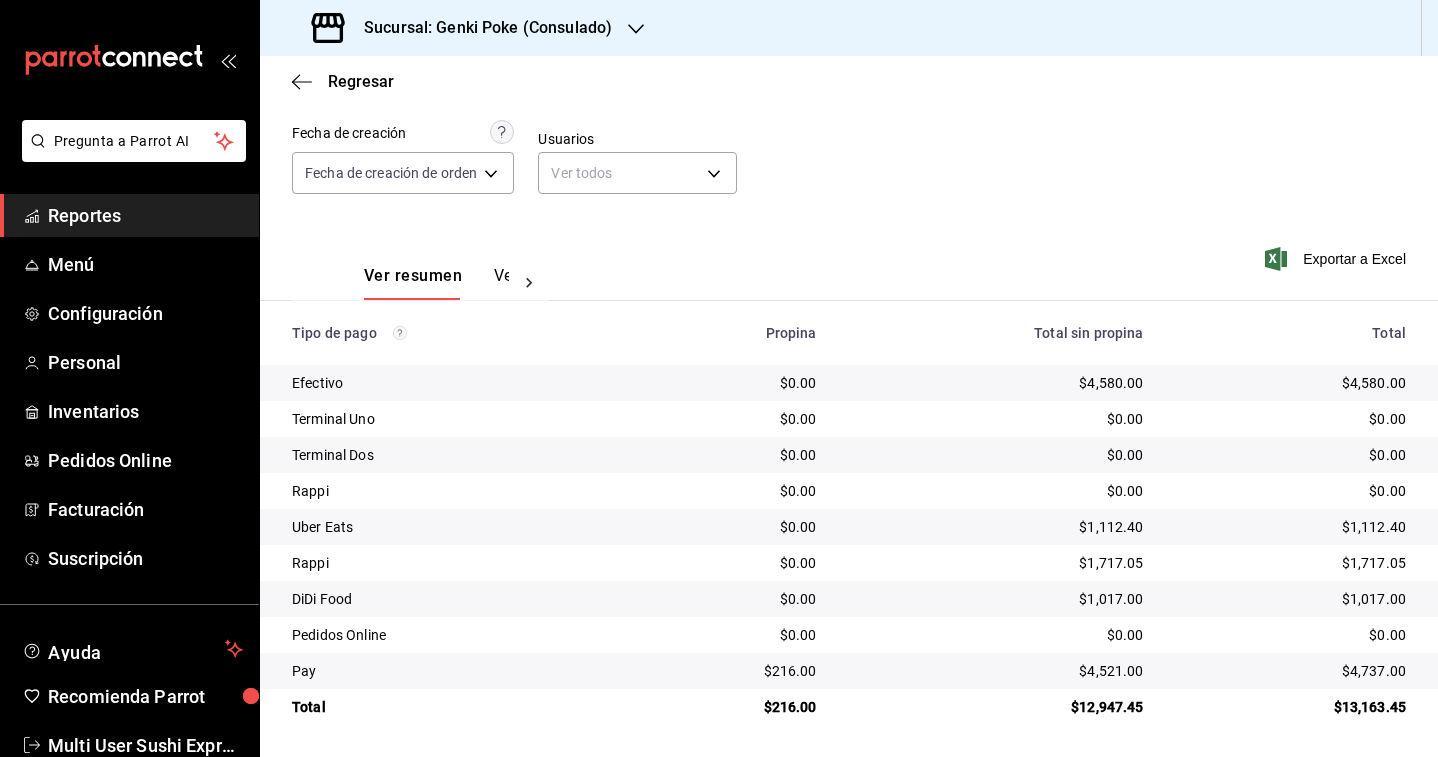 type 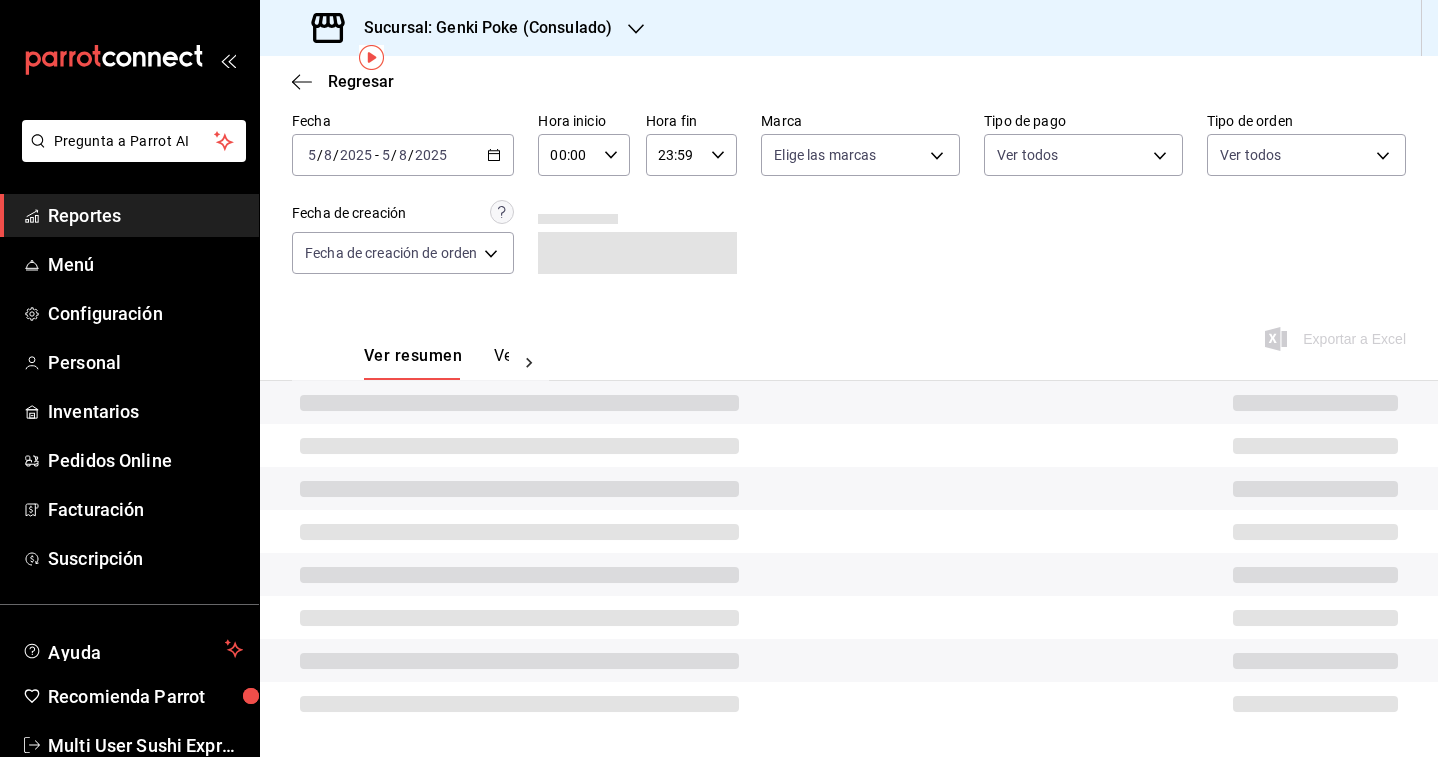 scroll, scrollTop: 161, scrollLeft: 0, axis: vertical 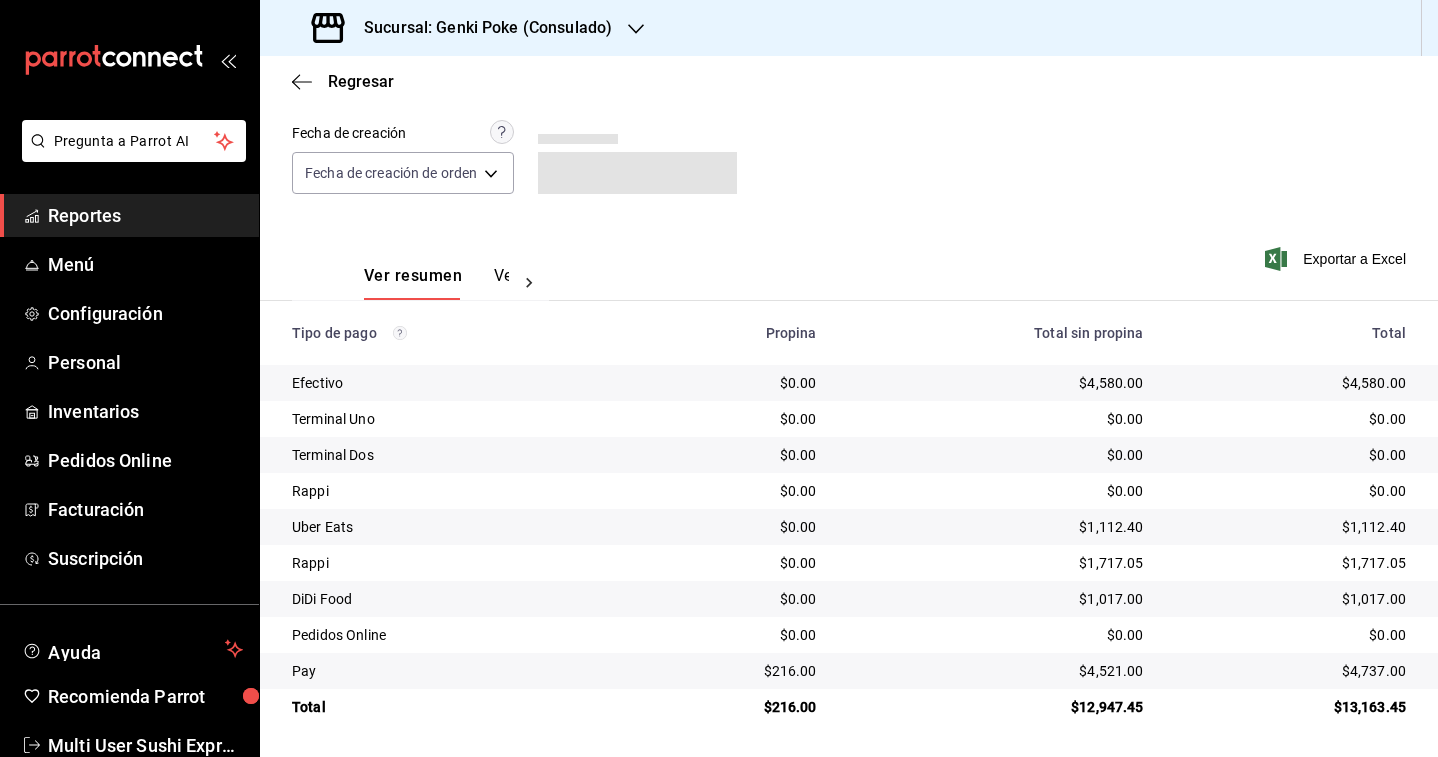 click on "Regresar" at bounding box center [849, 81] 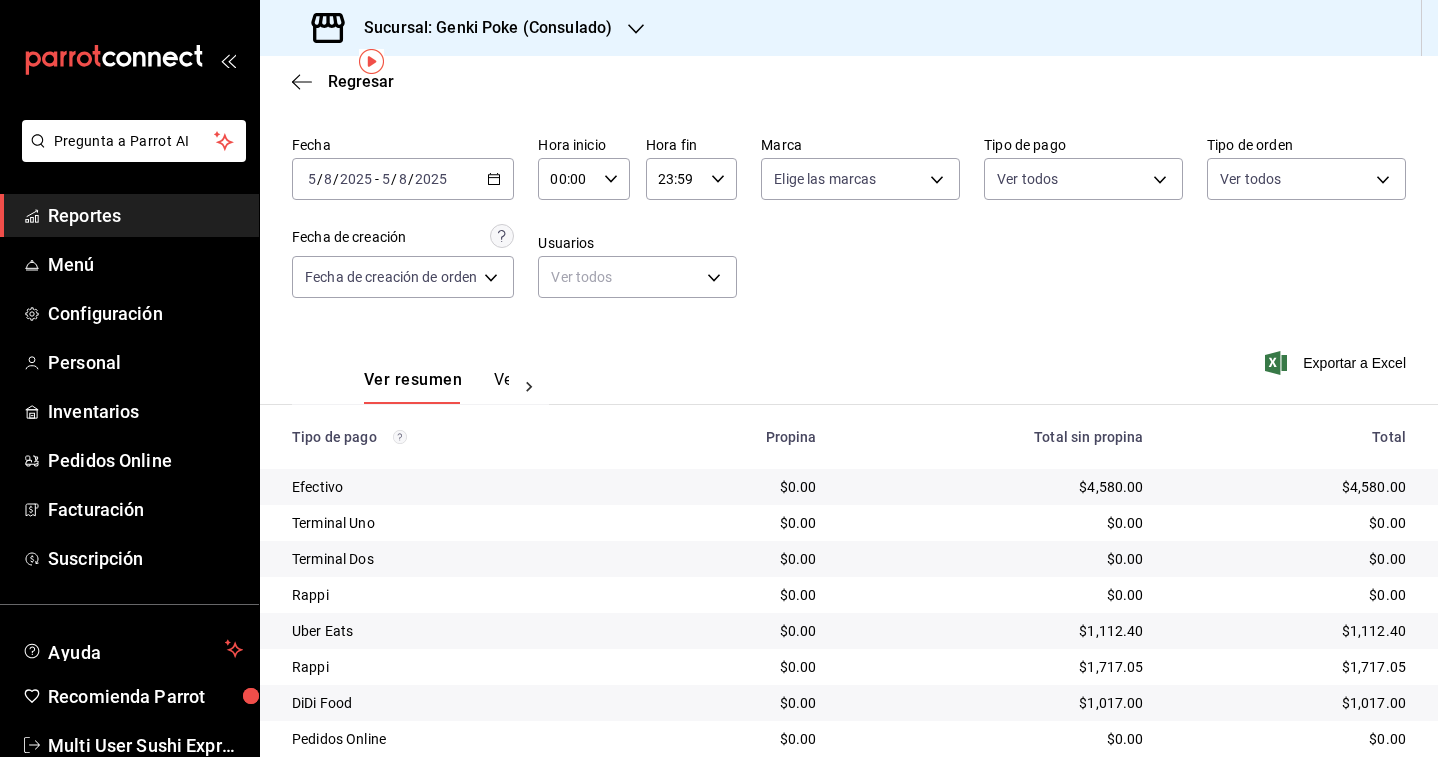 scroll, scrollTop: 55, scrollLeft: 0, axis: vertical 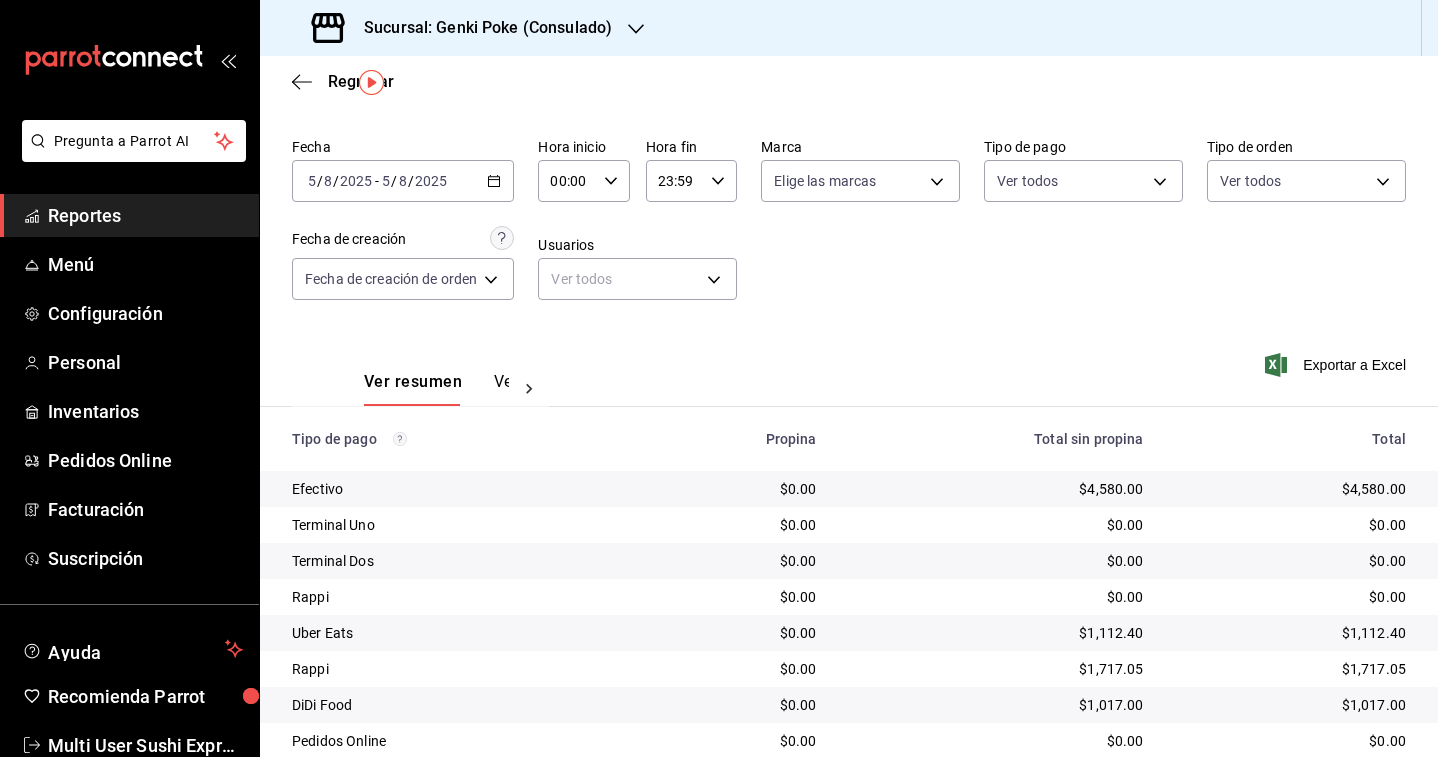 click 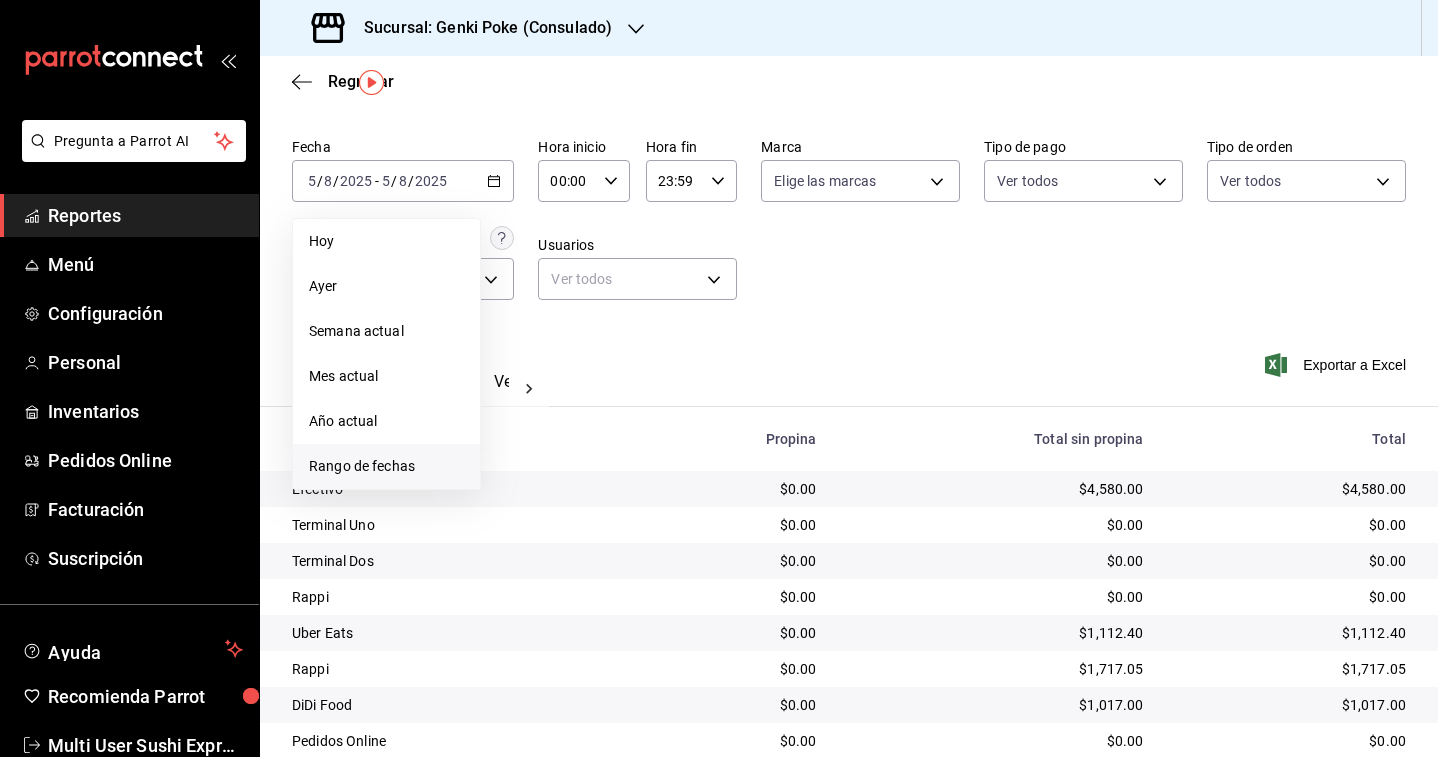 click on "Rango de fechas" at bounding box center [386, 466] 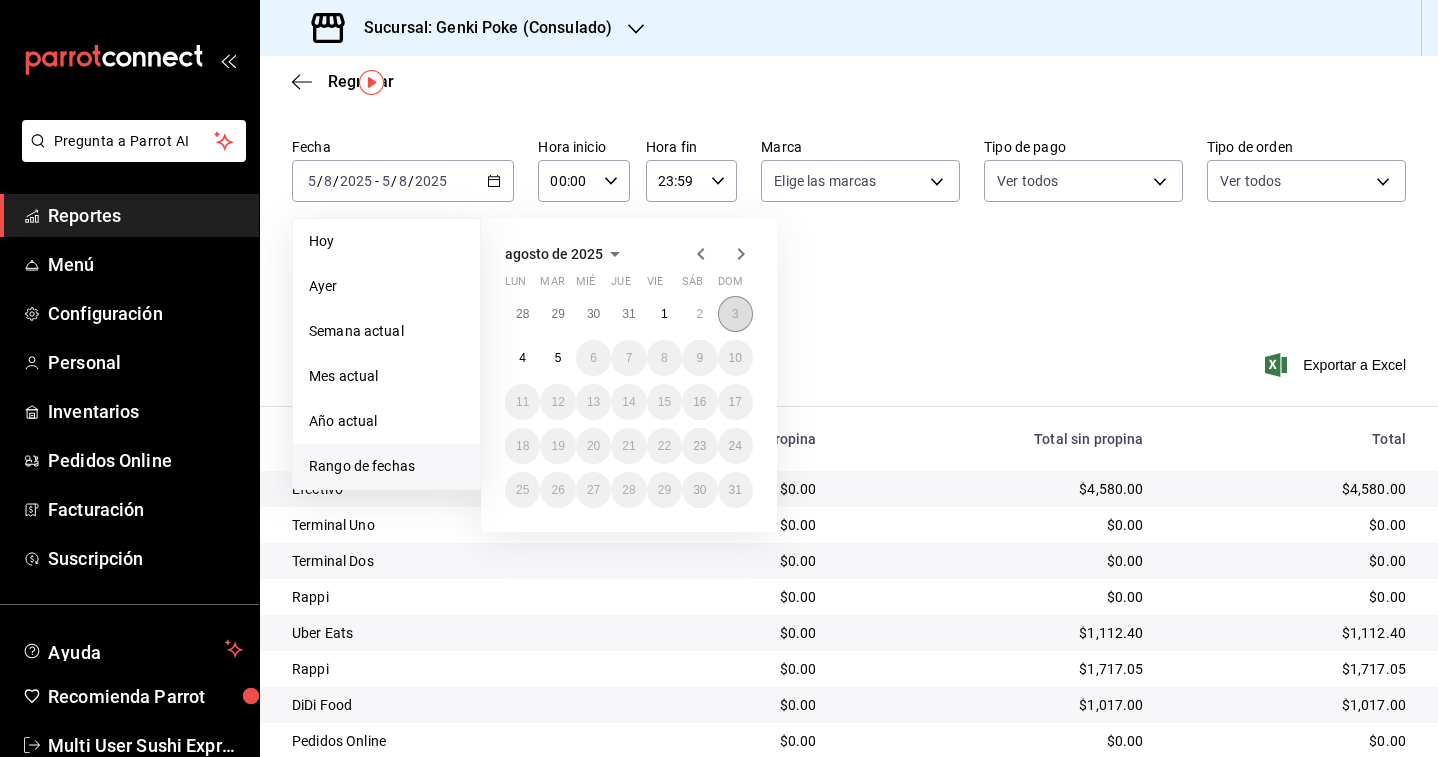 click on "3" at bounding box center [735, 314] 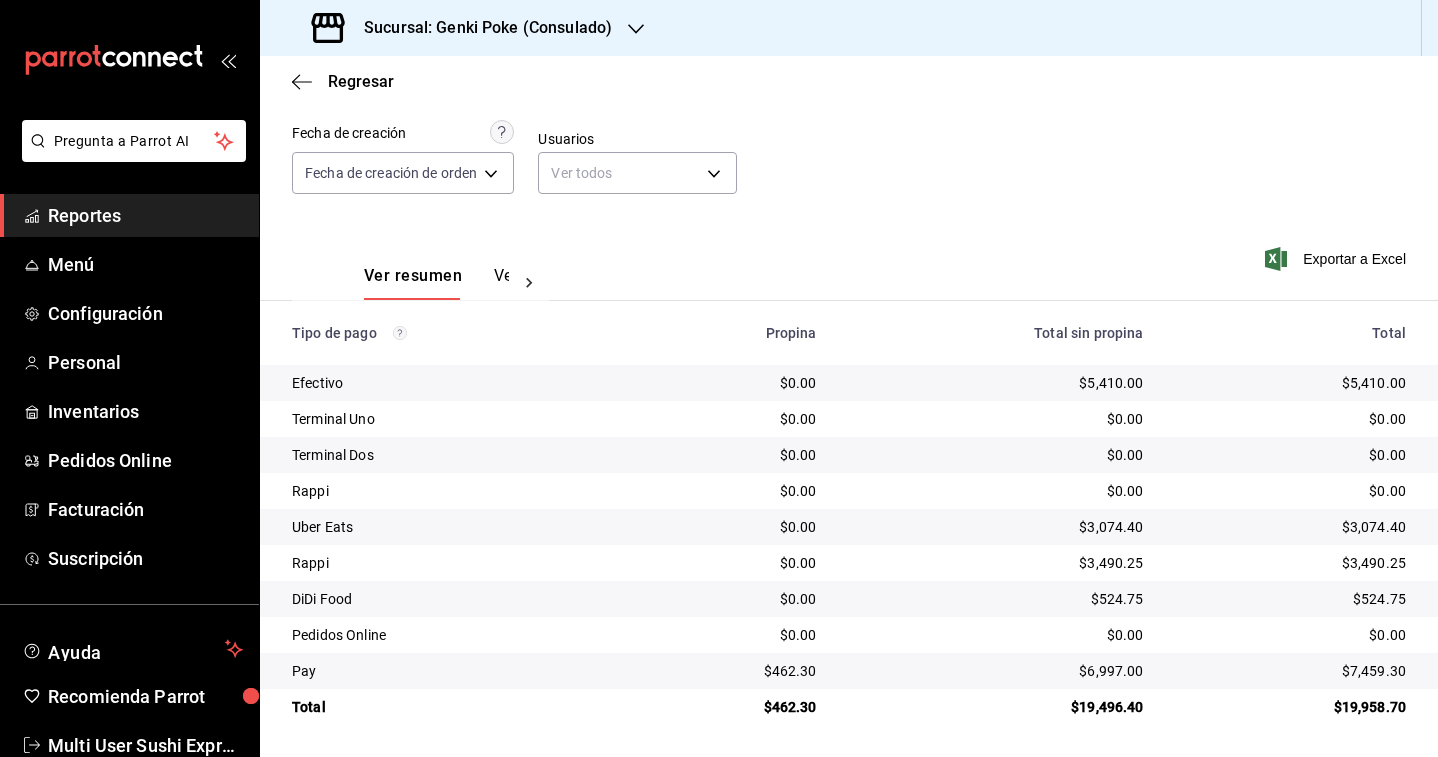 scroll, scrollTop: 0, scrollLeft: 0, axis: both 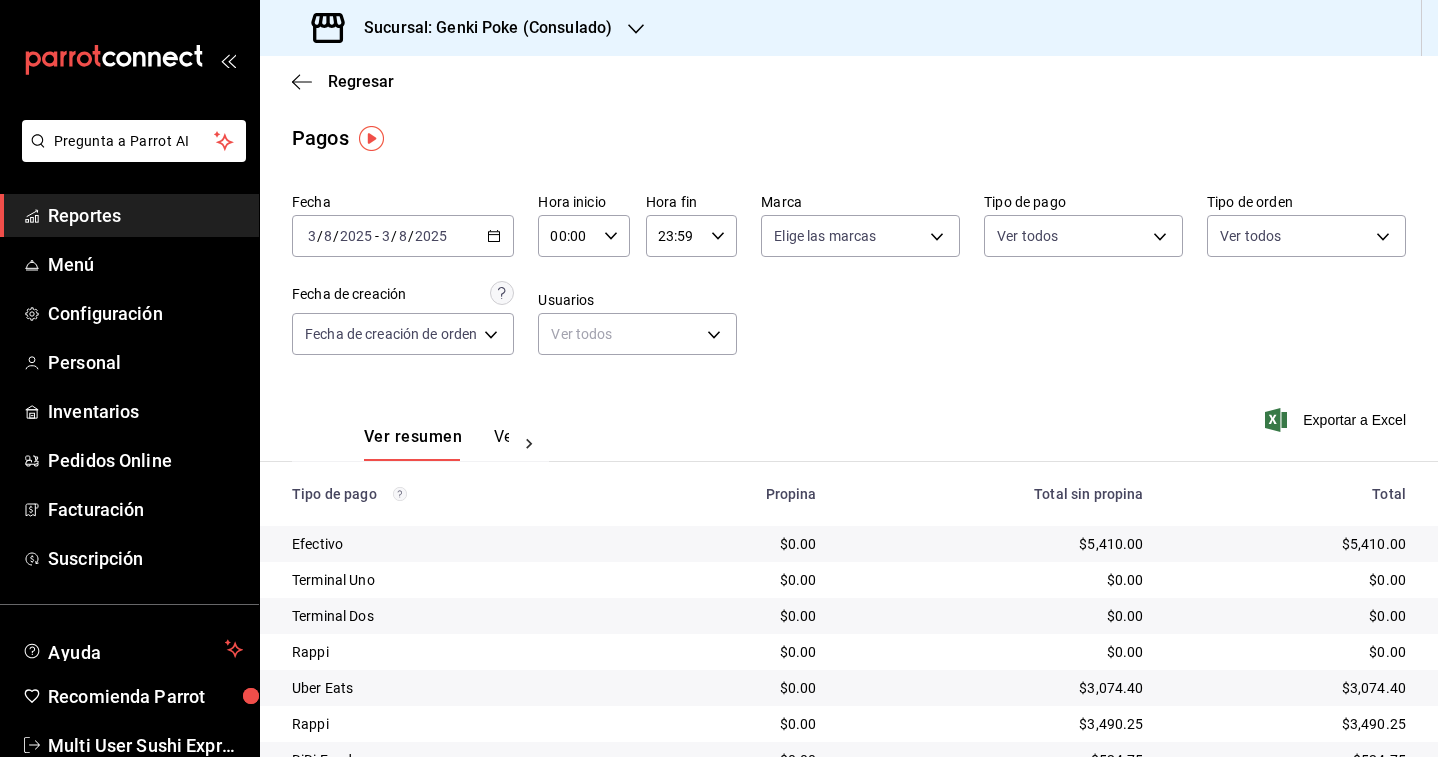 click on "2025-08-03 3 / 8 / 2025 - 2025-08-03 3 / 8 / 2025" at bounding box center (403, 236) 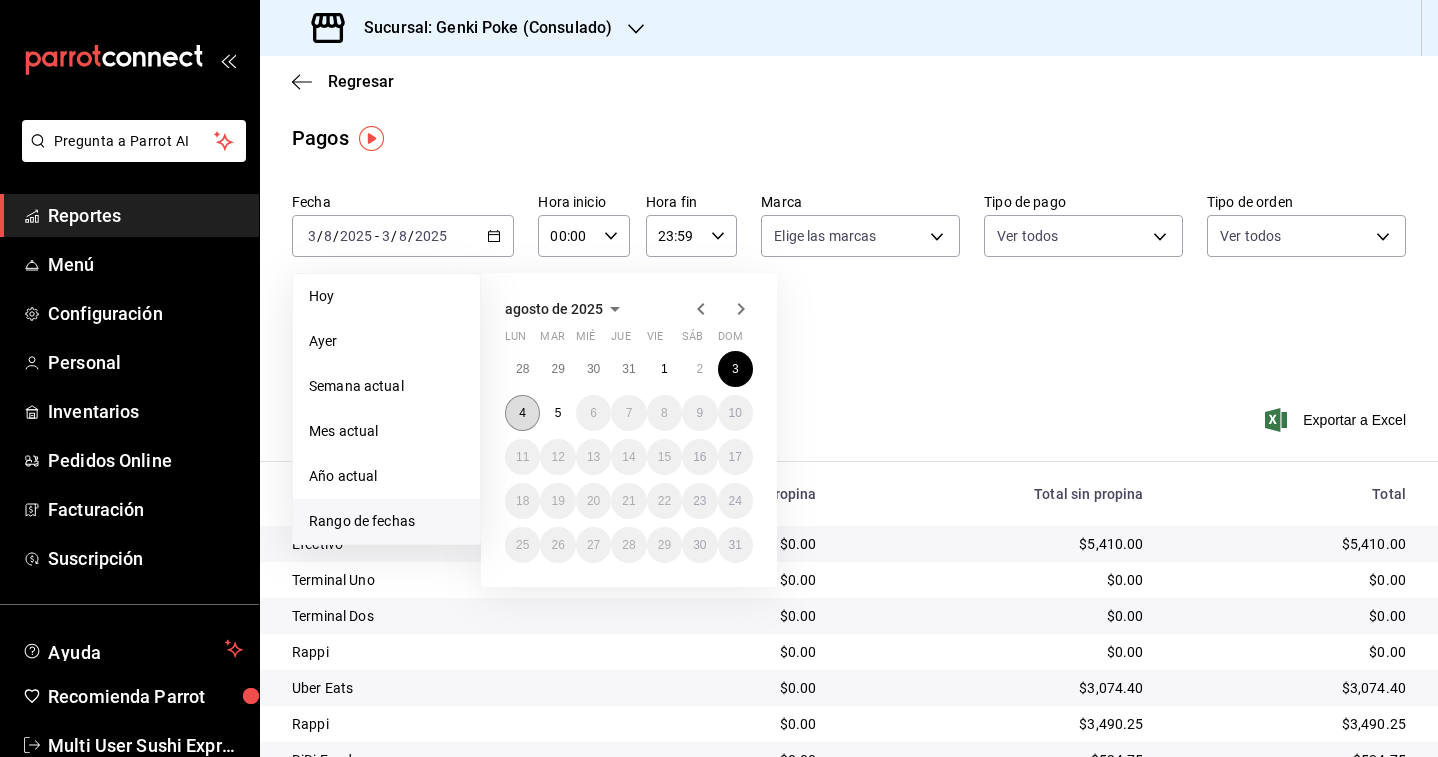 click on "4" at bounding box center [522, 413] 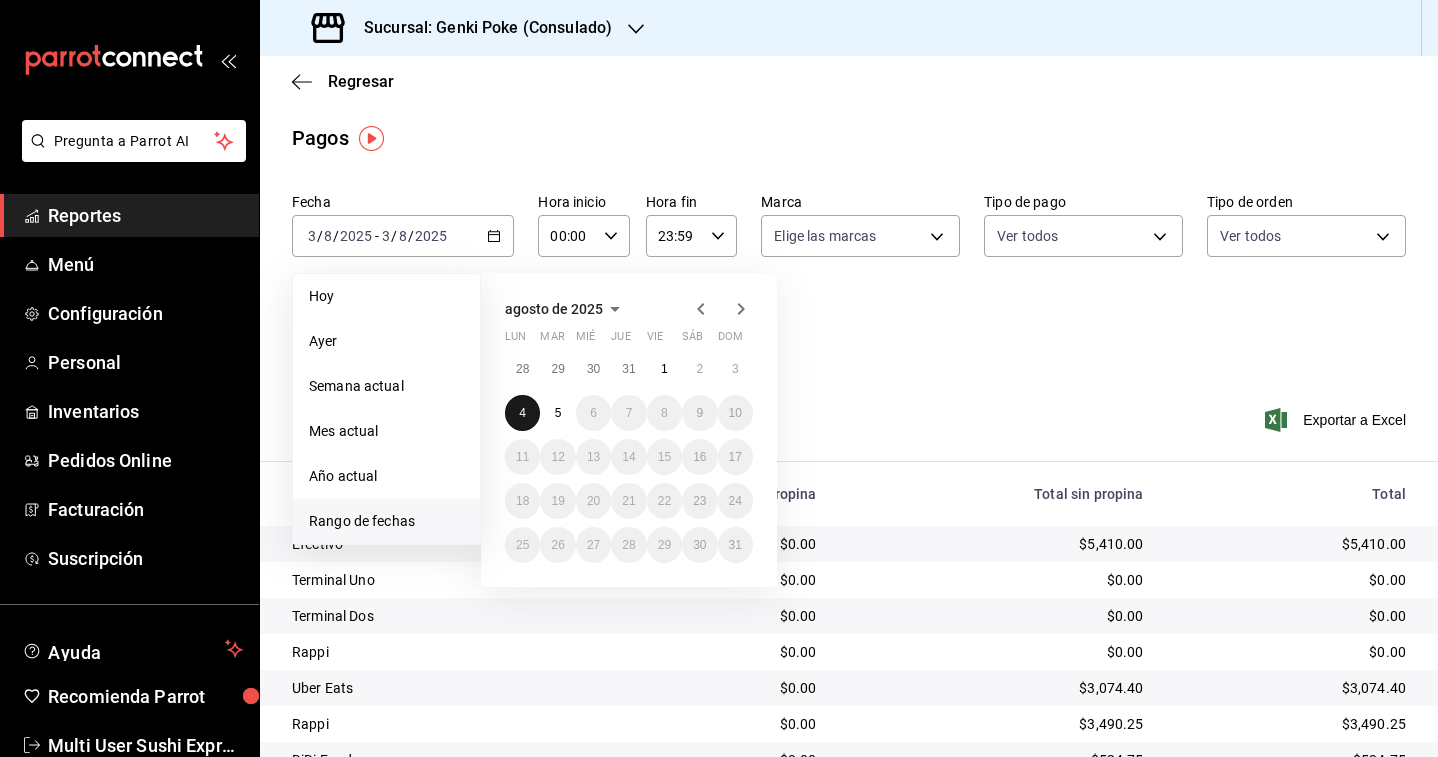 click on "4" at bounding box center (522, 413) 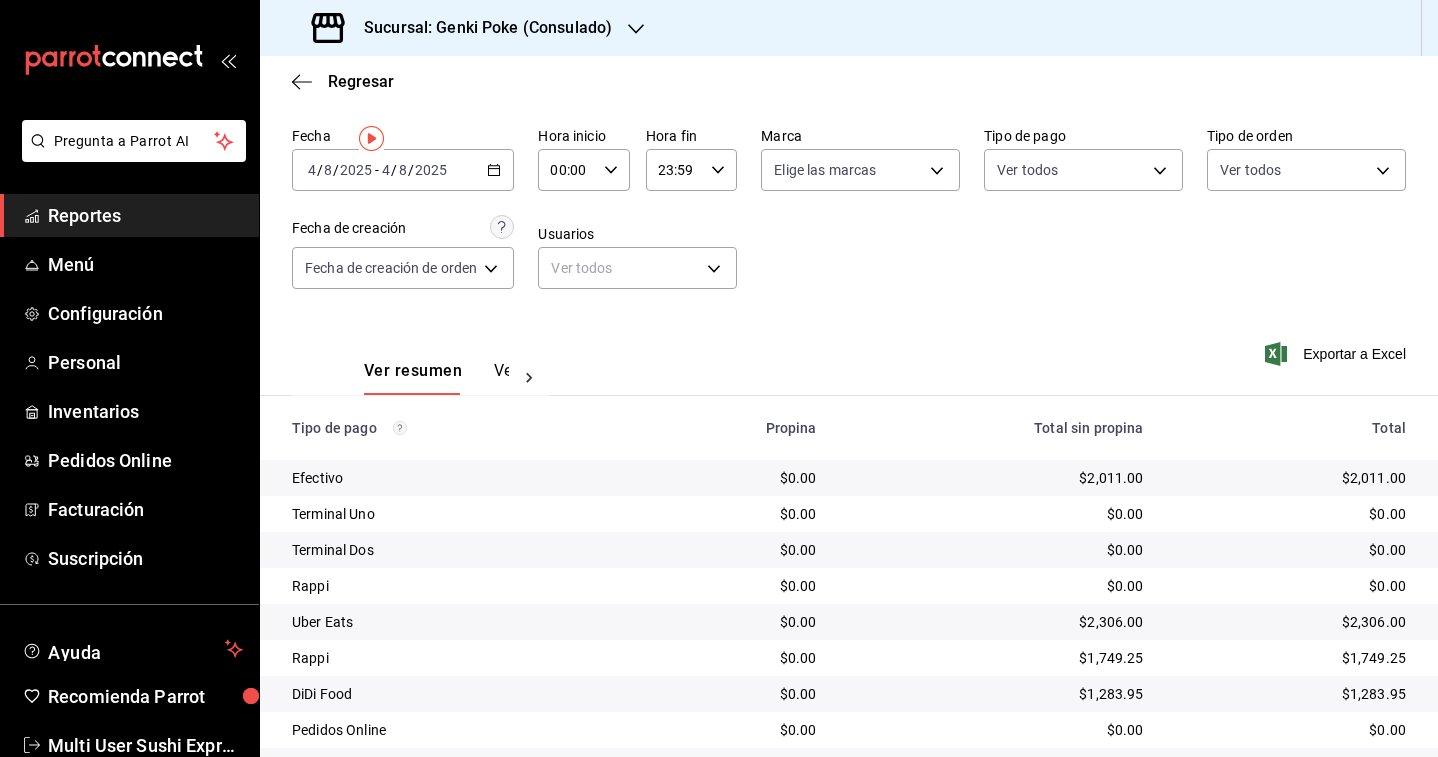 scroll, scrollTop: 0, scrollLeft: 0, axis: both 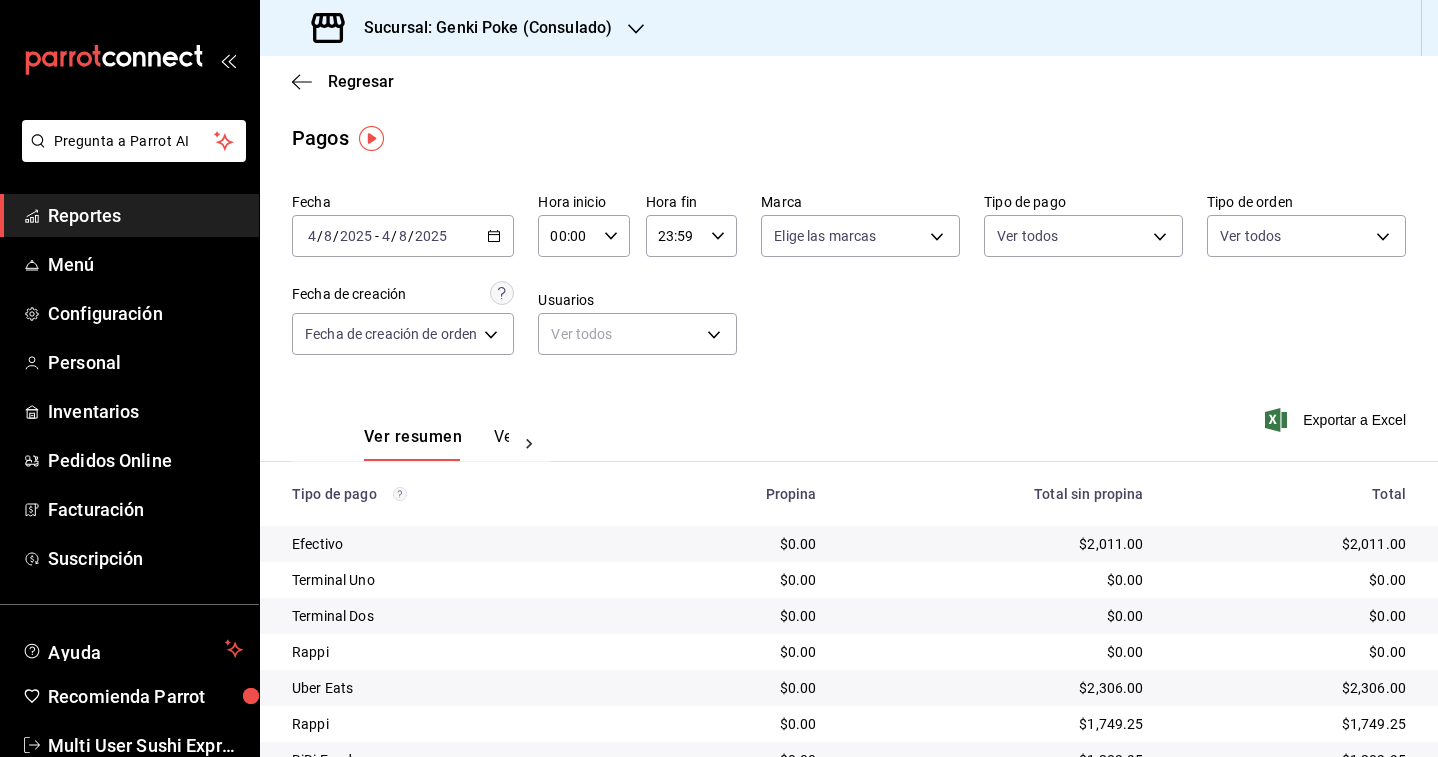 click 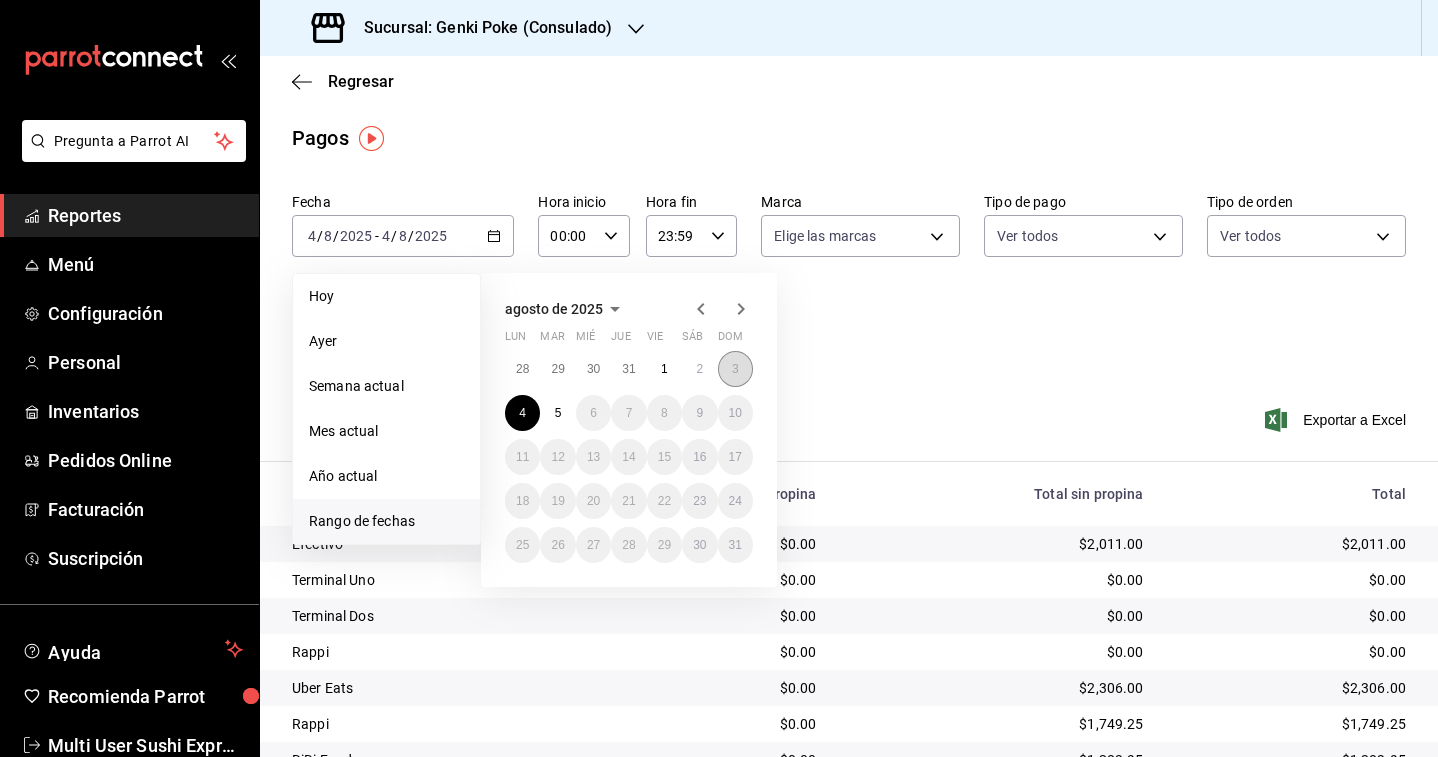 click on "3" at bounding box center (735, 369) 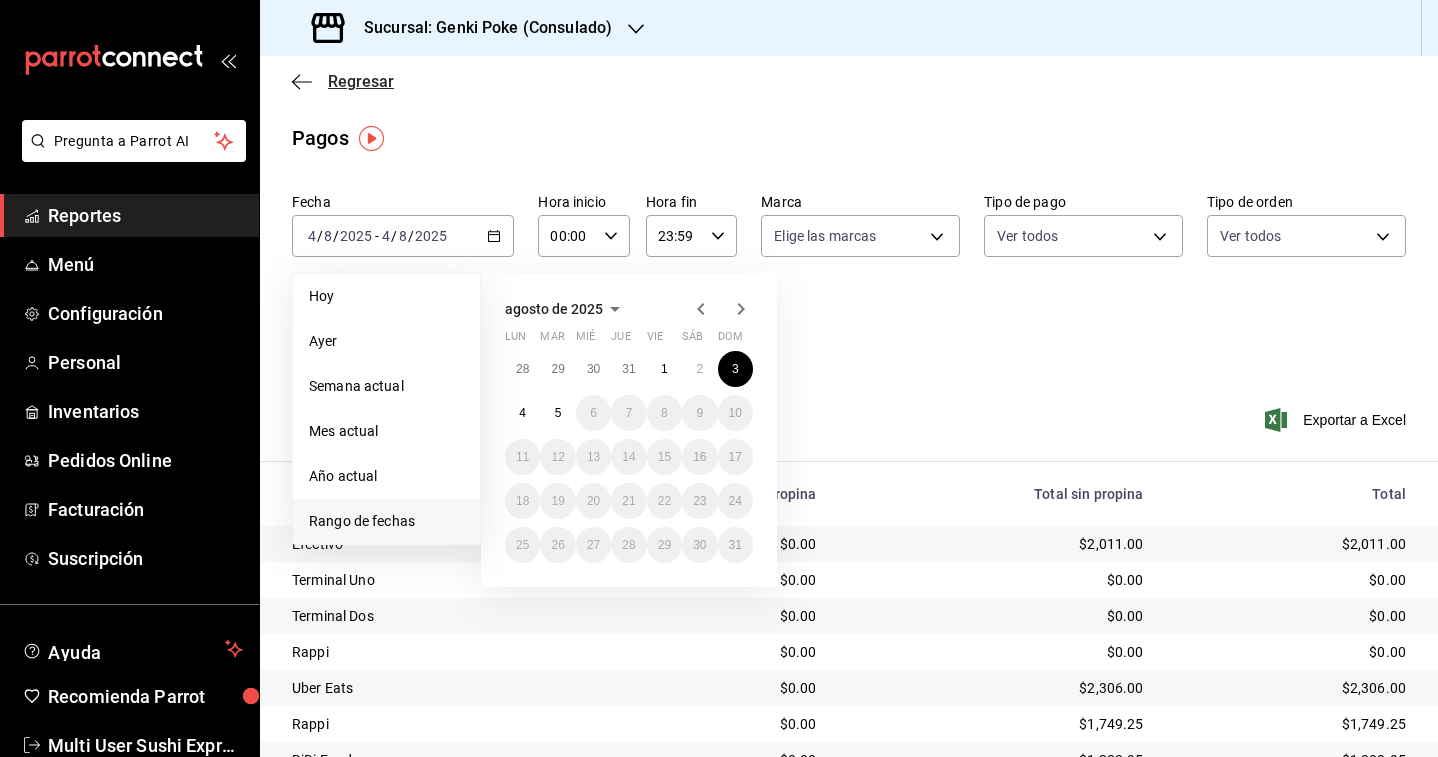 click on "Regresar" at bounding box center (361, 81) 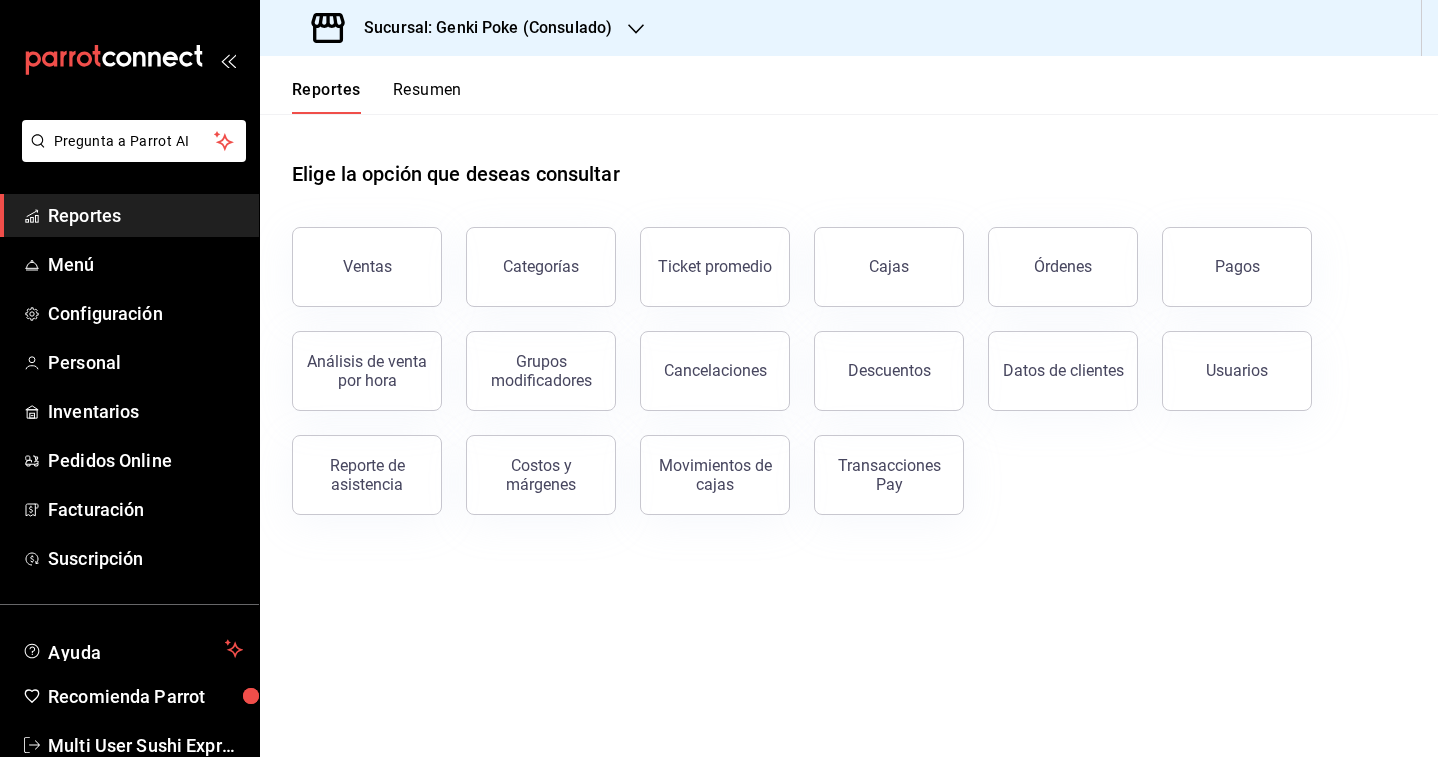 click on "Resumen" at bounding box center [427, 97] 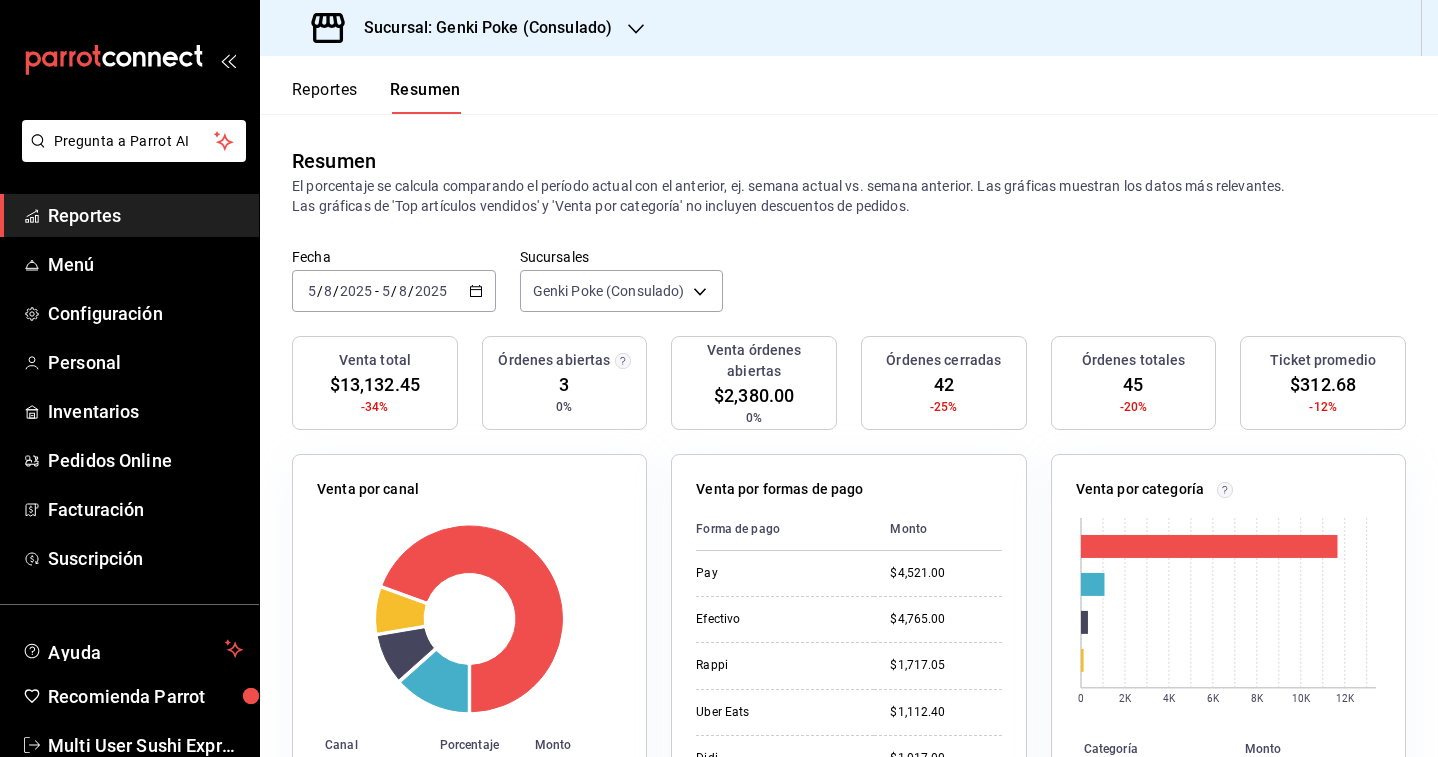click 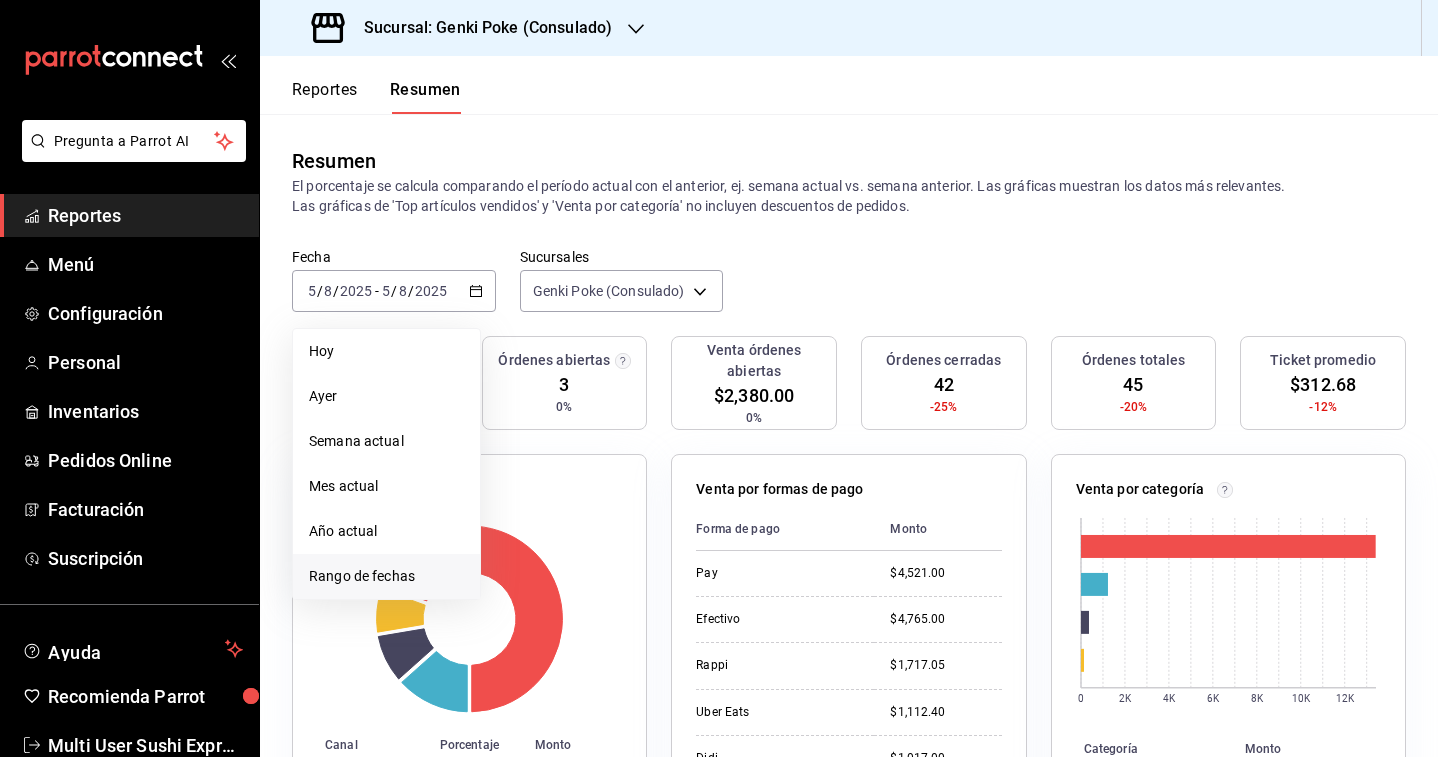click on "Rango de fechas" at bounding box center (386, 576) 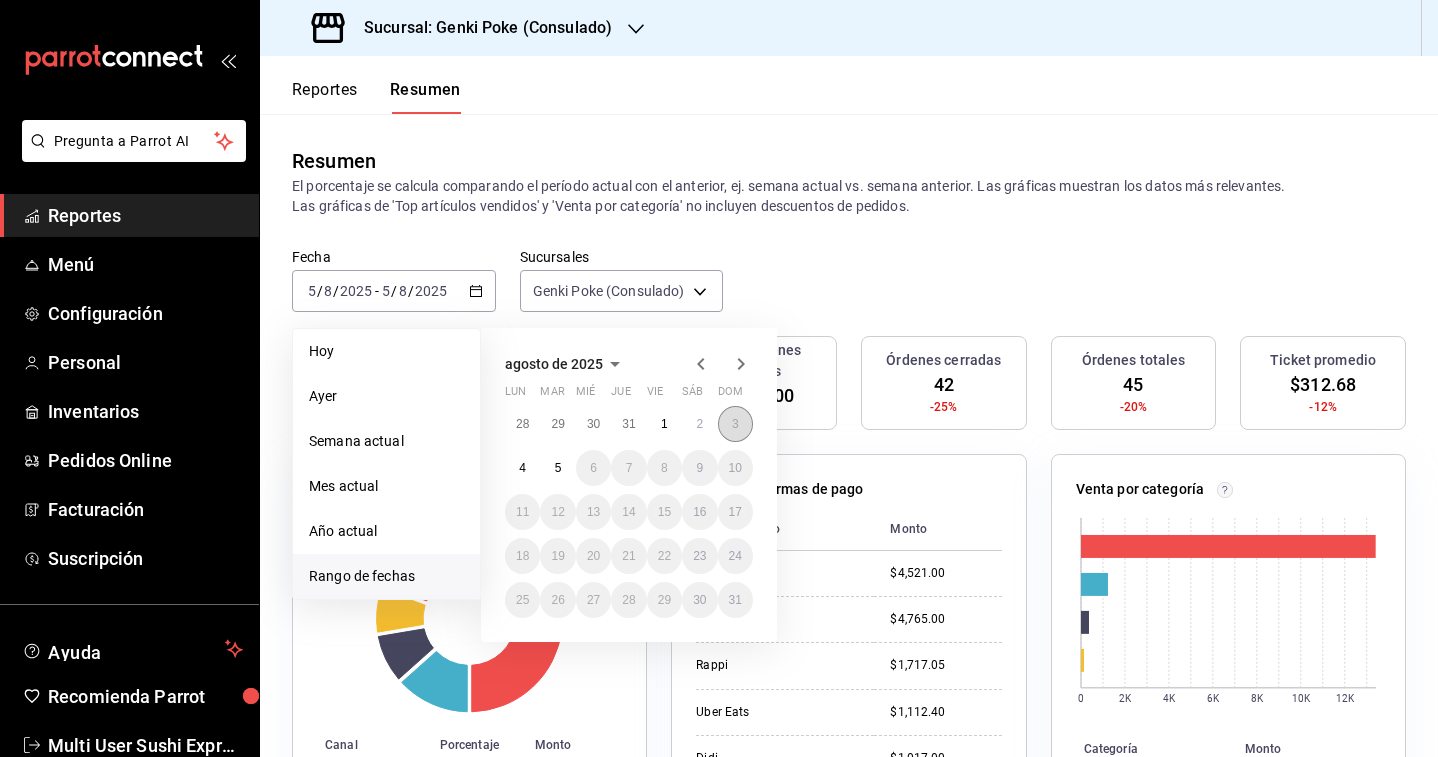 click on "3" at bounding box center [735, 424] 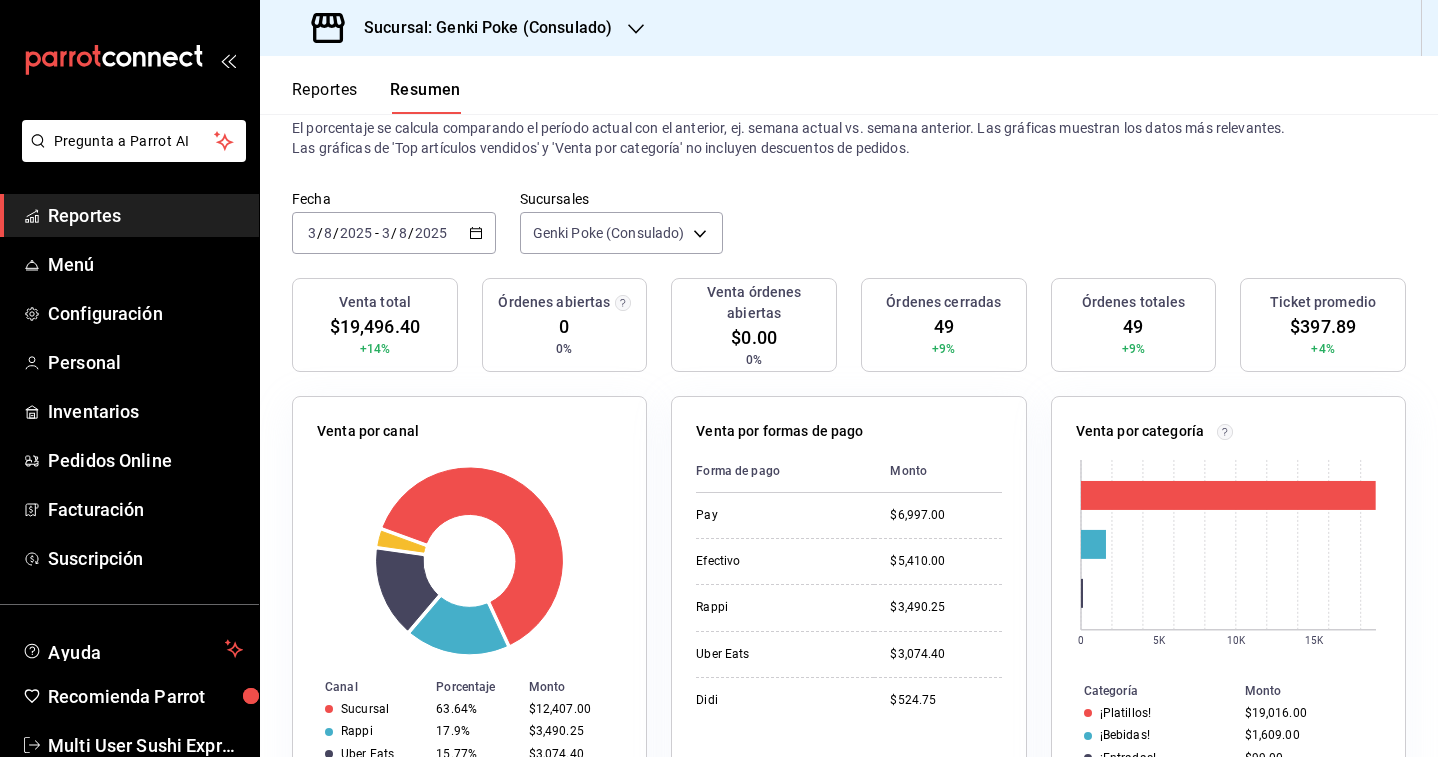 scroll, scrollTop: 0, scrollLeft: 0, axis: both 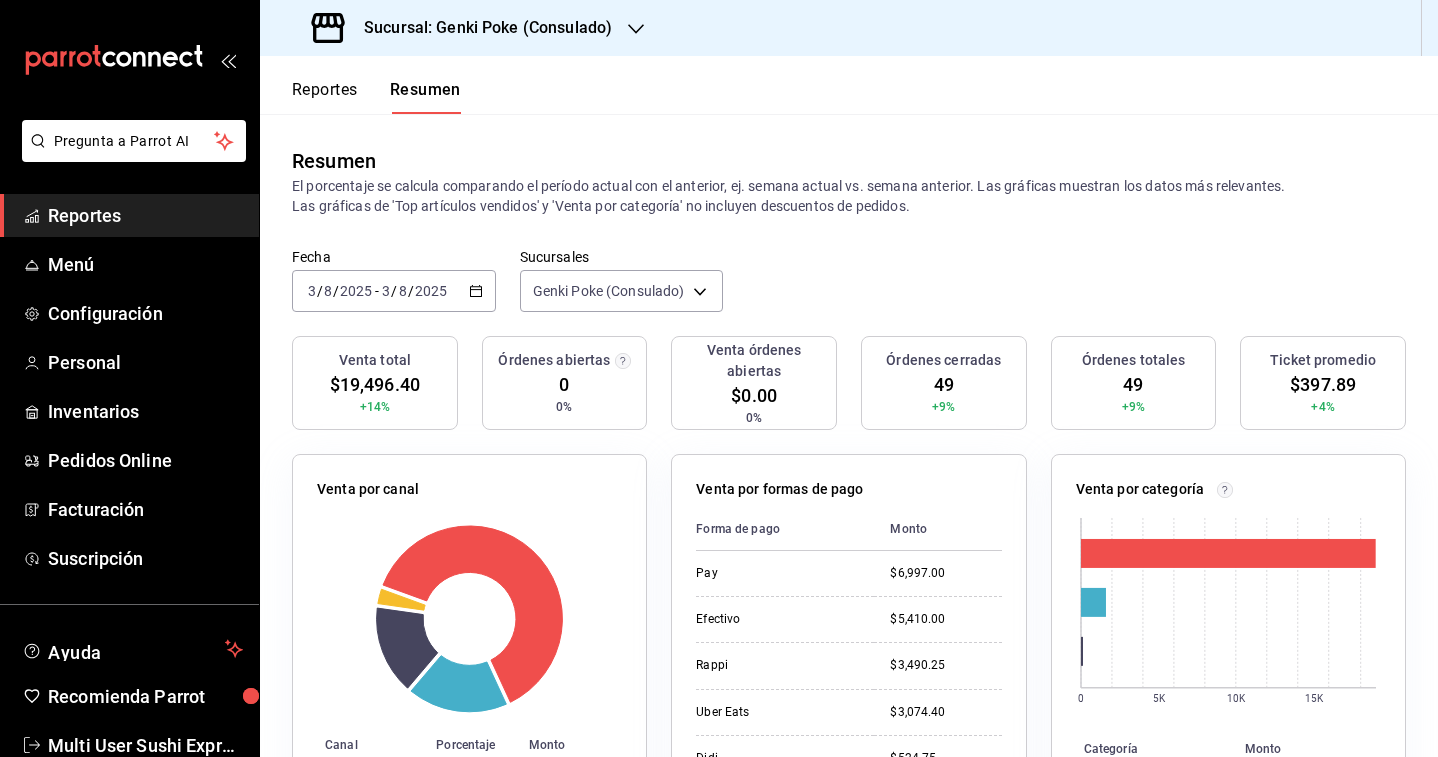 click on "2025-08-03 3 / 8 / 2025 - 2025-08-03 3 / 8 / 2025" at bounding box center [394, 291] 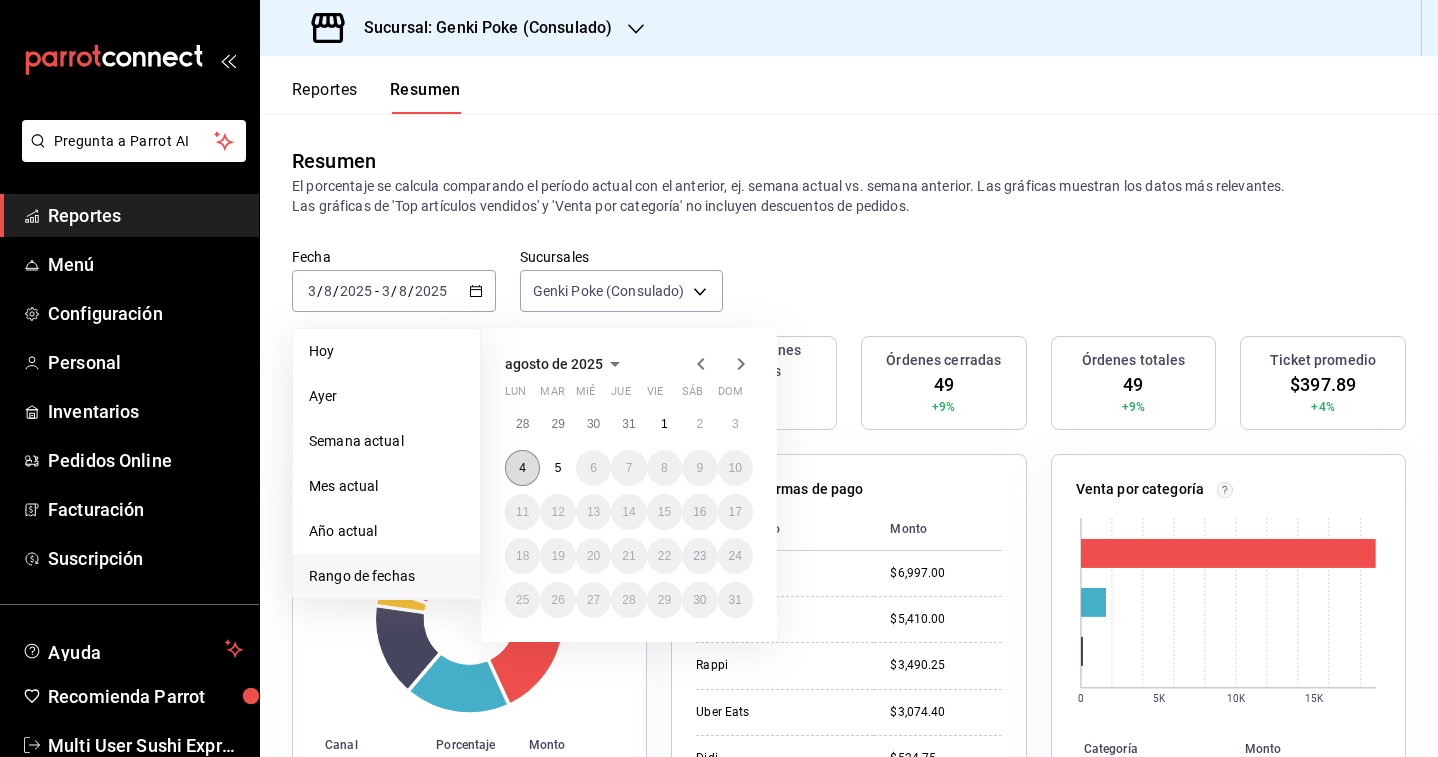 click on "4" at bounding box center (522, 468) 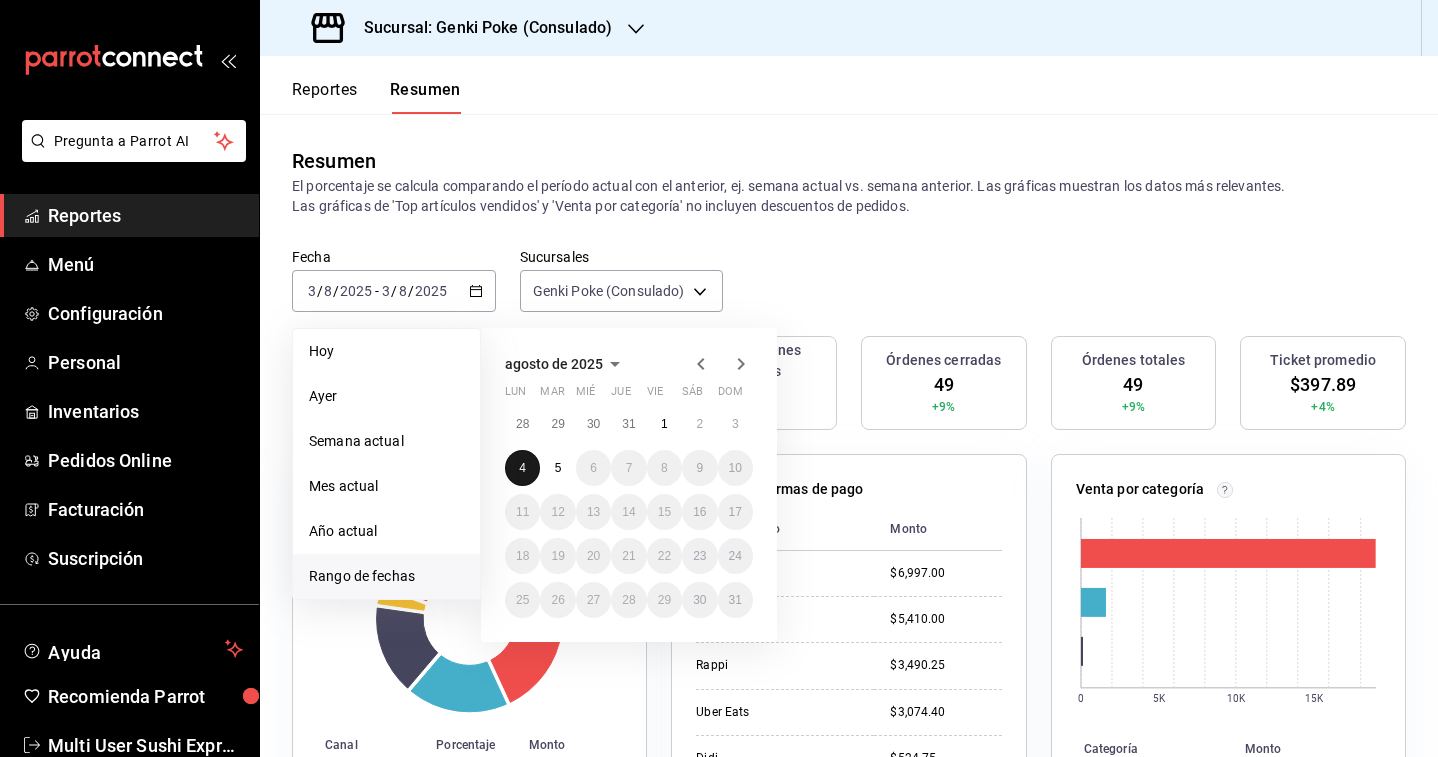 click on "4" at bounding box center (522, 468) 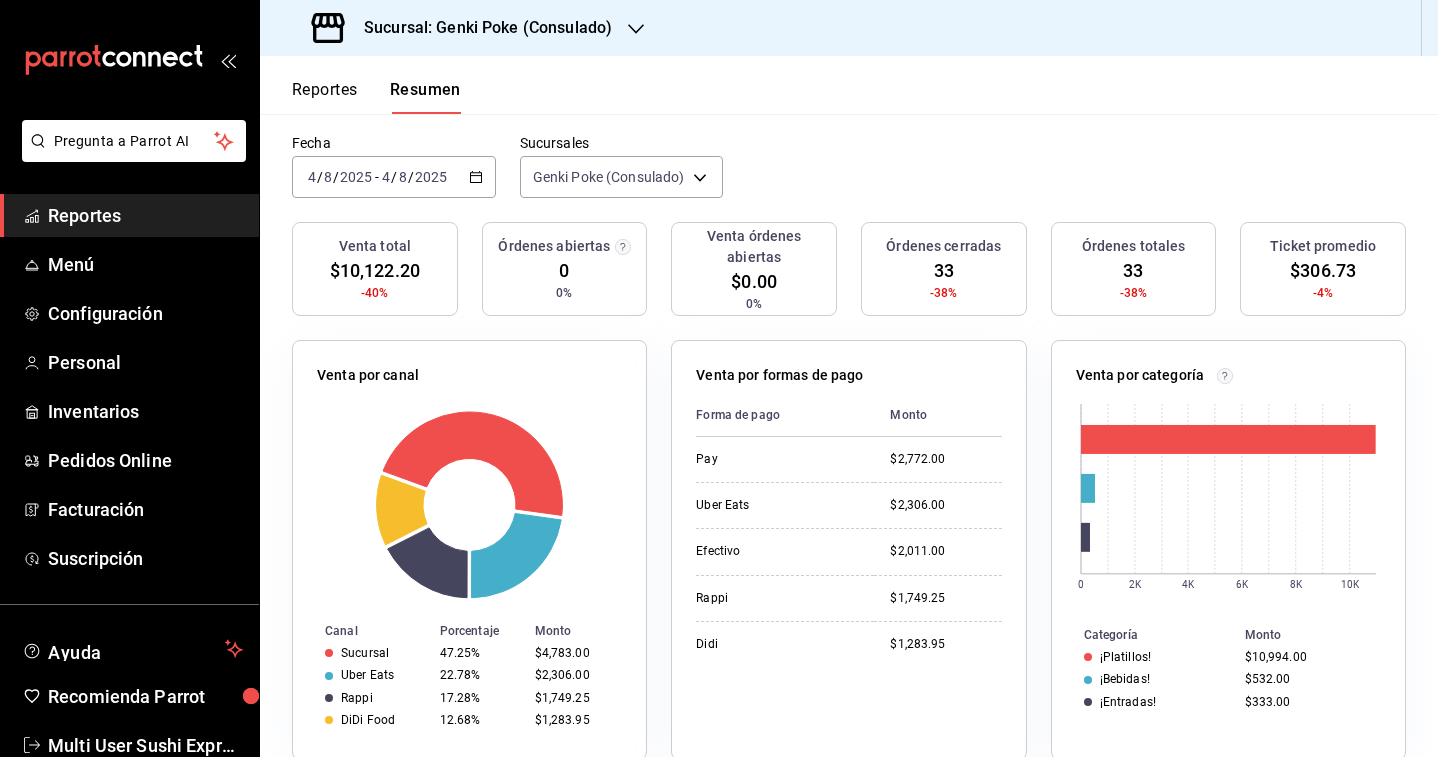 scroll, scrollTop: 0, scrollLeft: 0, axis: both 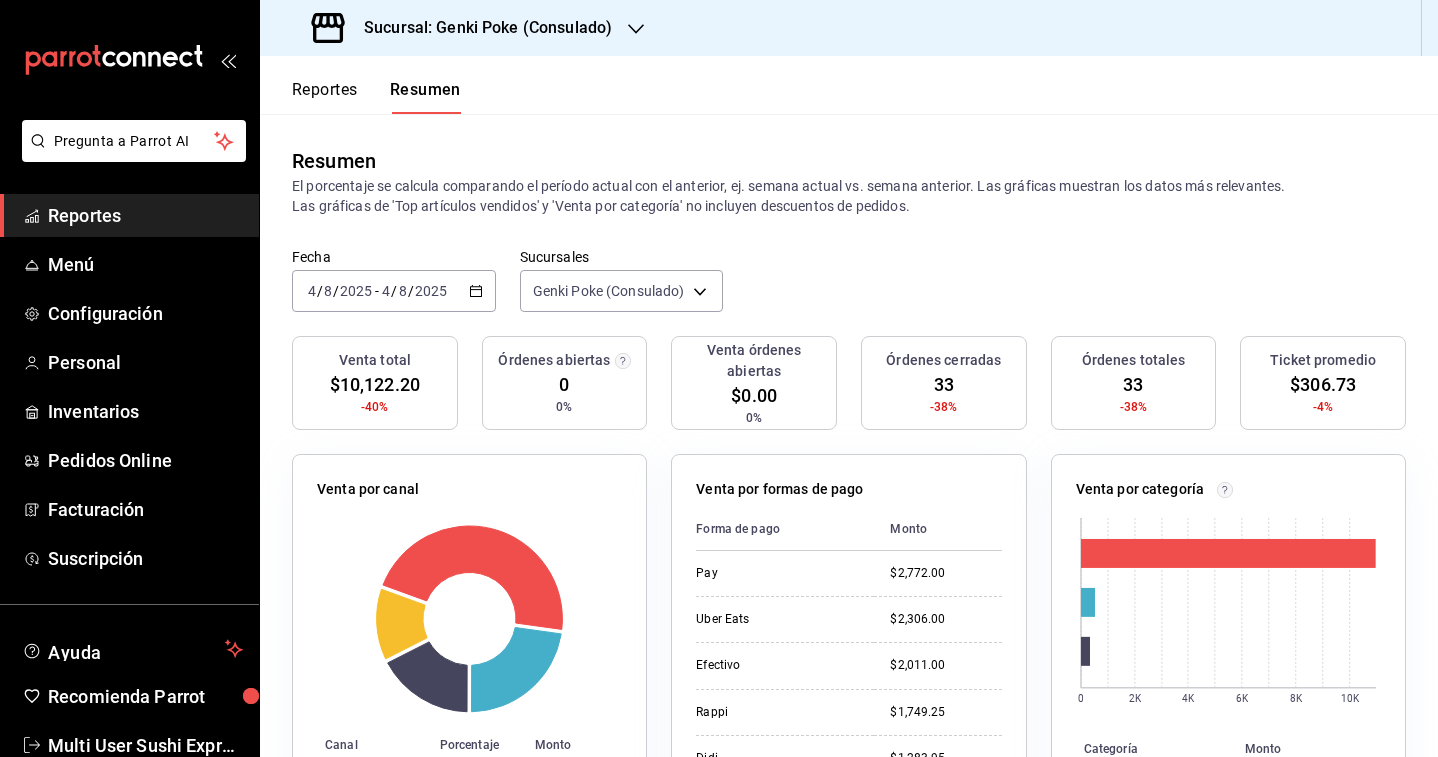 click on "Reportes" at bounding box center [325, 97] 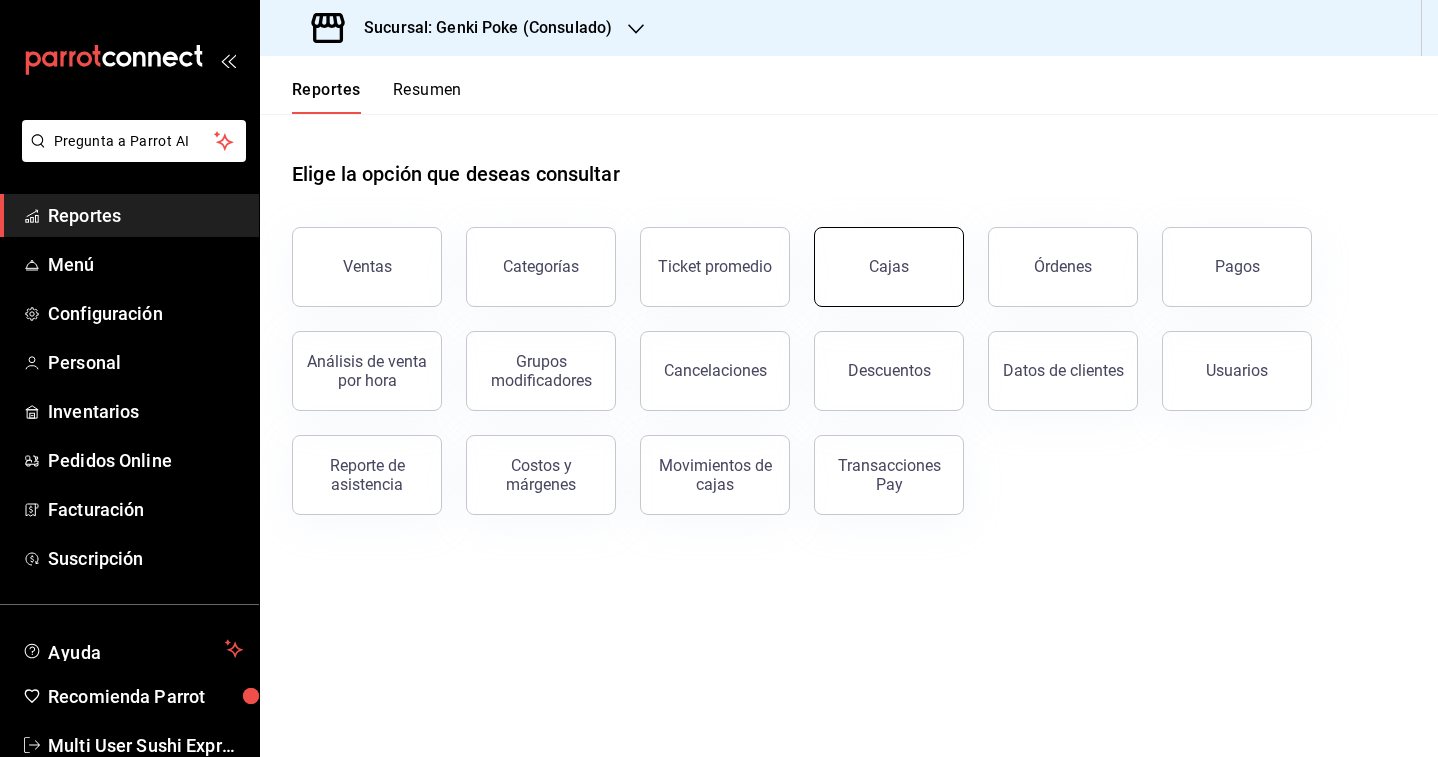 click on "Cajas" at bounding box center [889, 267] 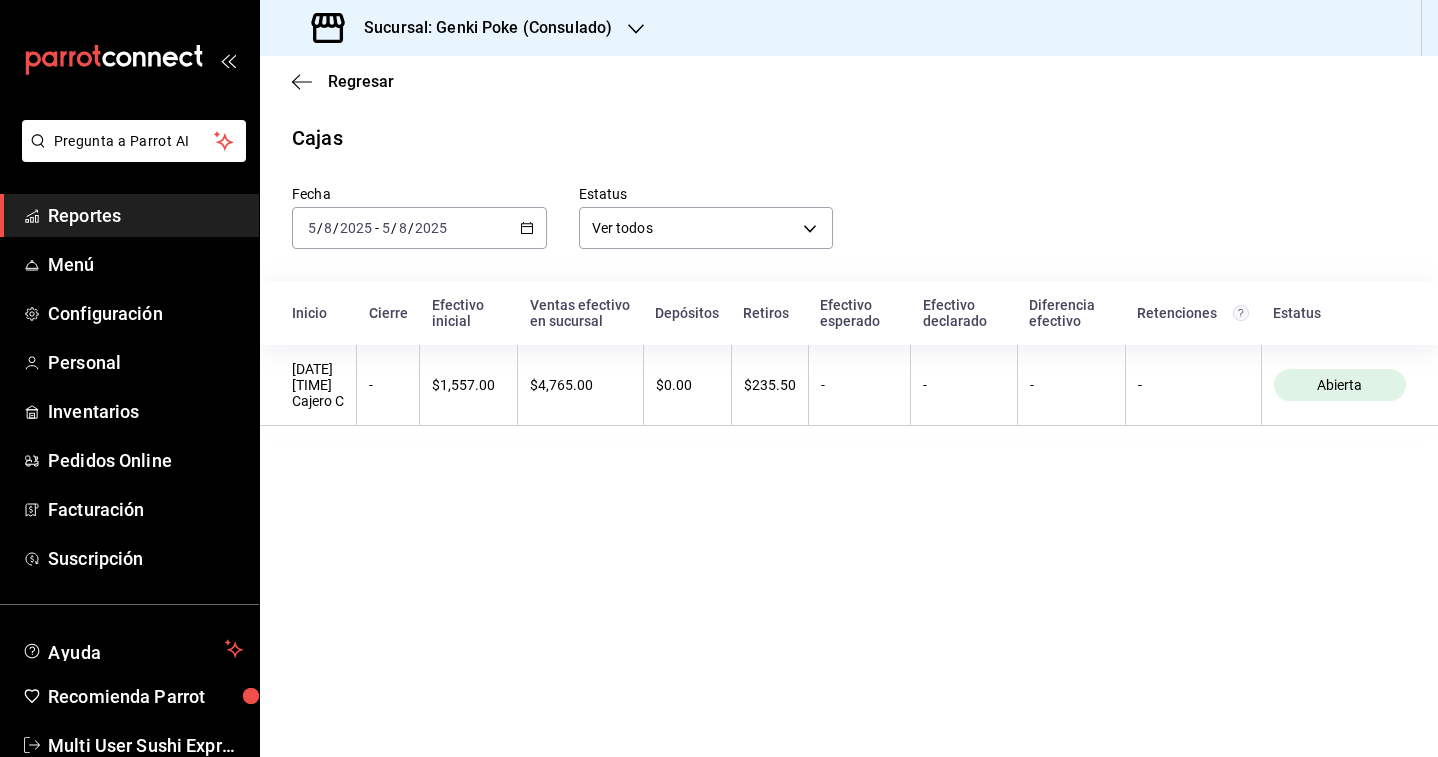 click 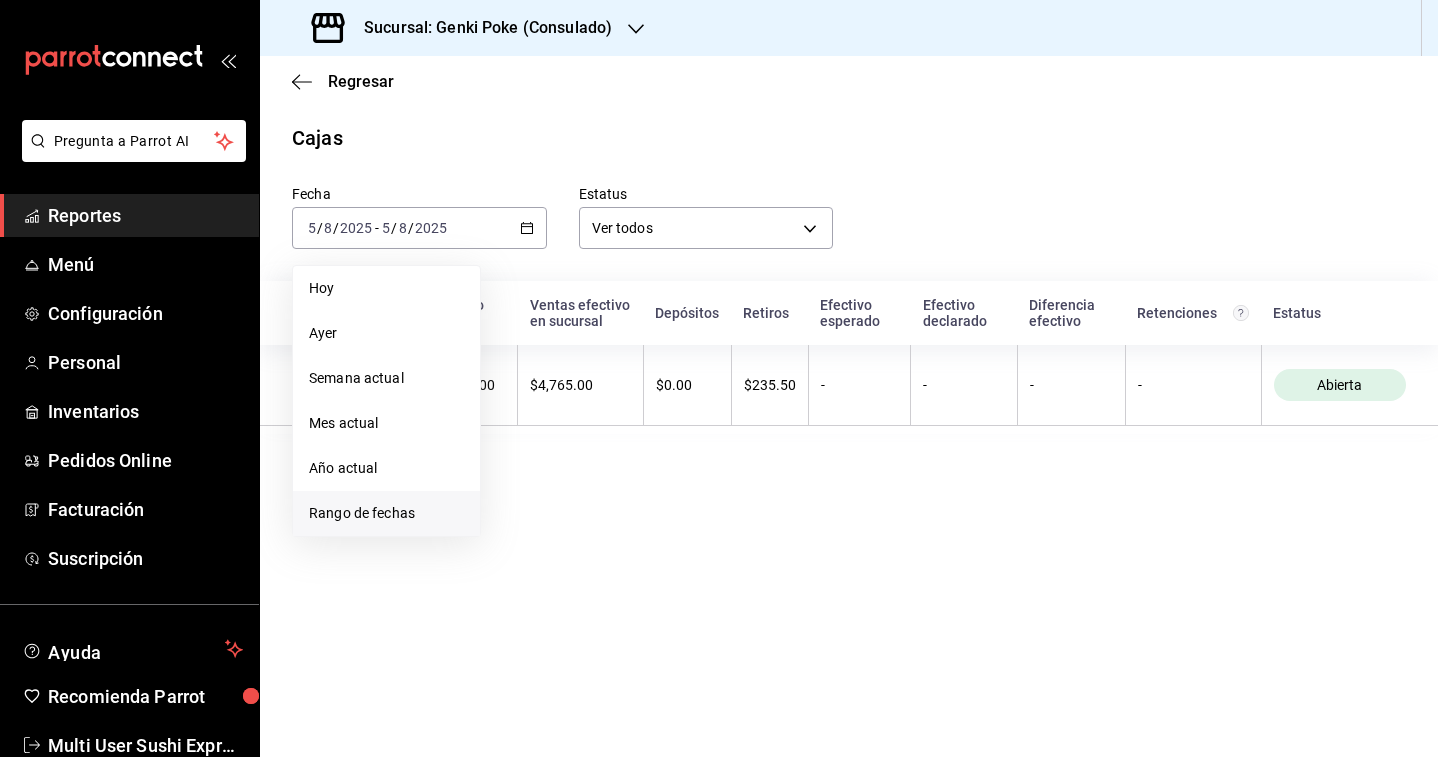 click on "Rango de fechas" at bounding box center [386, 513] 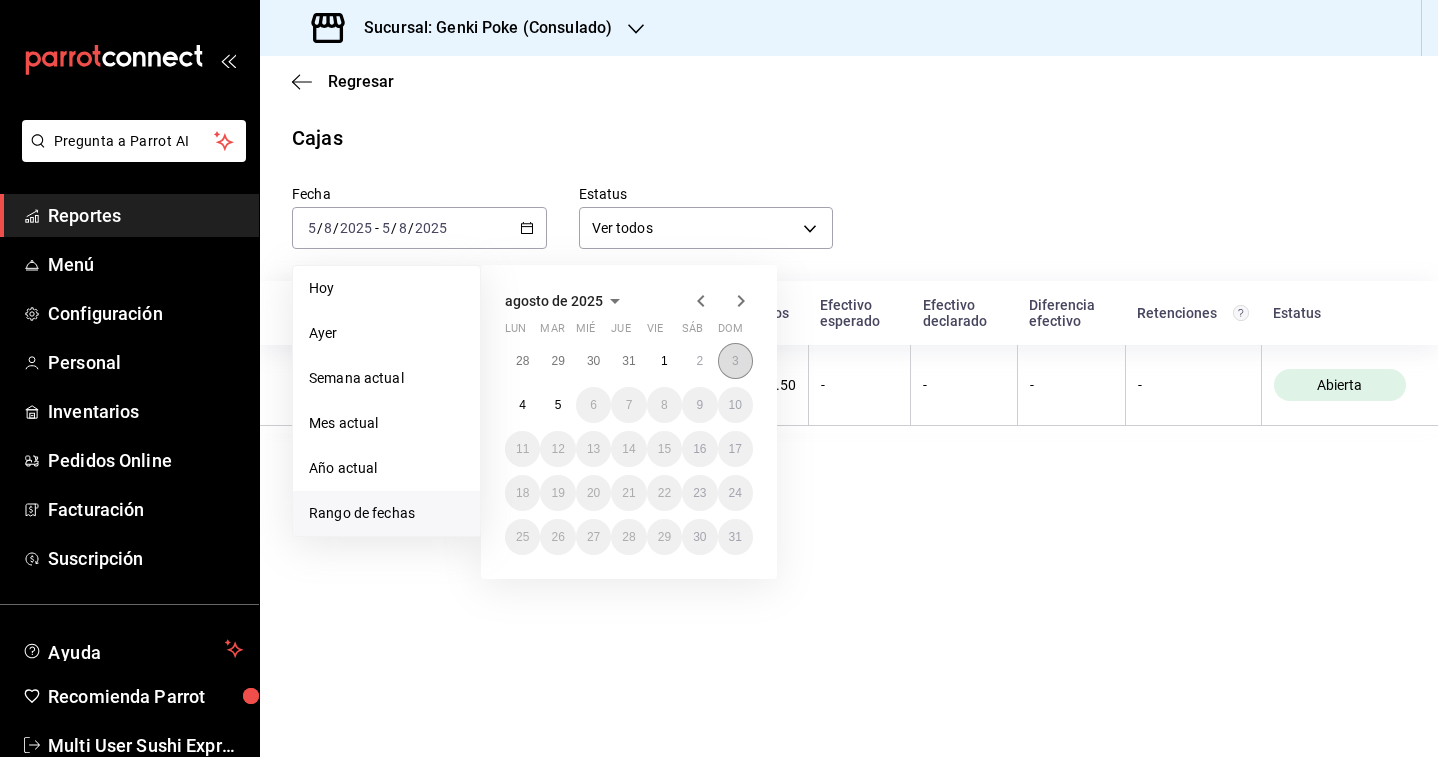 click on "3" at bounding box center [735, 361] 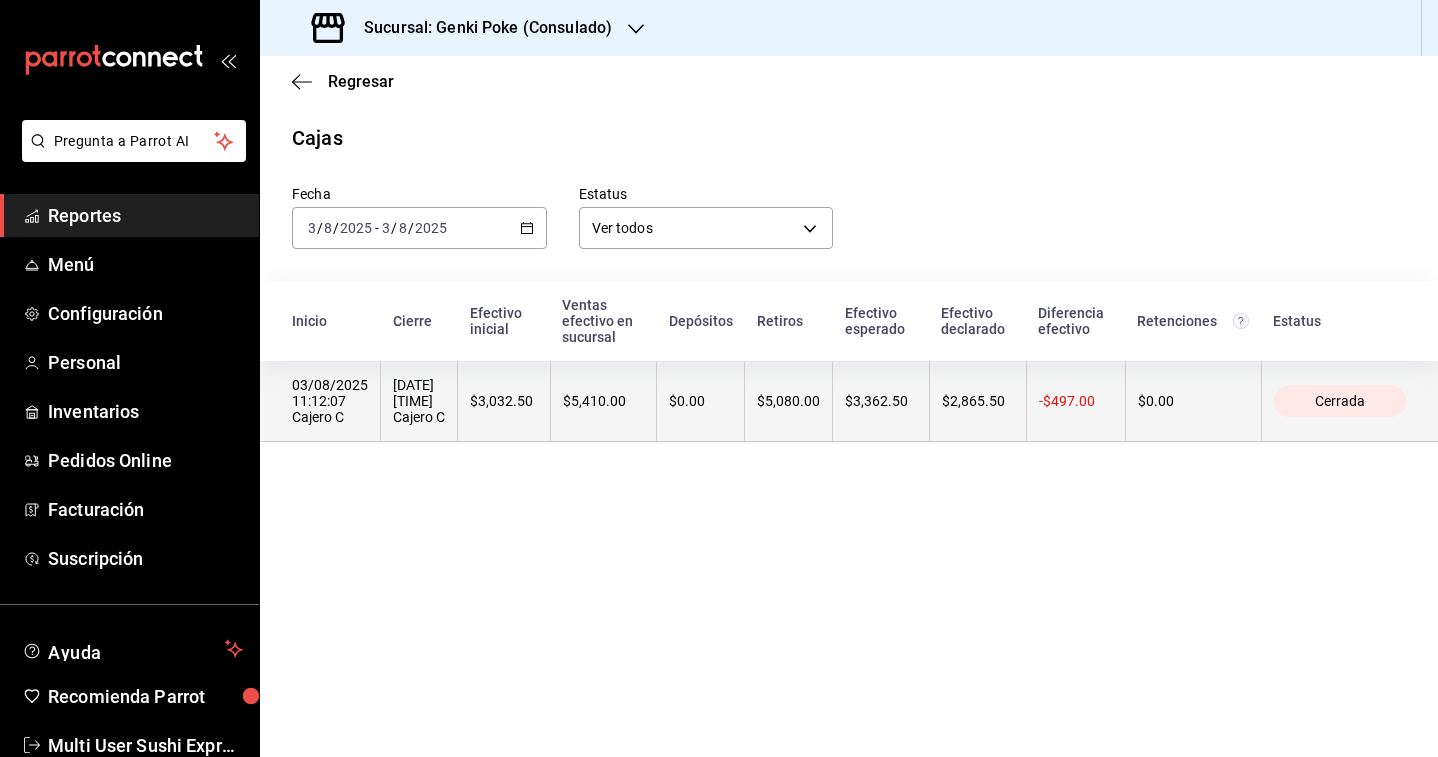 click on "$0.00" at bounding box center (701, 401) 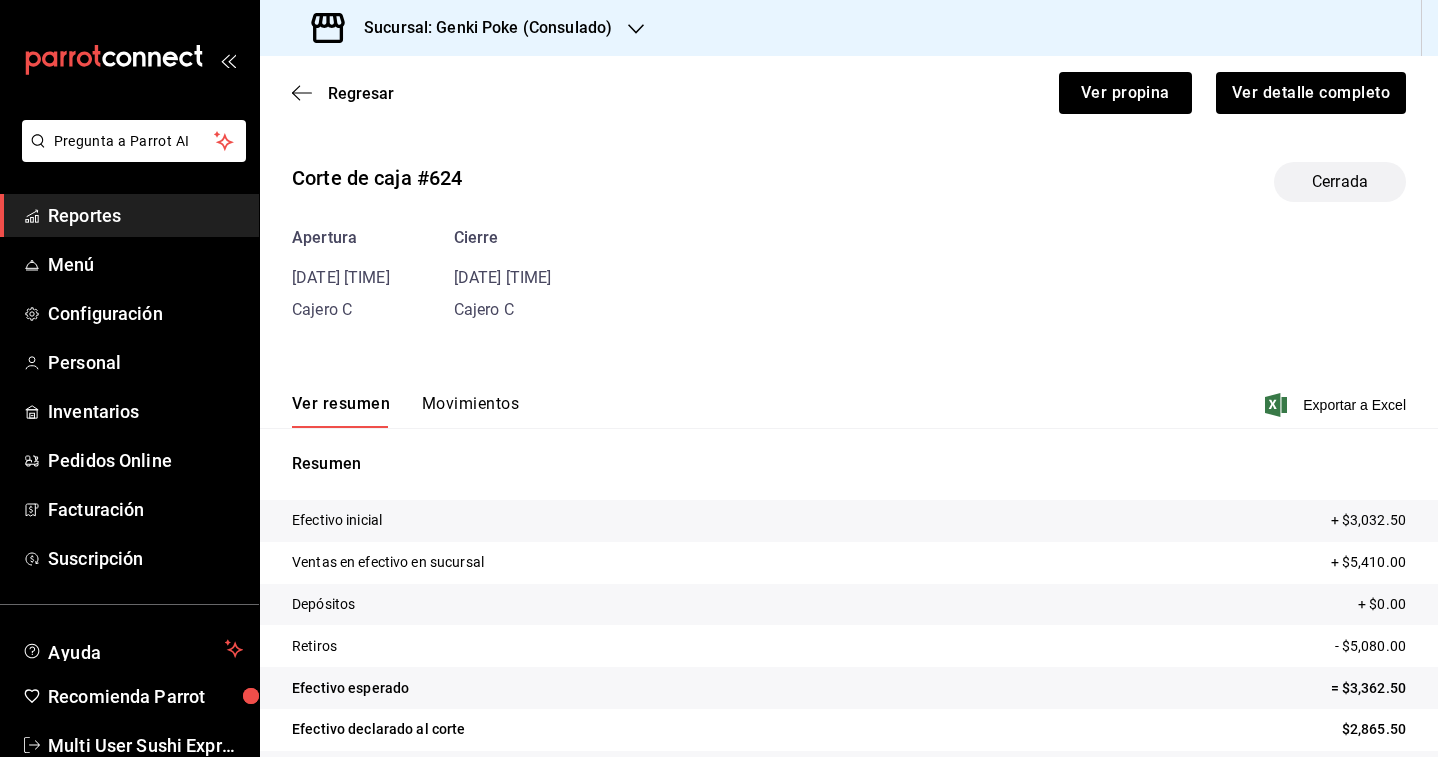 scroll, scrollTop: 59, scrollLeft: 0, axis: vertical 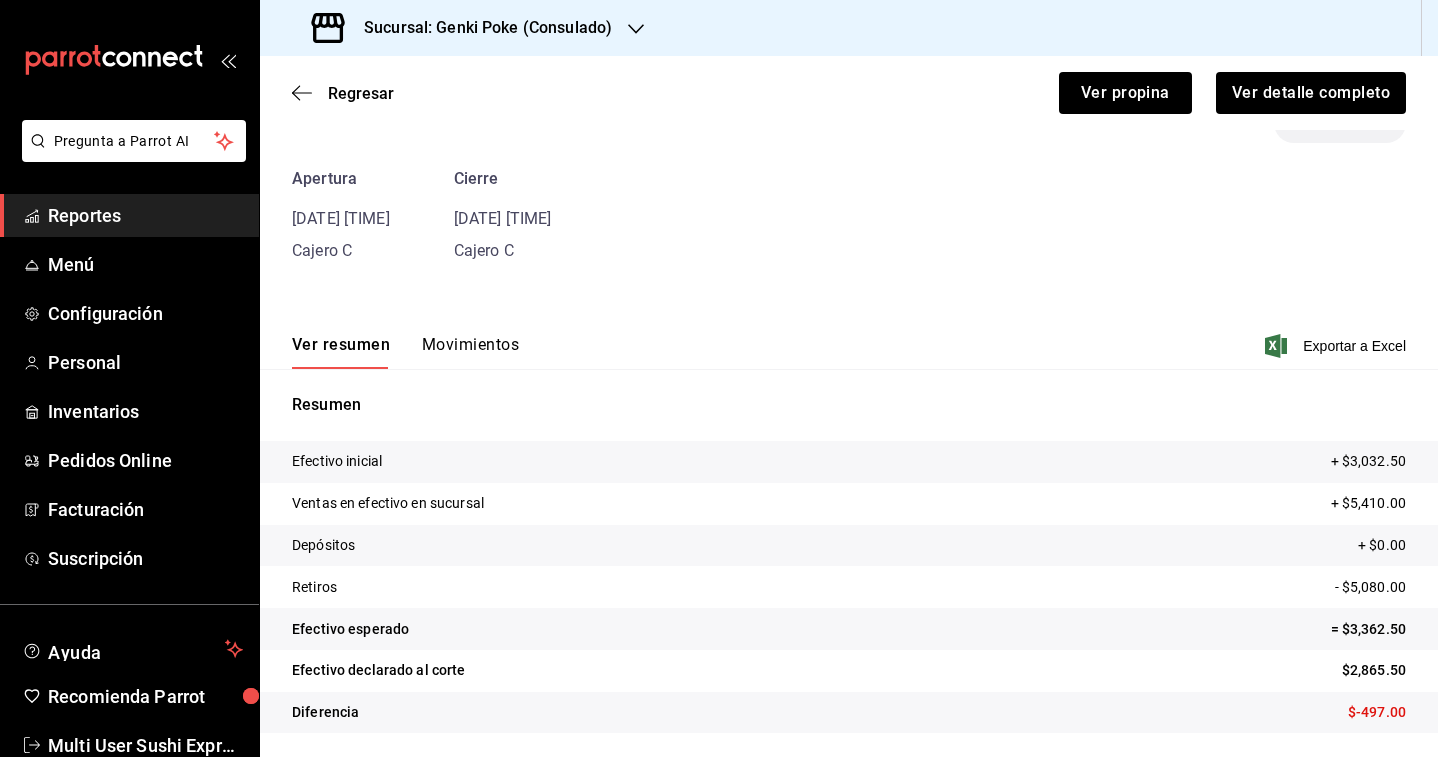 click on "Movimientos" at bounding box center (470, 352) 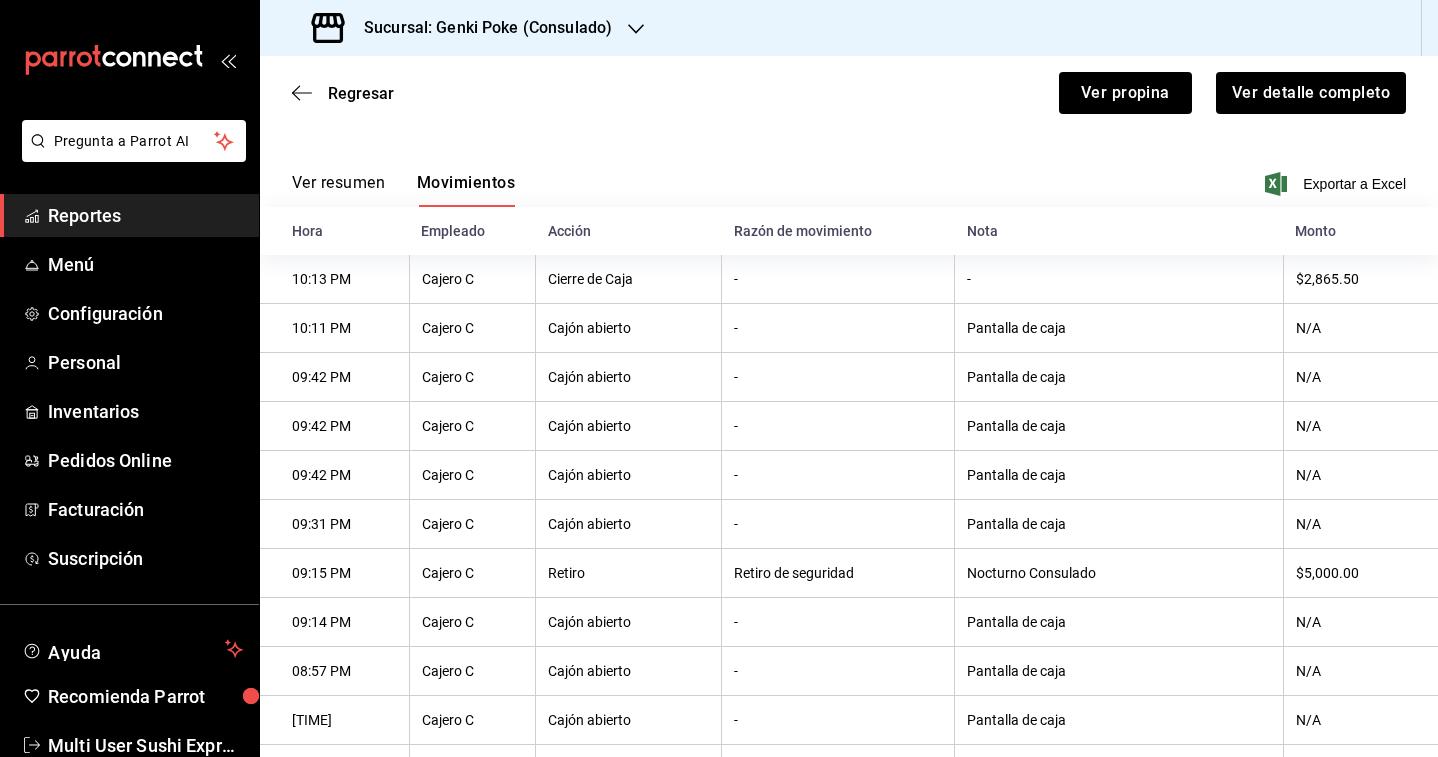 scroll, scrollTop: 264, scrollLeft: 0, axis: vertical 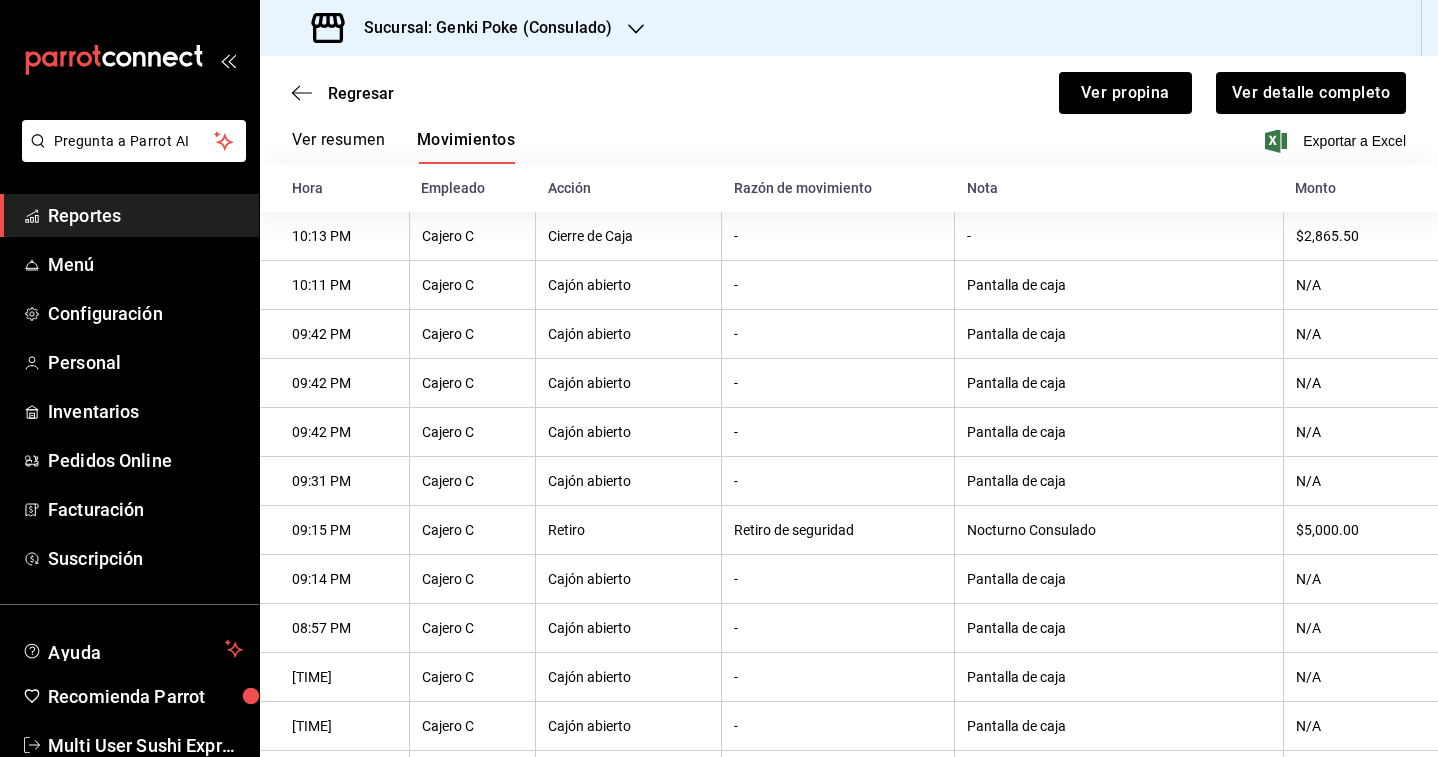 type 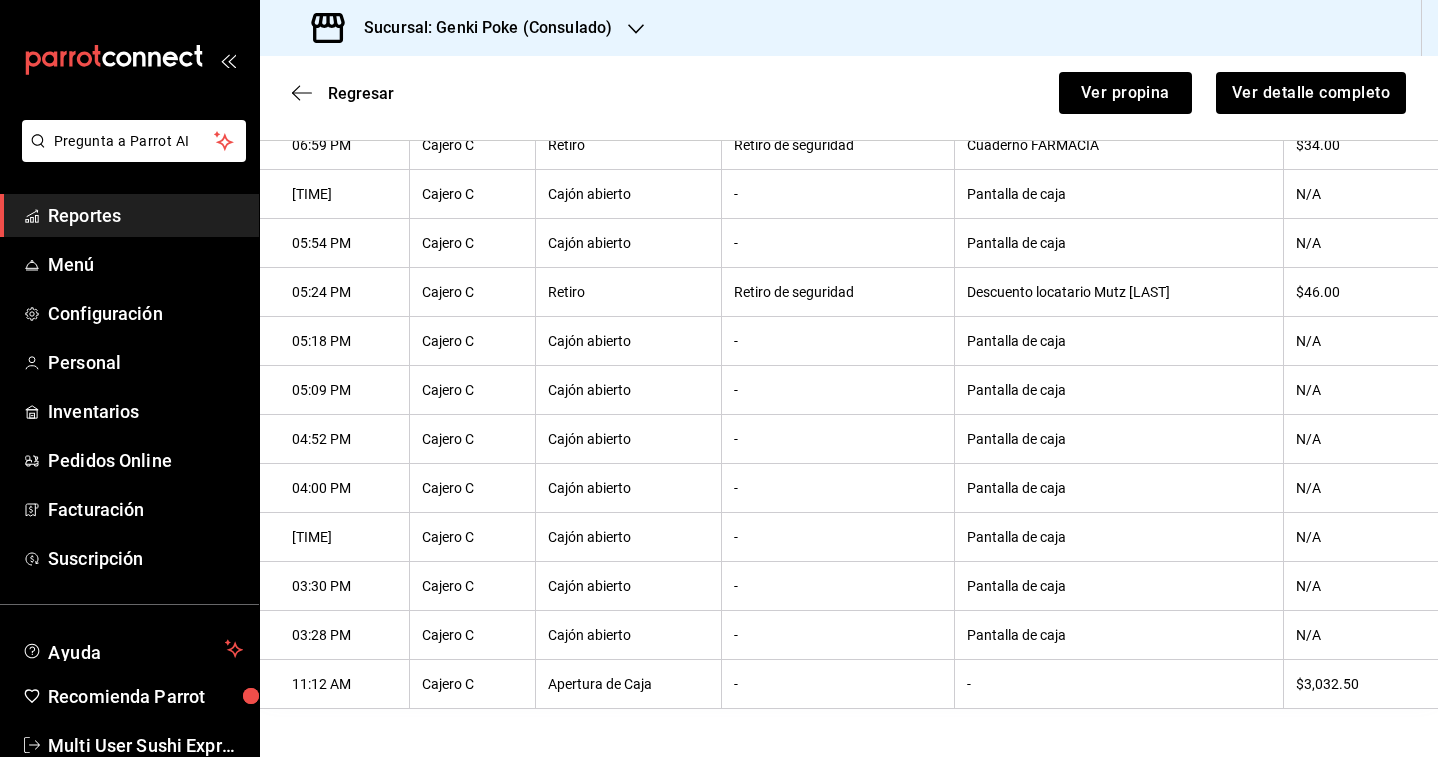 scroll, scrollTop: 1091, scrollLeft: 0, axis: vertical 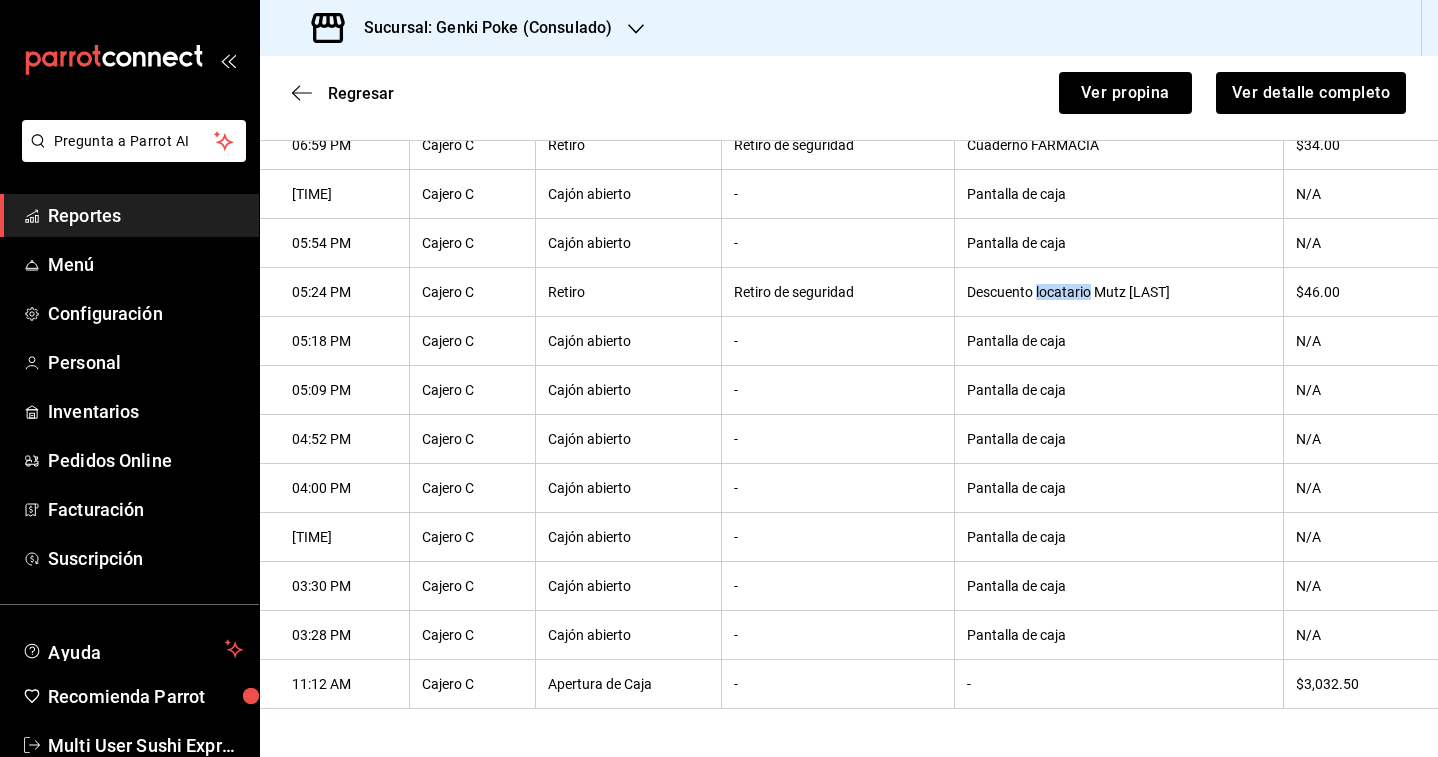click on "Descuento locatario Mutz [LAST]" at bounding box center (1119, 292) 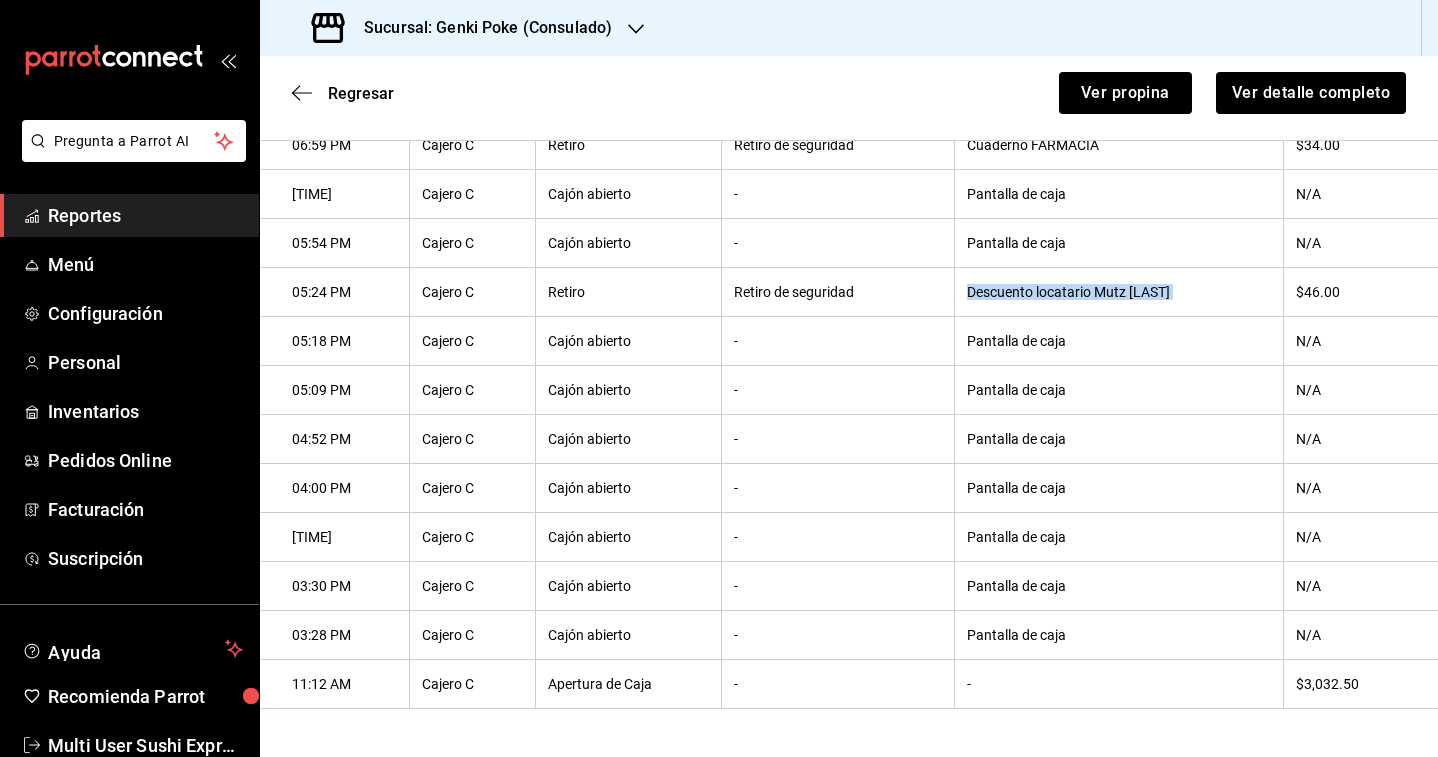 click on "Descuento locatario Mutz [LAST]" at bounding box center (1119, 292) 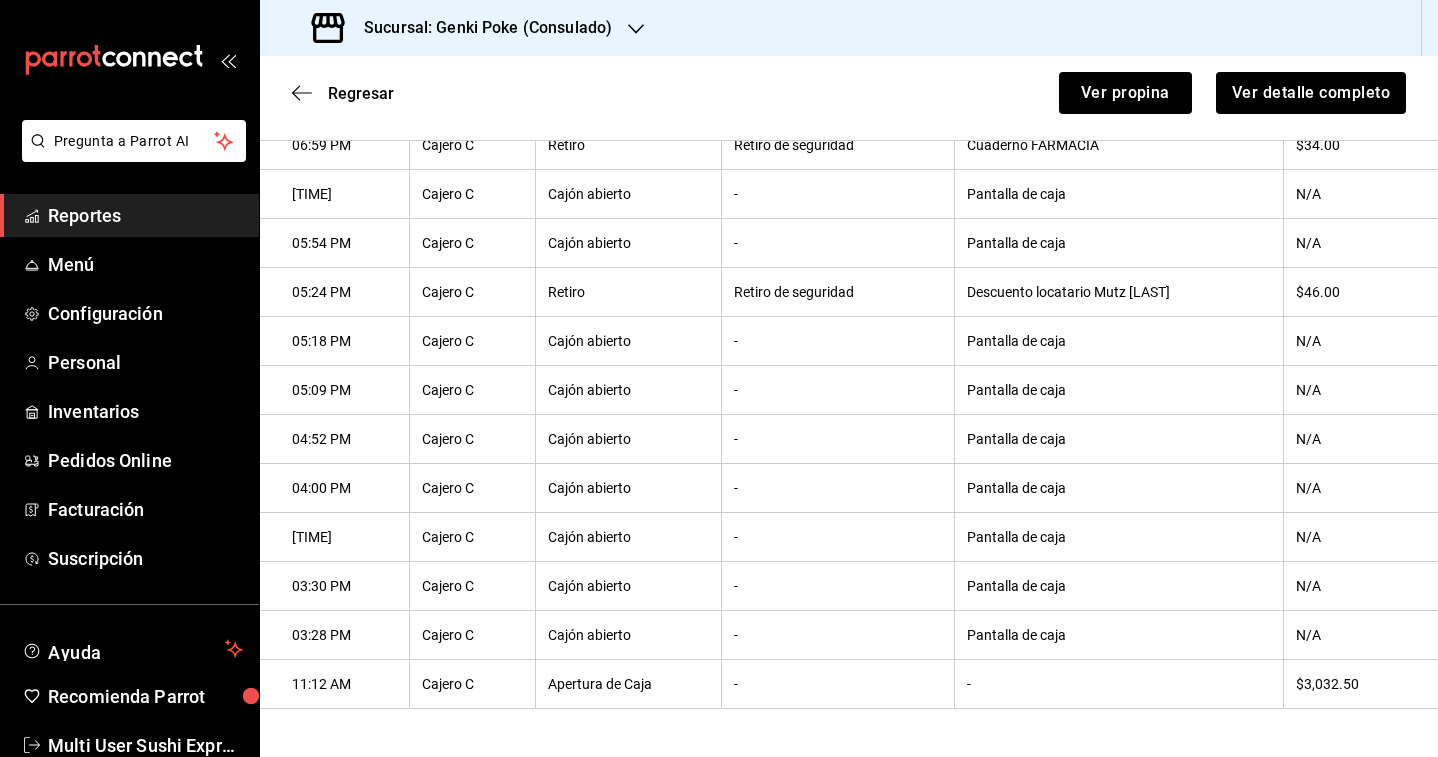 click on "Descuento locatario Mutz [LAST]" at bounding box center (1119, 292) 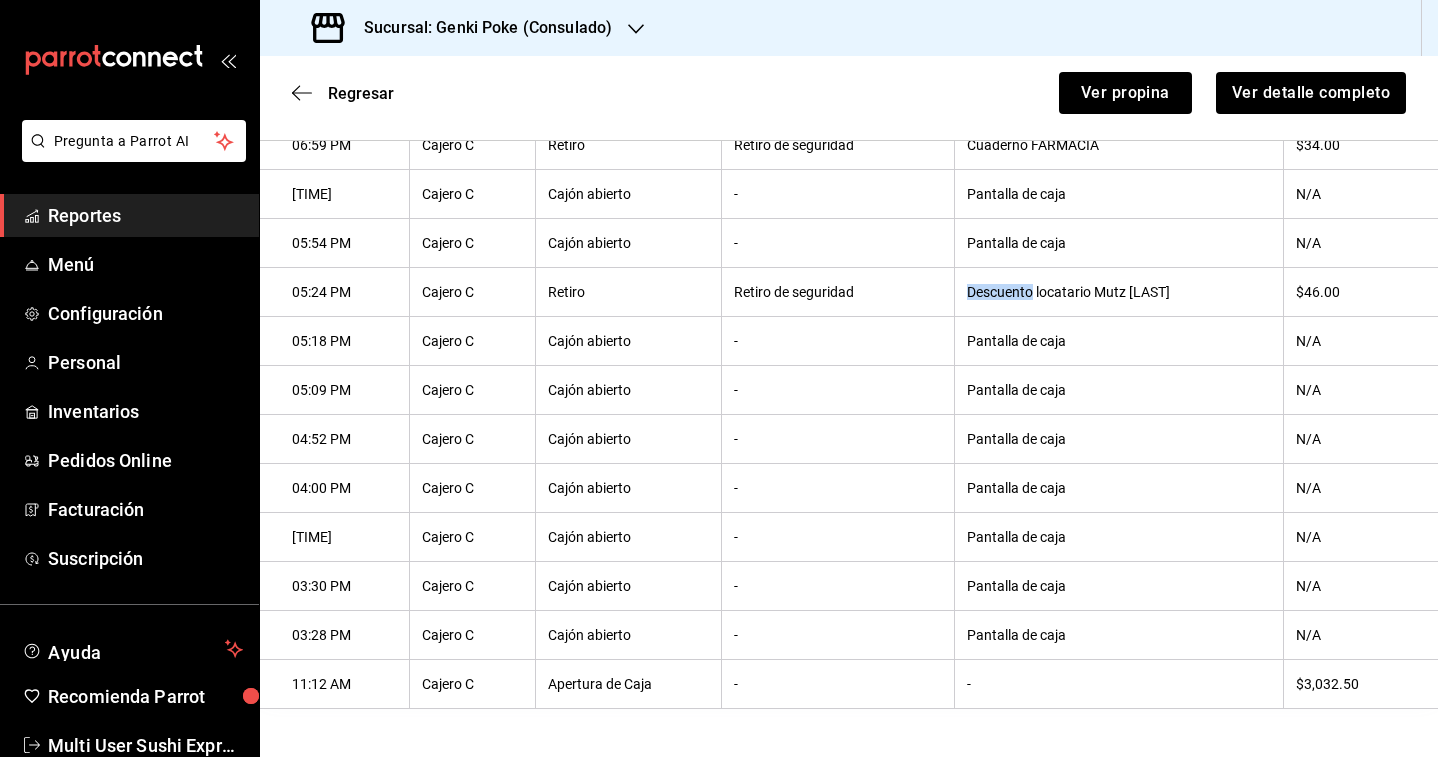 click on "Descuento locatario Mutz [LAST]" at bounding box center (1119, 292) 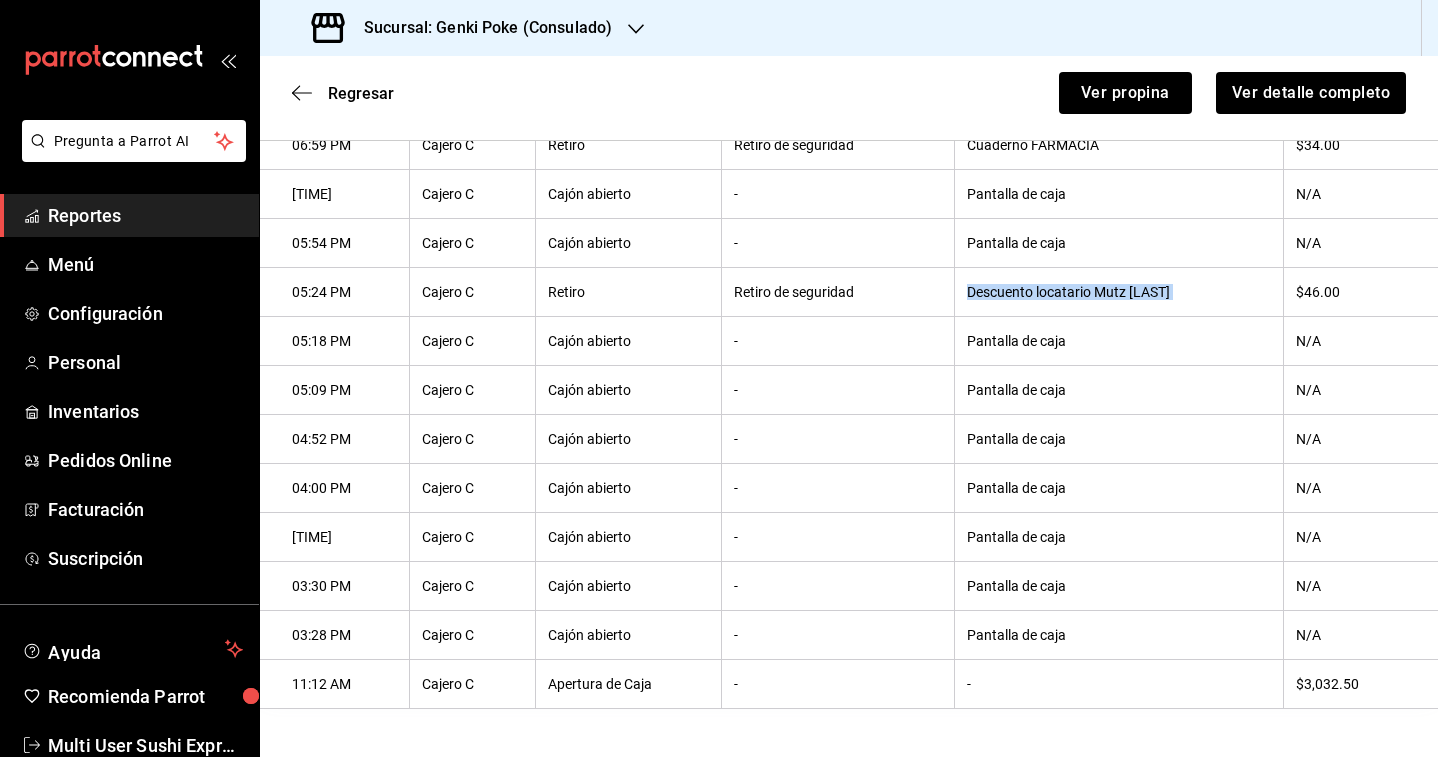 click on "Descuento locatario Mutz [LAST]" at bounding box center [1119, 292] 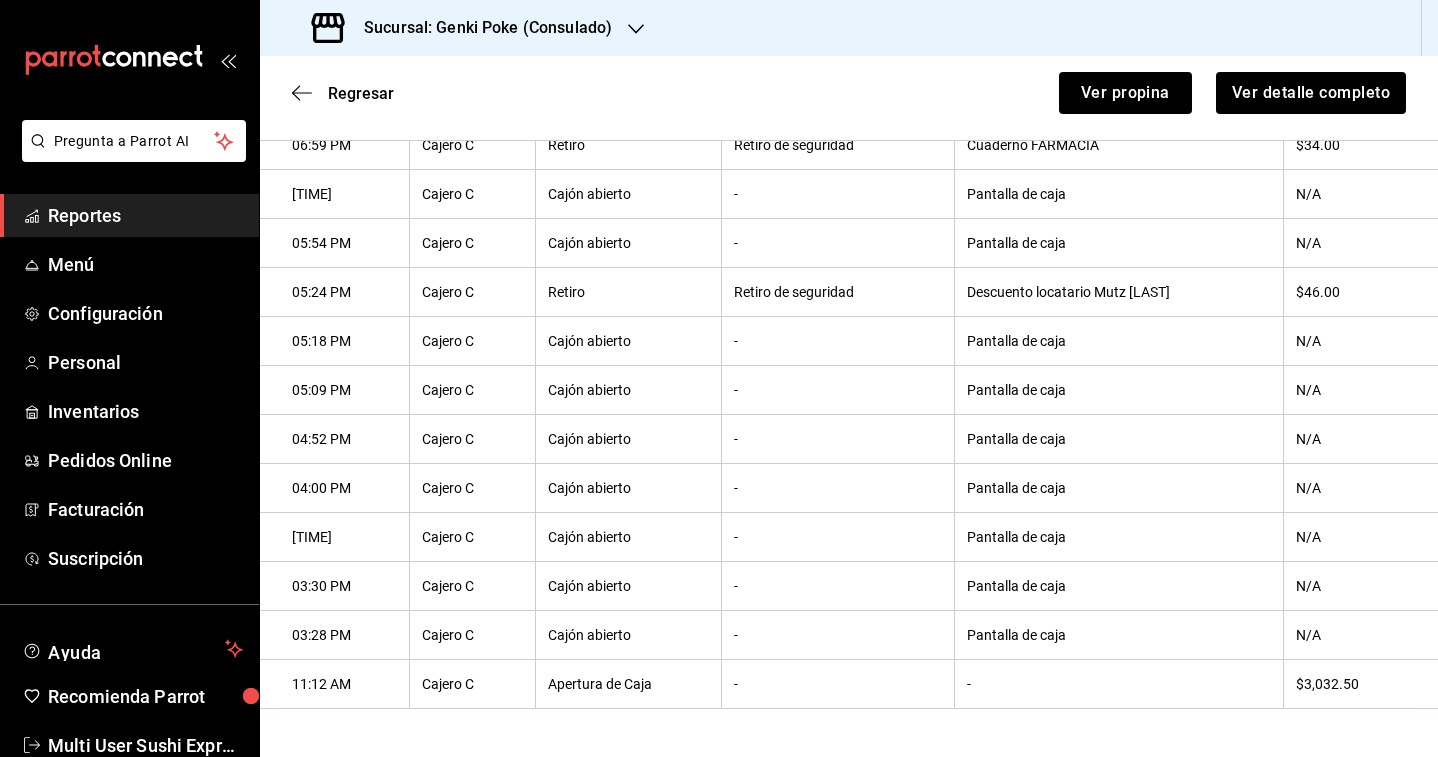 click on "Descuento locatario Mutz [LAST]" at bounding box center [1119, 292] 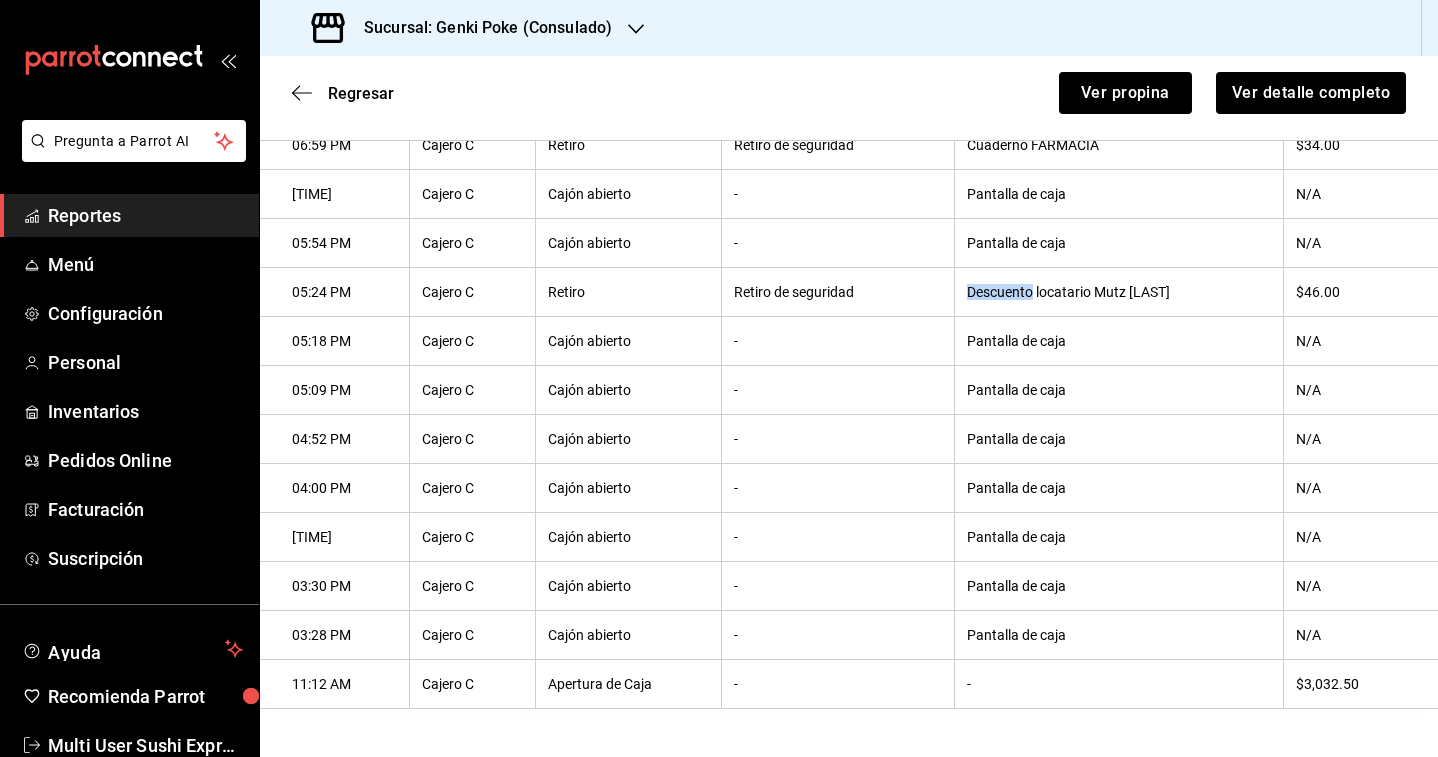 click on "Descuento locatario Mutz [LAST]" at bounding box center (1119, 292) 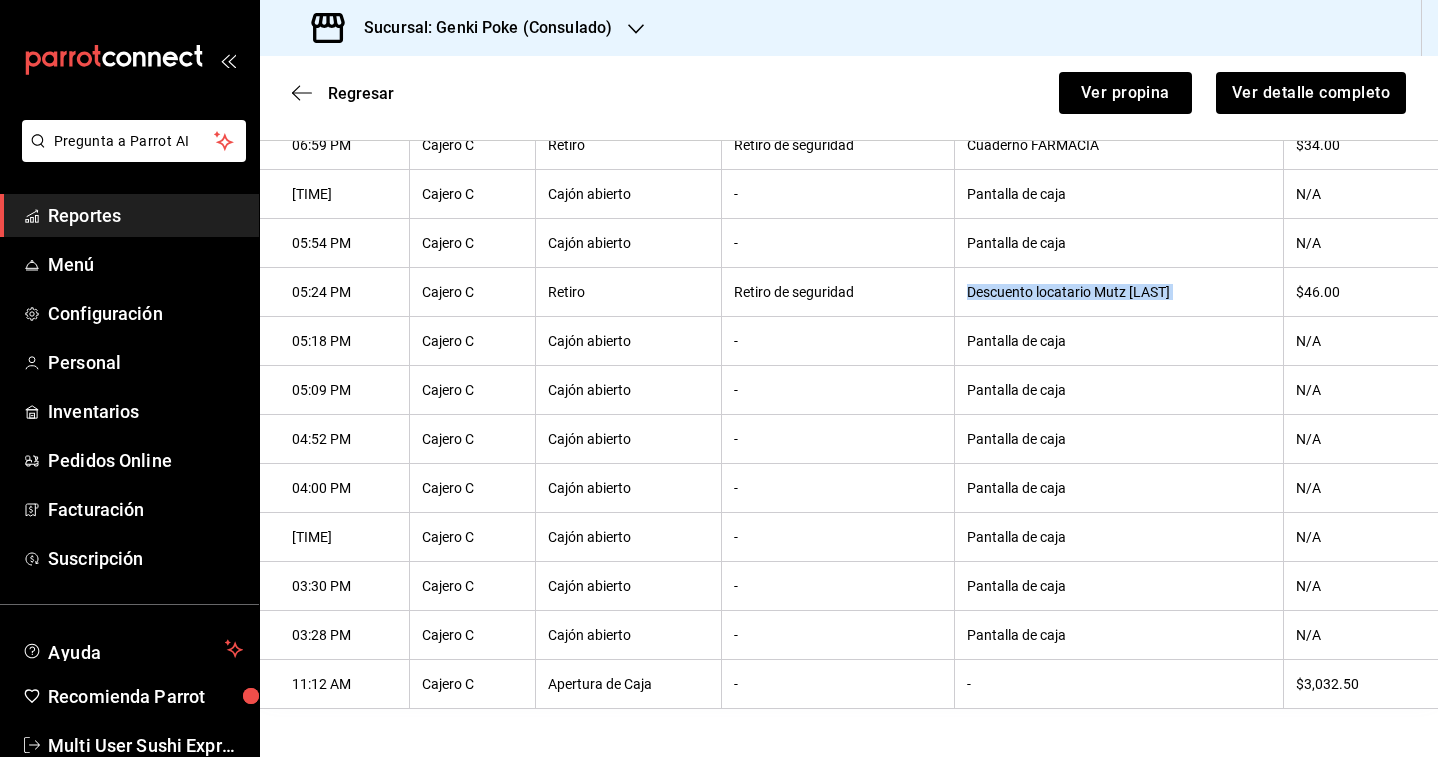 click on "Descuento locatario Mutz [LAST]" at bounding box center (1119, 292) 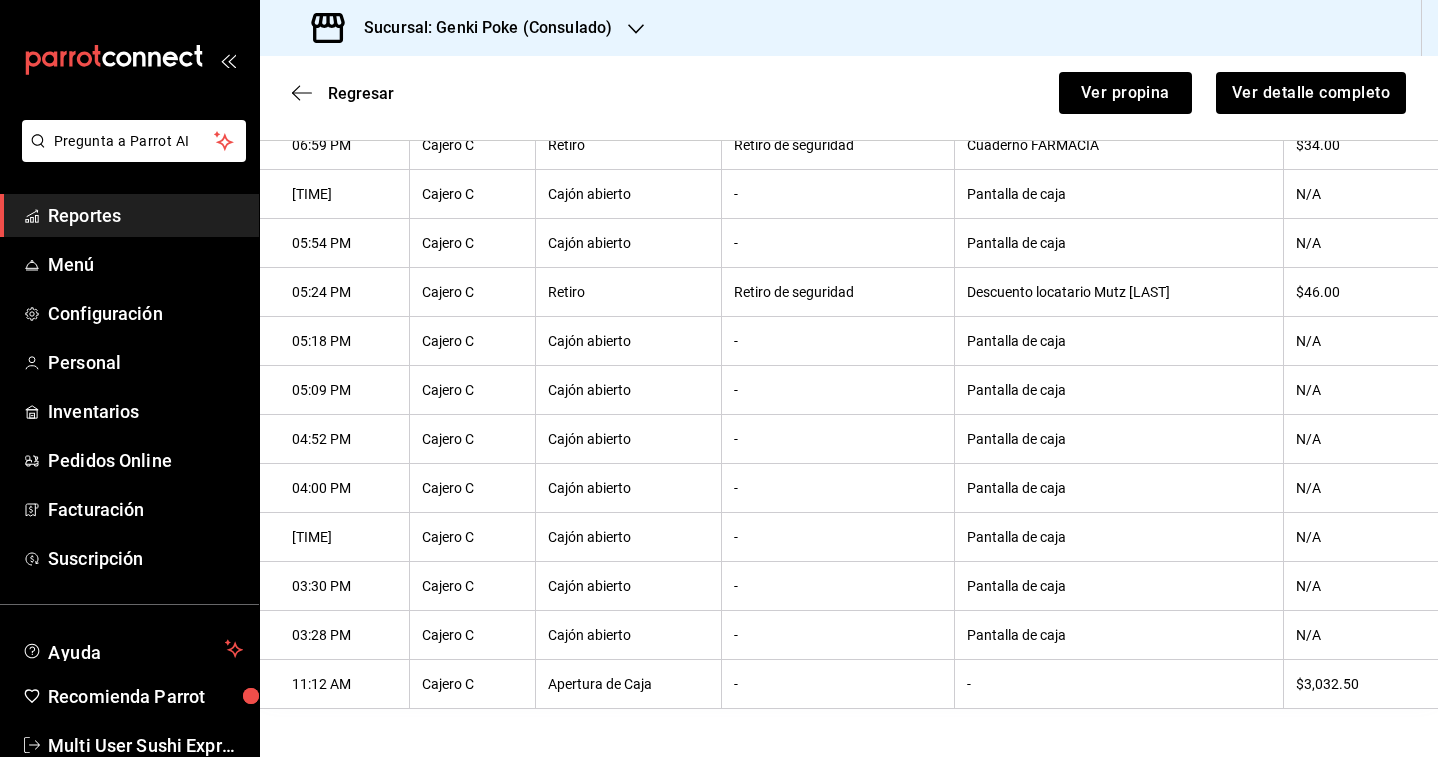 click on "Descuento locatario Mutz [LAST]" at bounding box center [1119, 292] 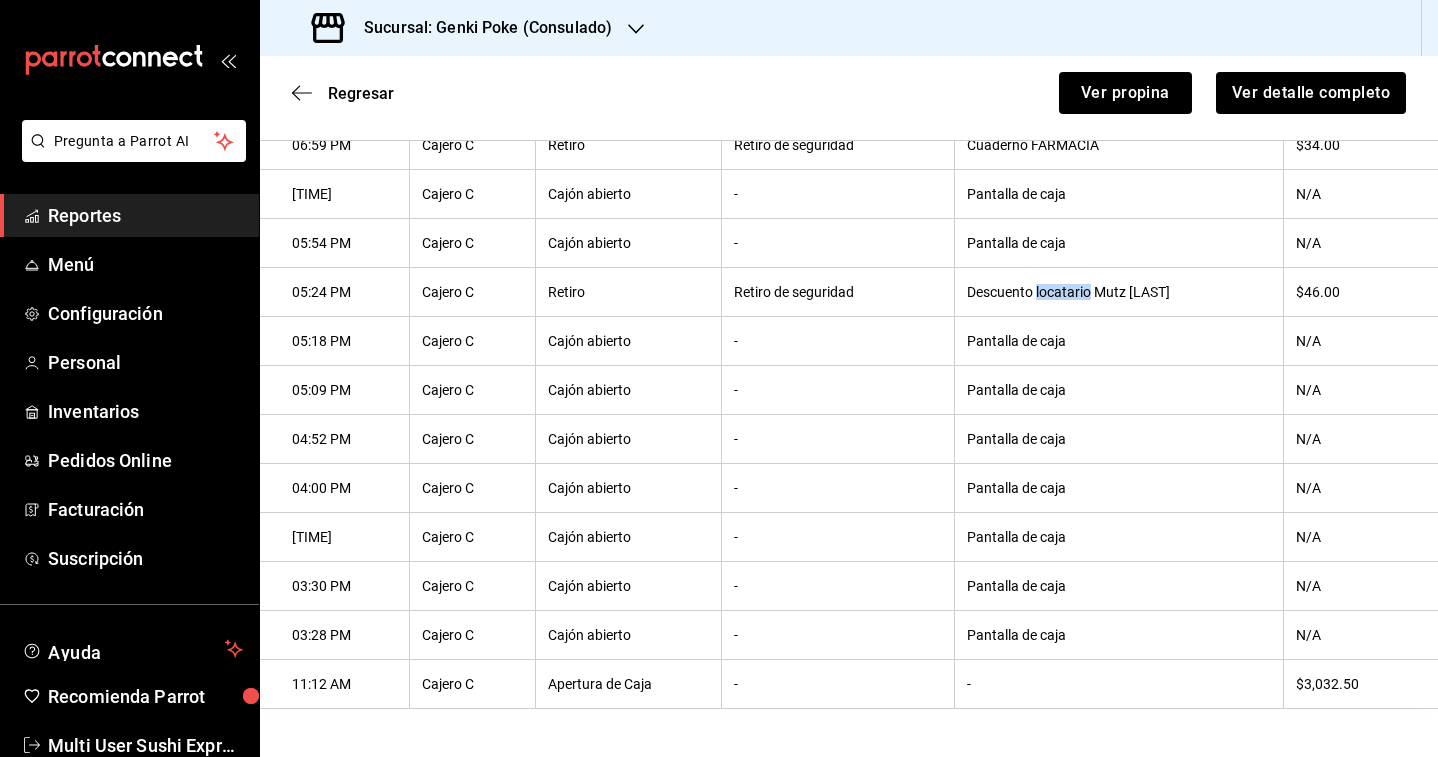 click on "Descuento locatario Mutz [LAST]" at bounding box center (1119, 292) 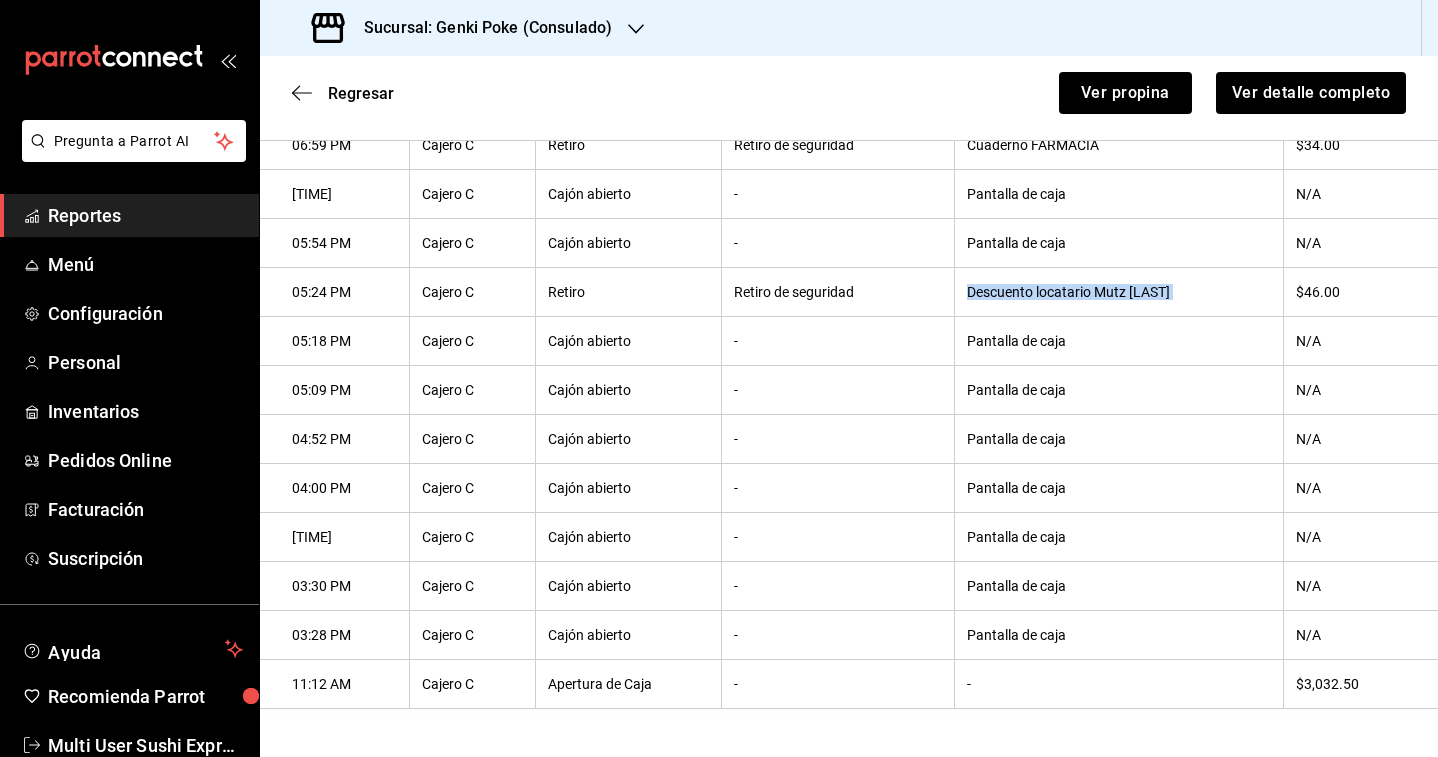 click on "Descuento locatario Mutz [LAST]" at bounding box center (1119, 292) 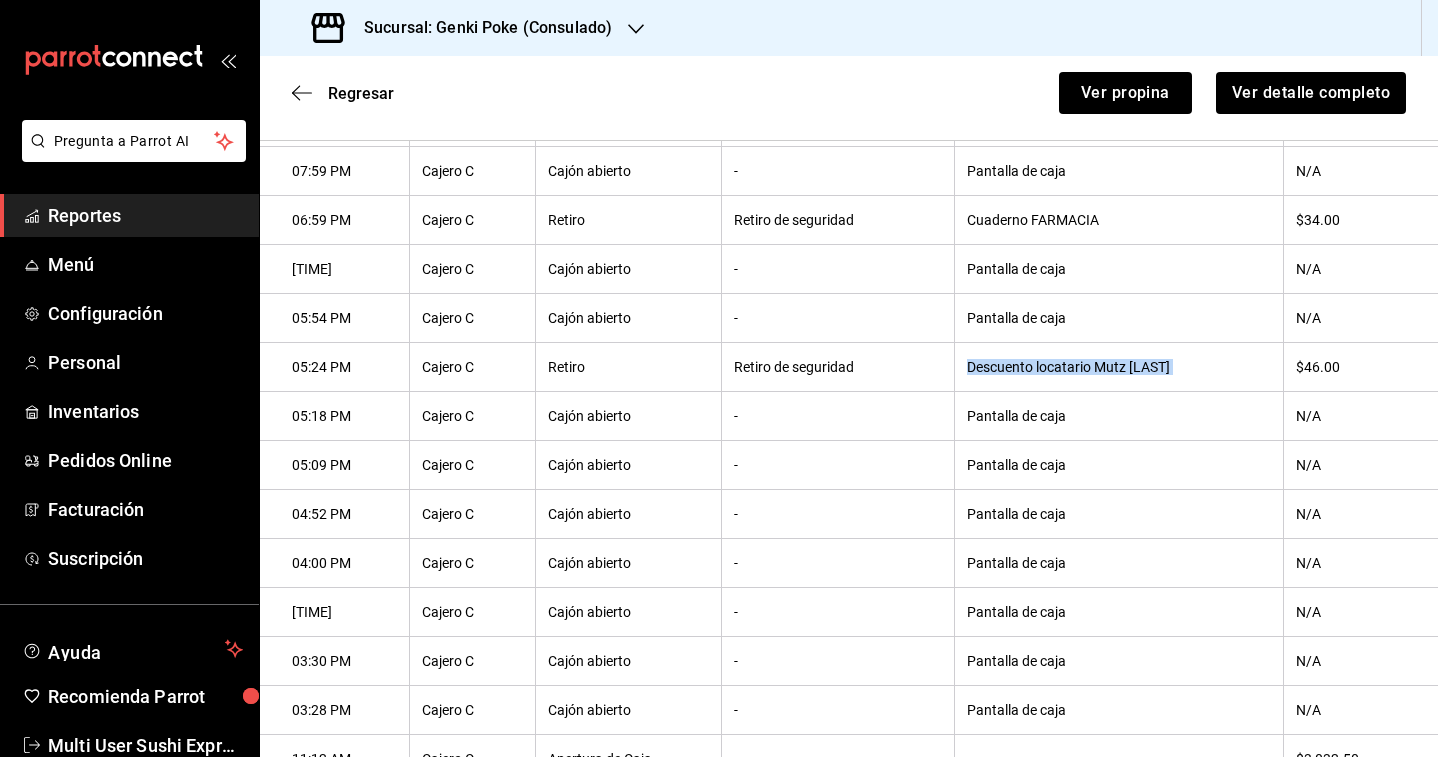 scroll, scrollTop: 1000, scrollLeft: 0, axis: vertical 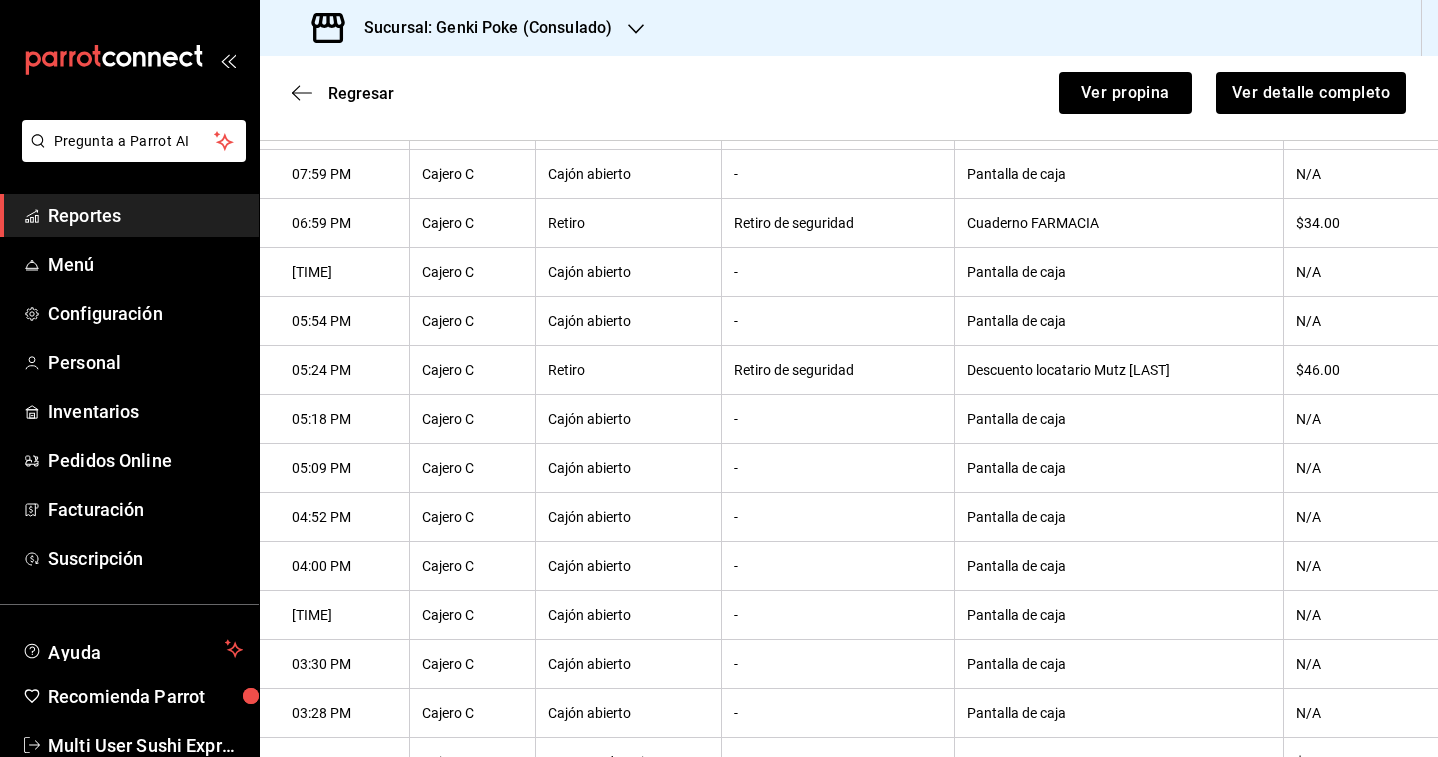 click on "Pantalla de caja" at bounding box center (1119, 321) 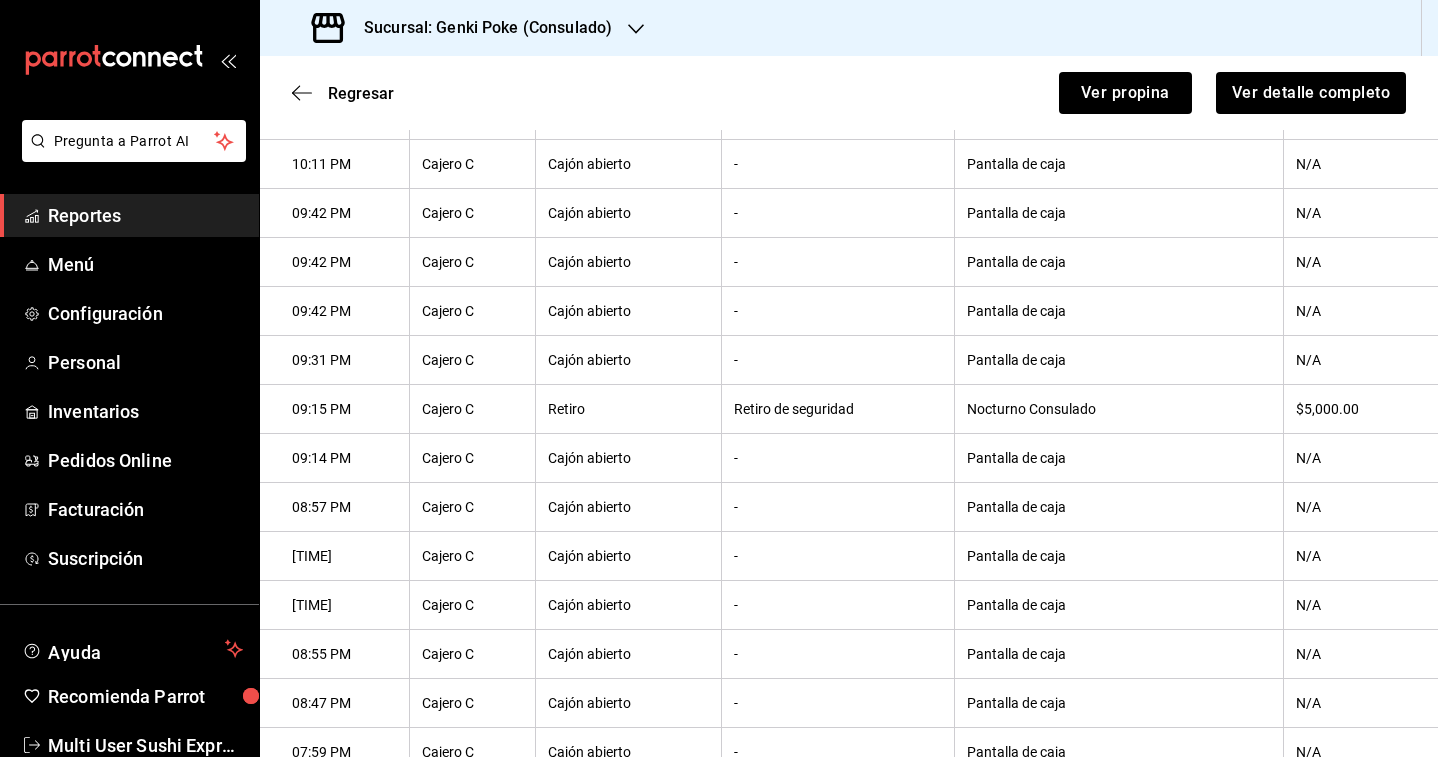scroll, scrollTop: 0, scrollLeft: 0, axis: both 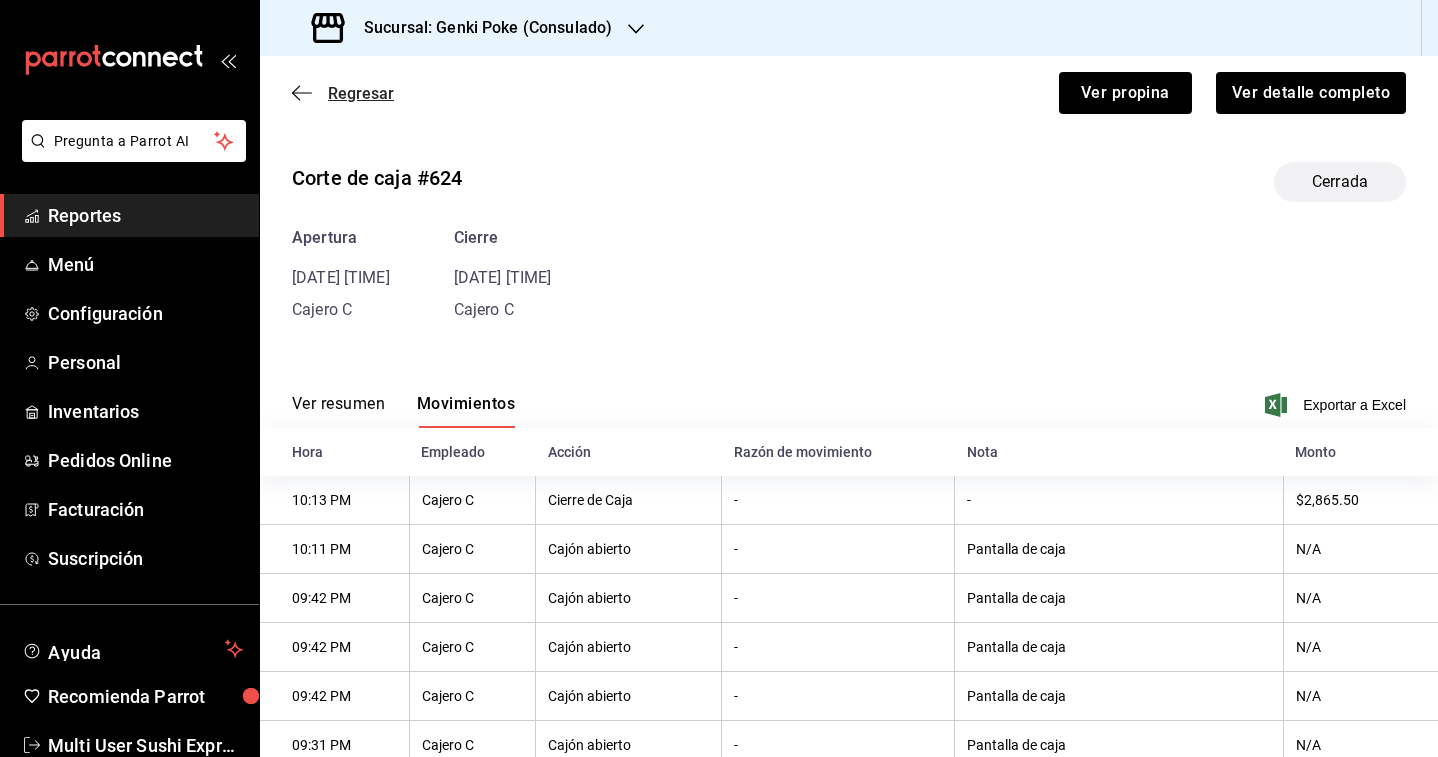 click on "Regresar" at bounding box center [361, 93] 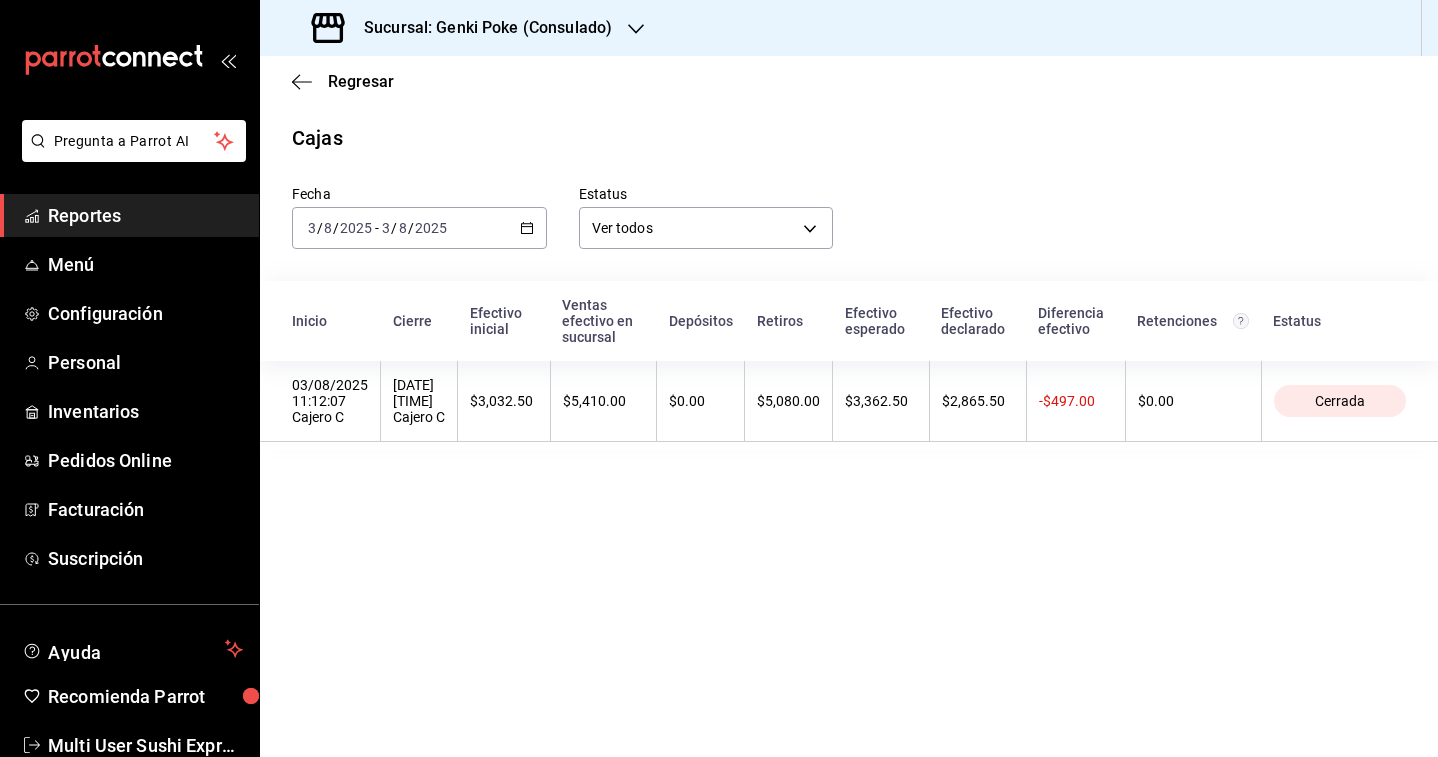 click 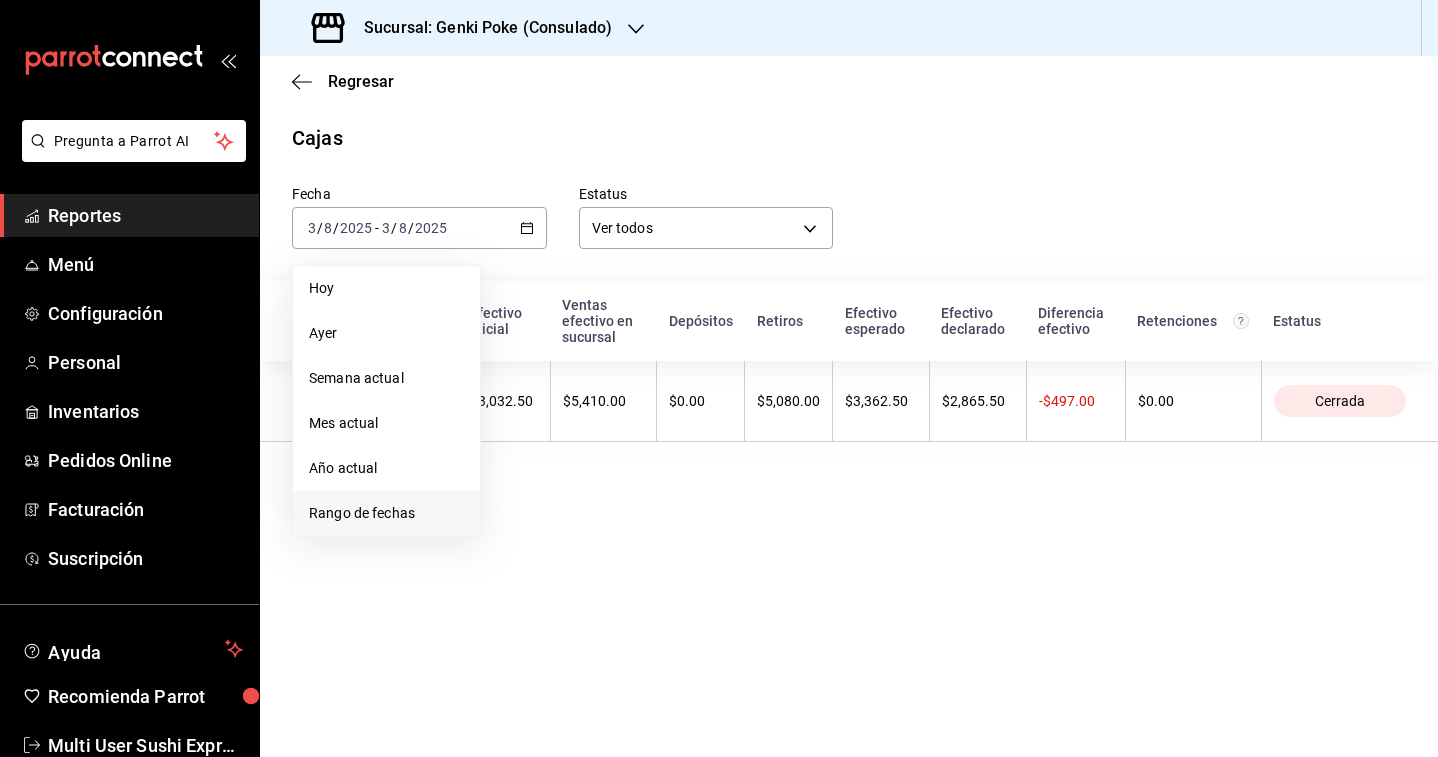 click on "Rango de fechas" at bounding box center (386, 513) 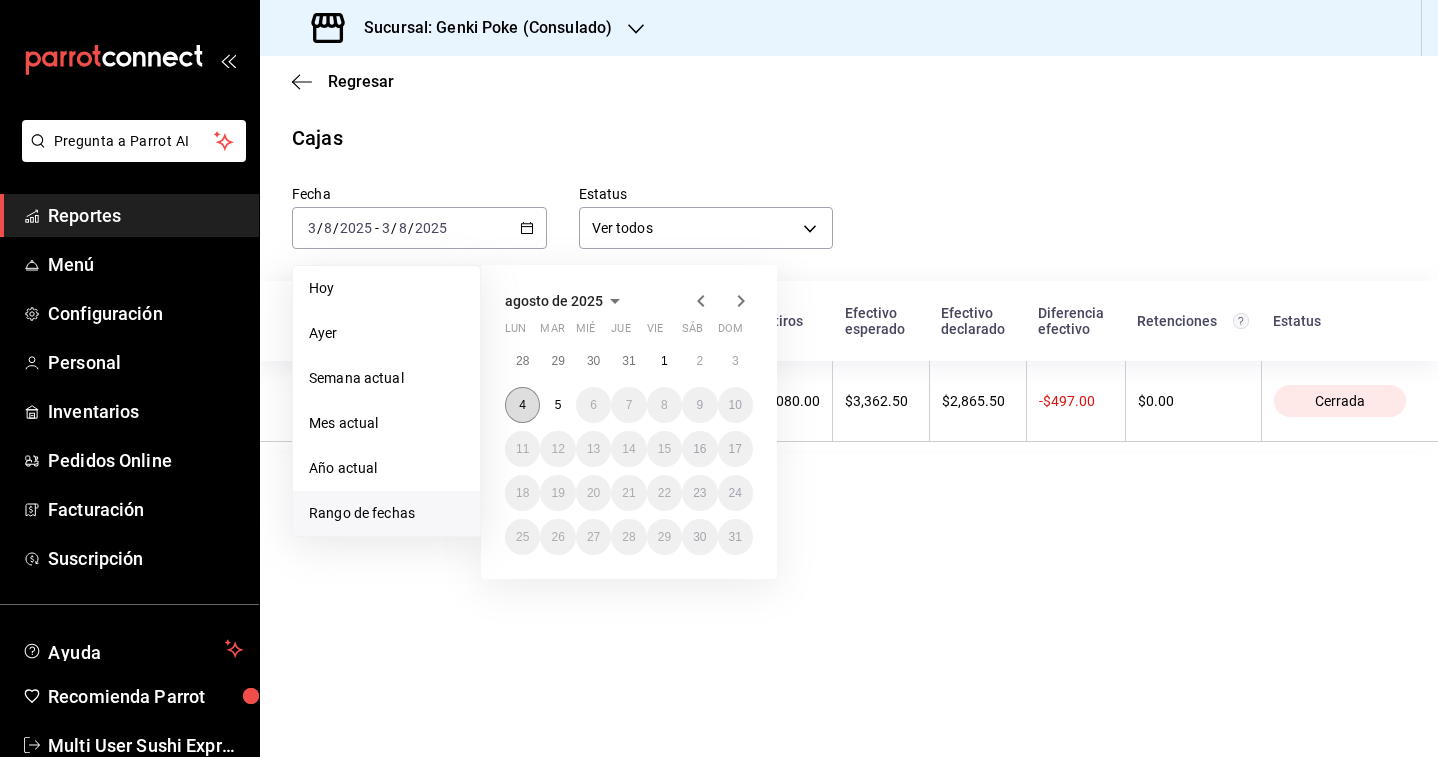 click on "4" at bounding box center (522, 405) 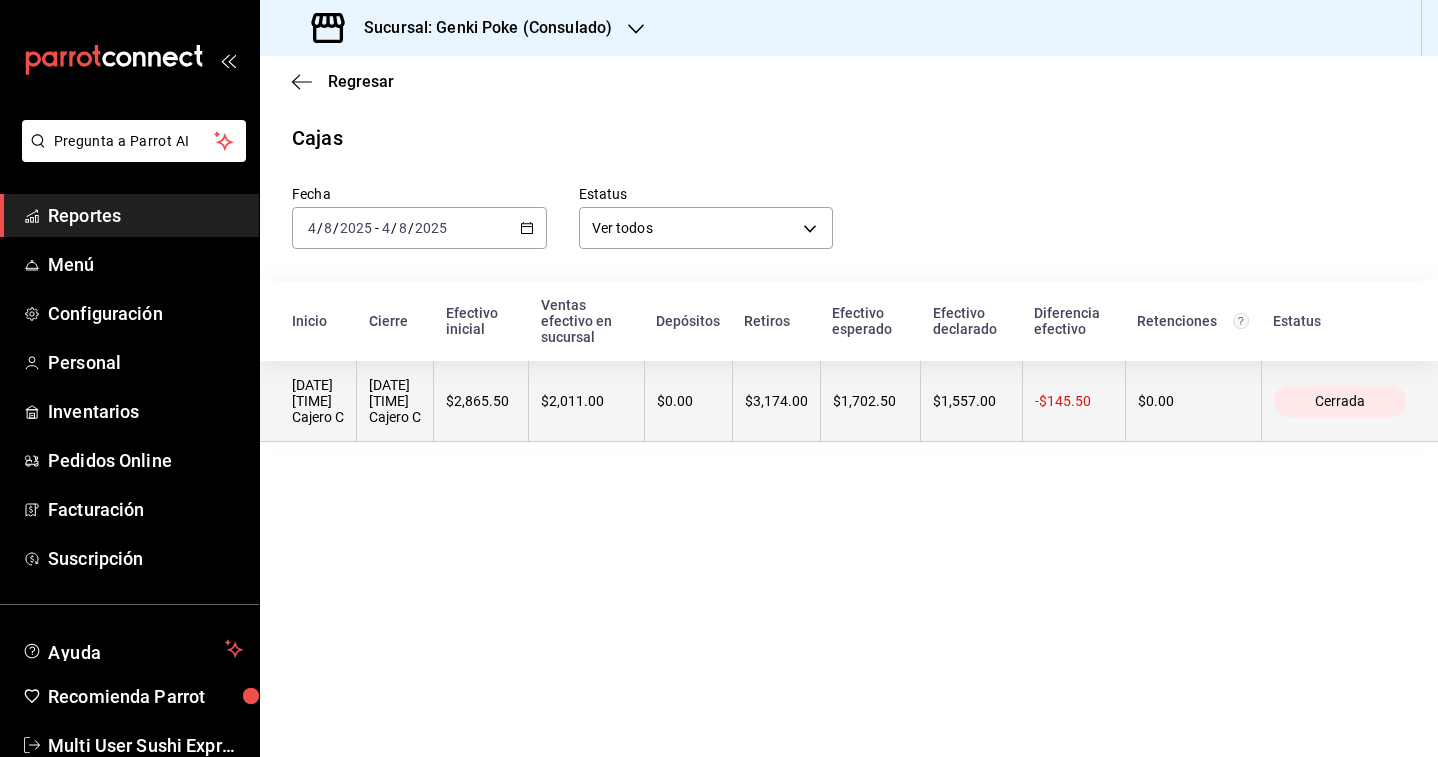 click on "$3,174.00" at bounding box center [776, 401] 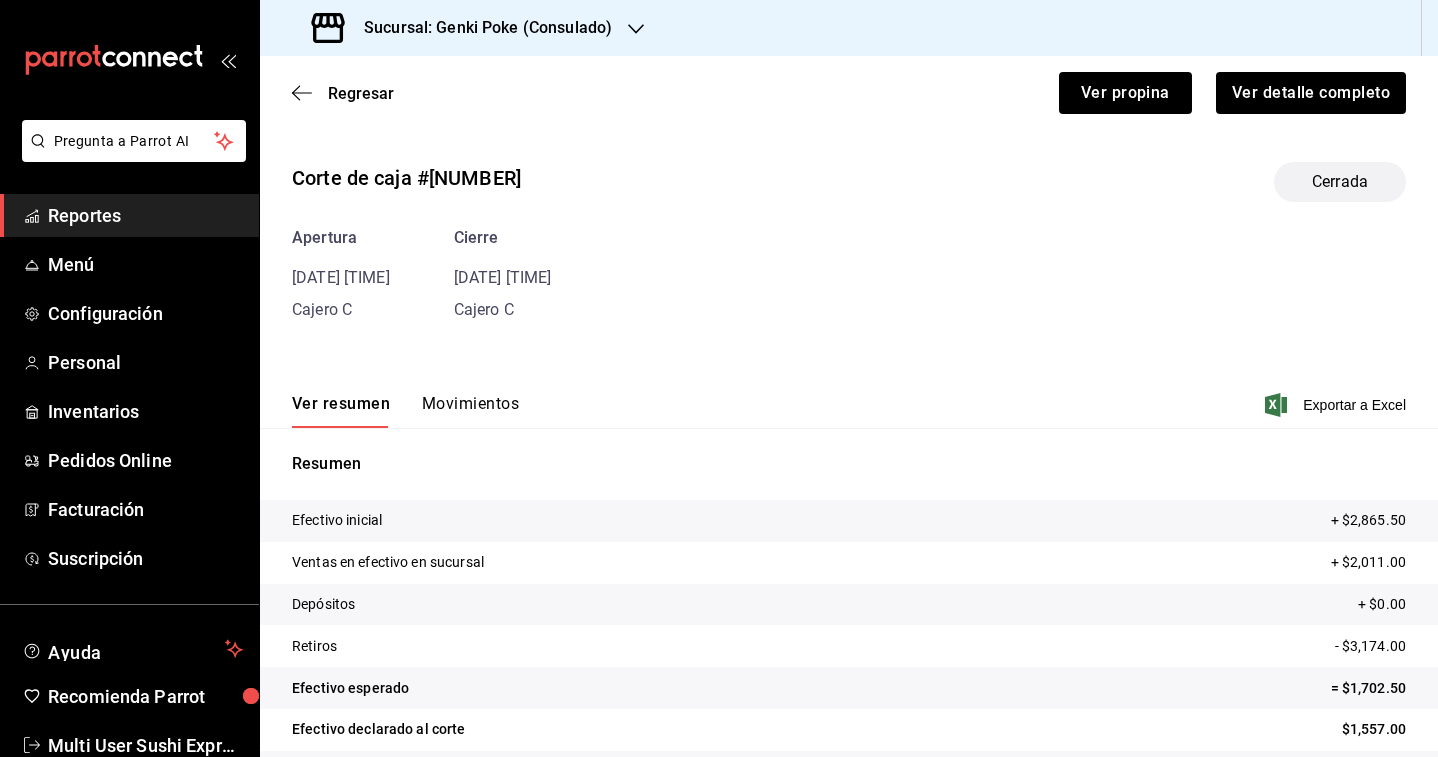 scroll, scrollTop: 59, scrollLeft: 0, axis: vertical 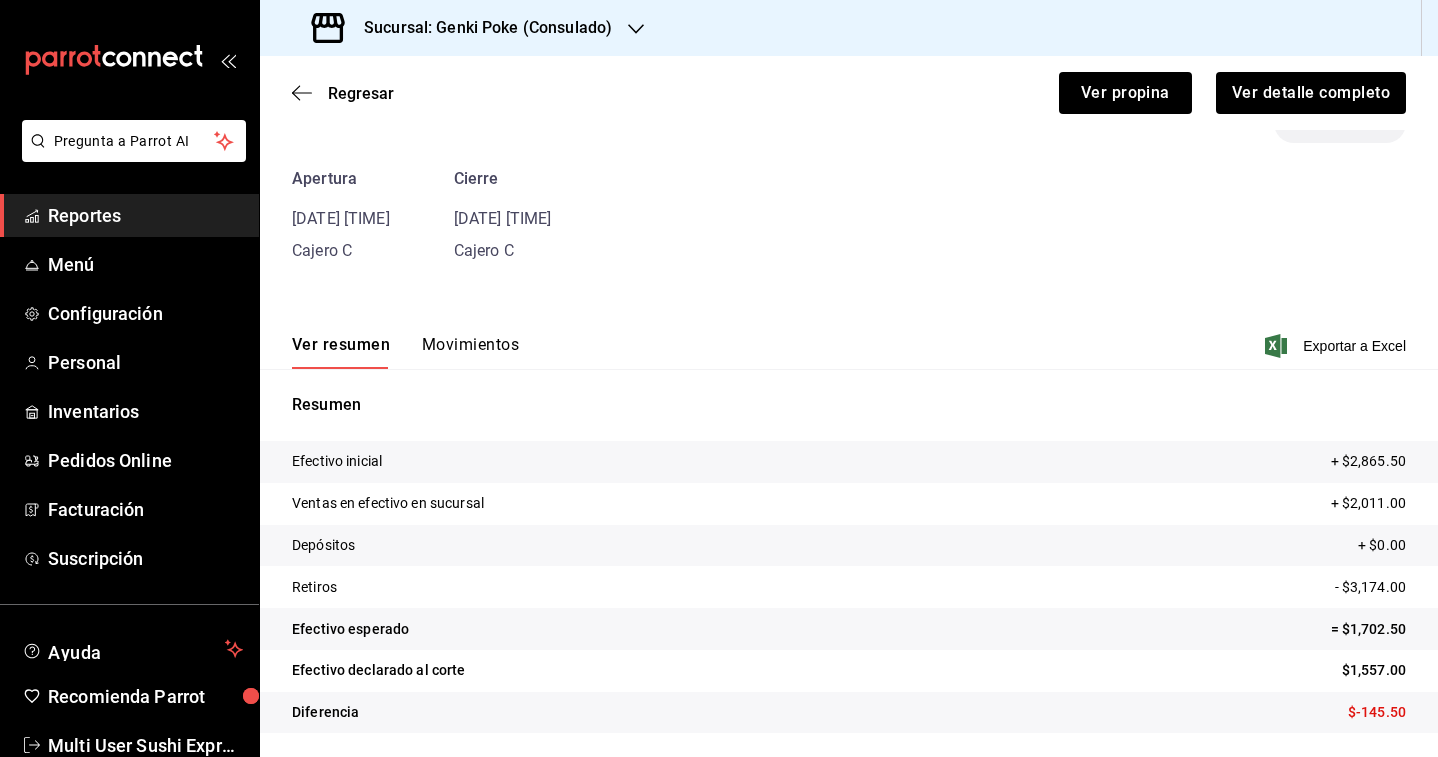 click on "Movimientos" at bounding box center (470, 352) 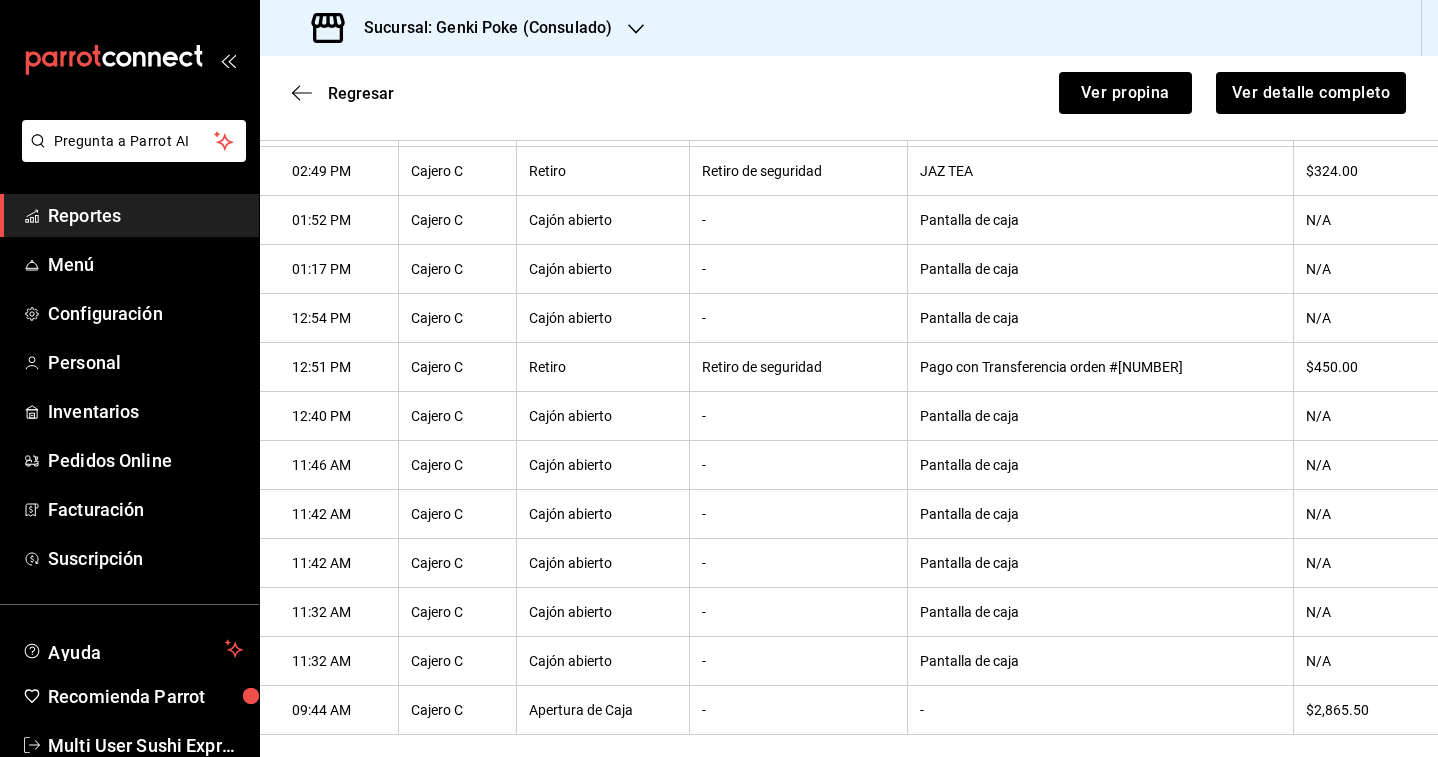 scroll, scrollTop: 1933, scrollLeft: 0, axis: vertical 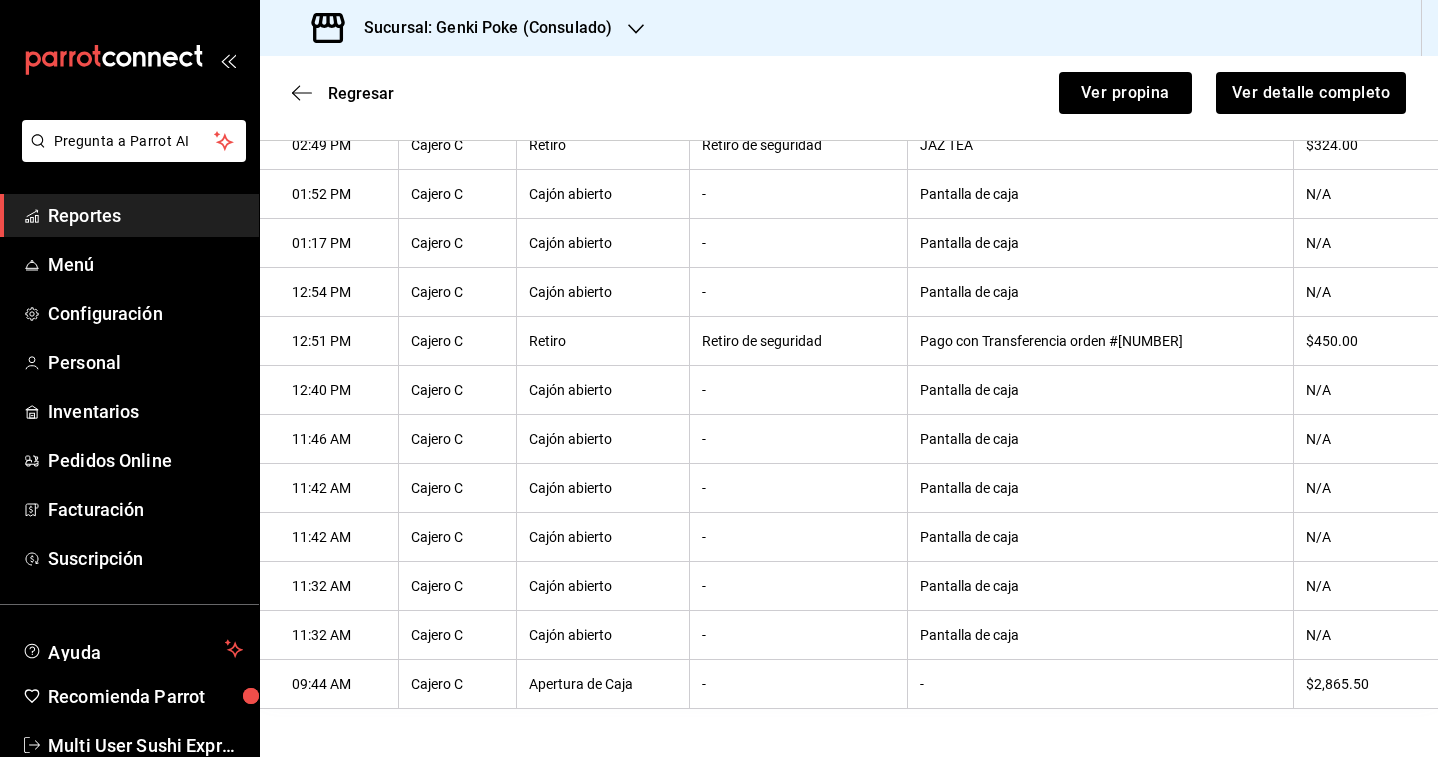 type 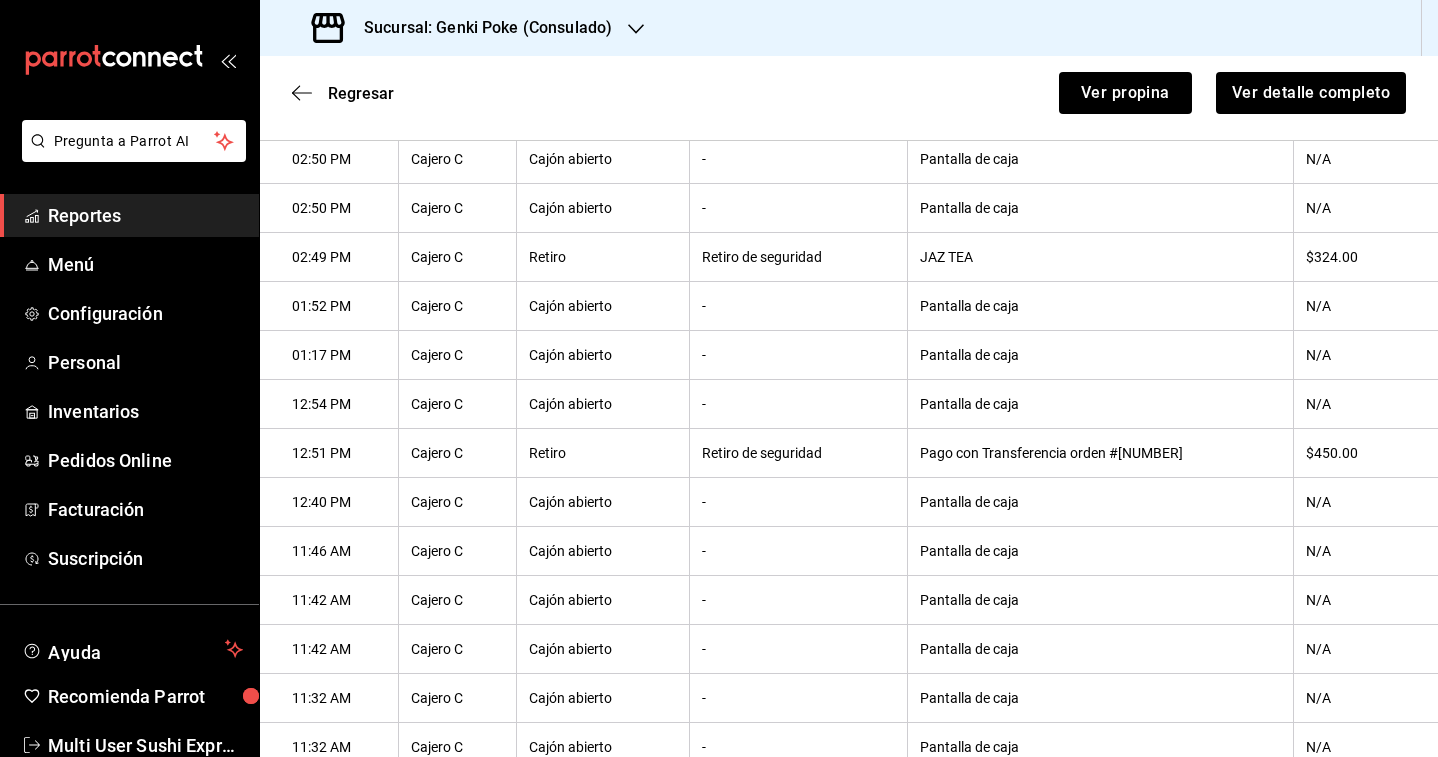 scroll, scrollTop: 1800, scrollLeft: 0, axis: vertical 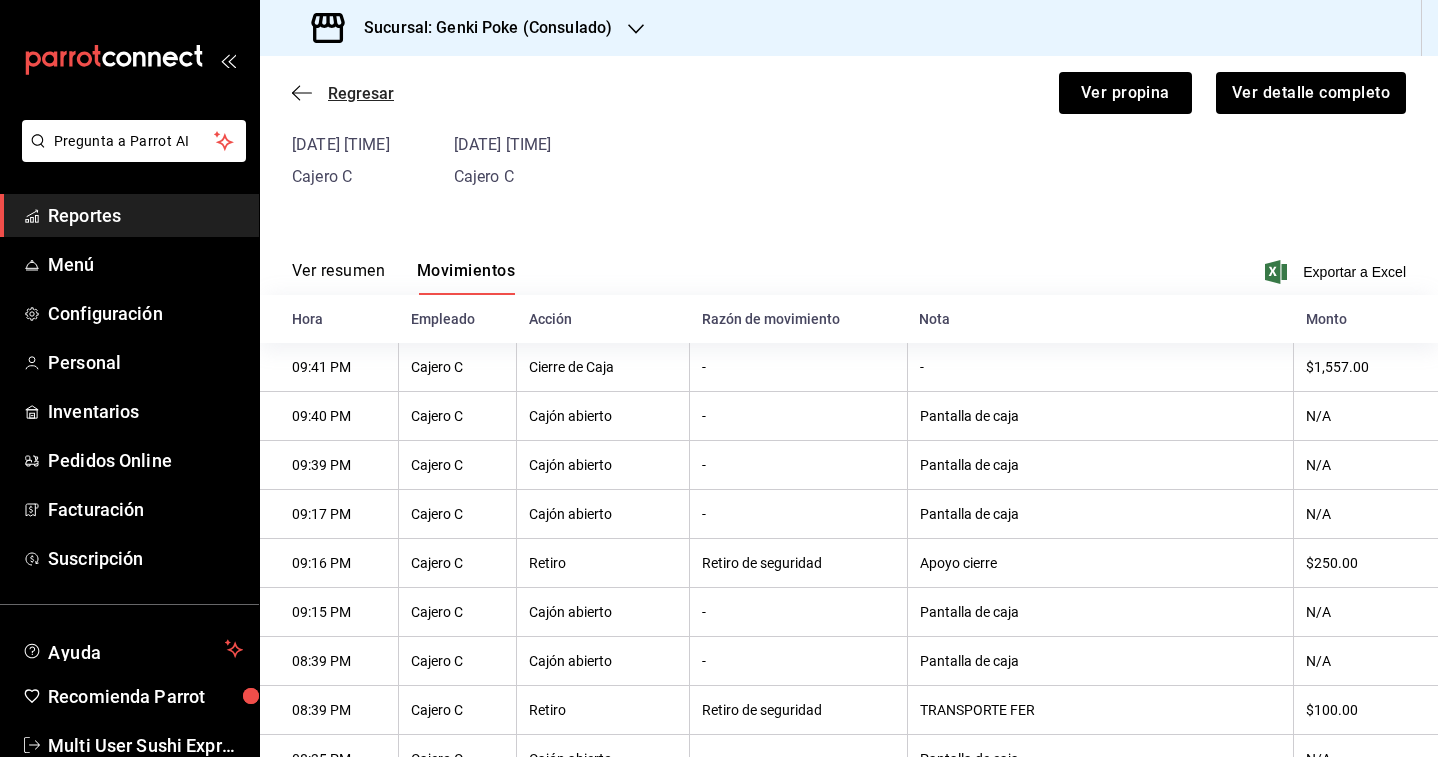 click on "Regresar" at bounding box center (361, 93) 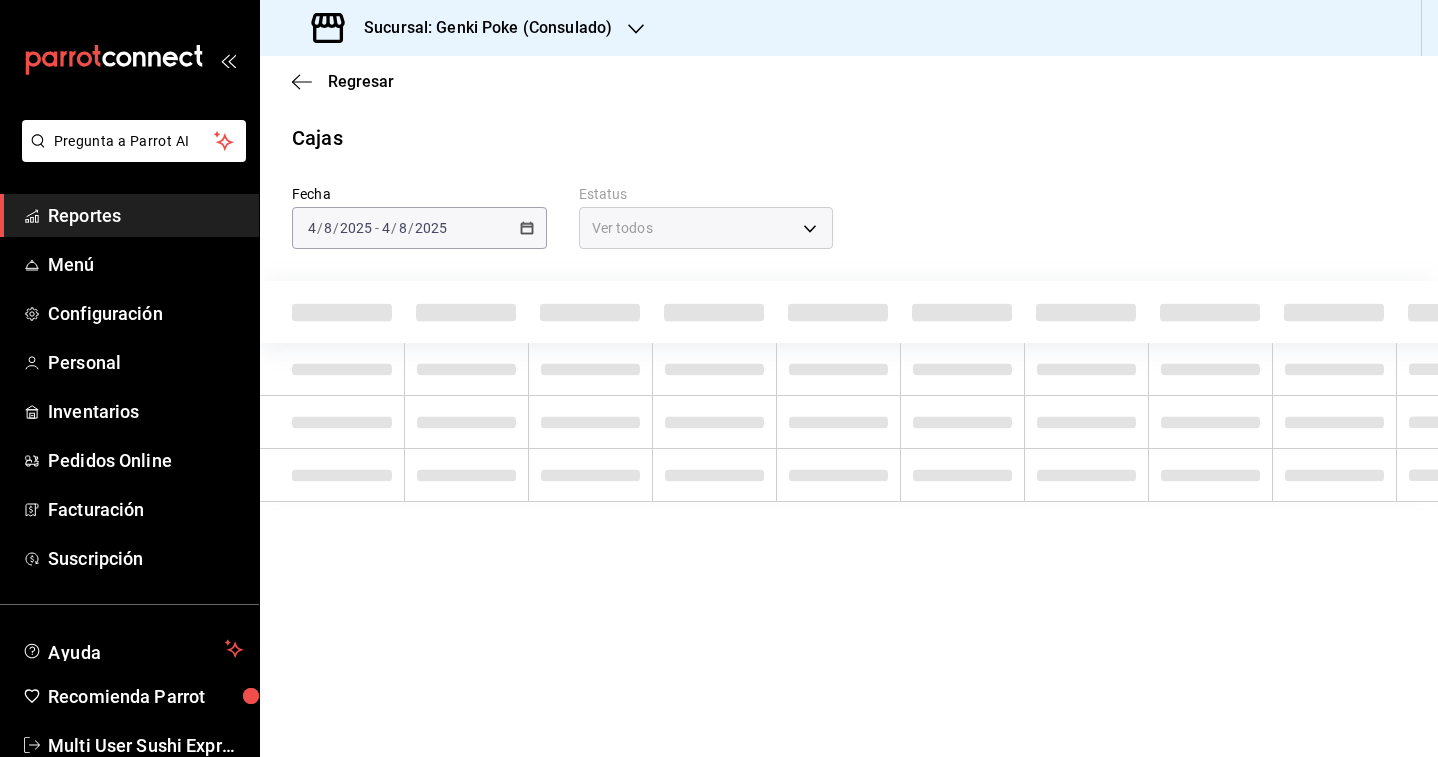 scroll, scrollTop: 0, scrollLeft: 0, axis: both 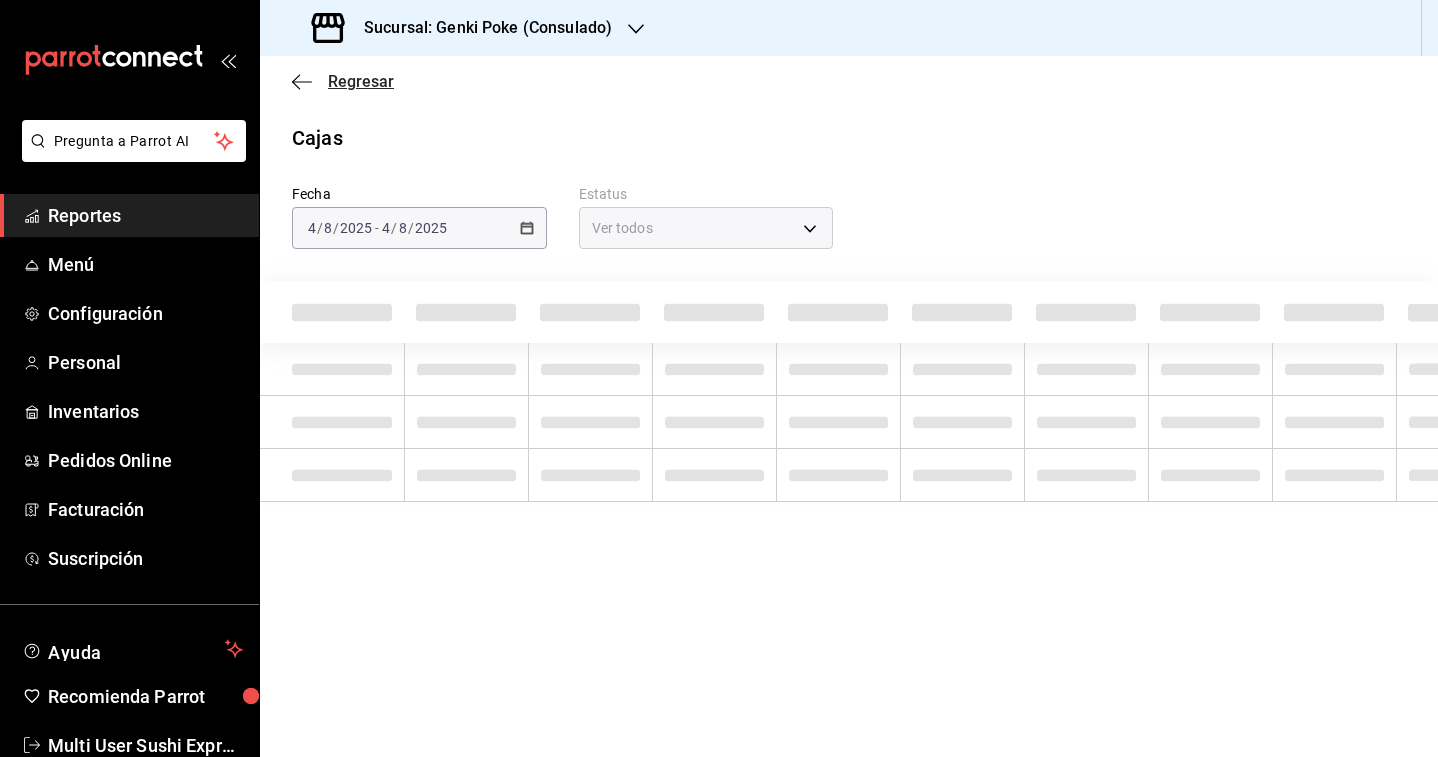 click on "Regresar" at bounding box center (361, 81) 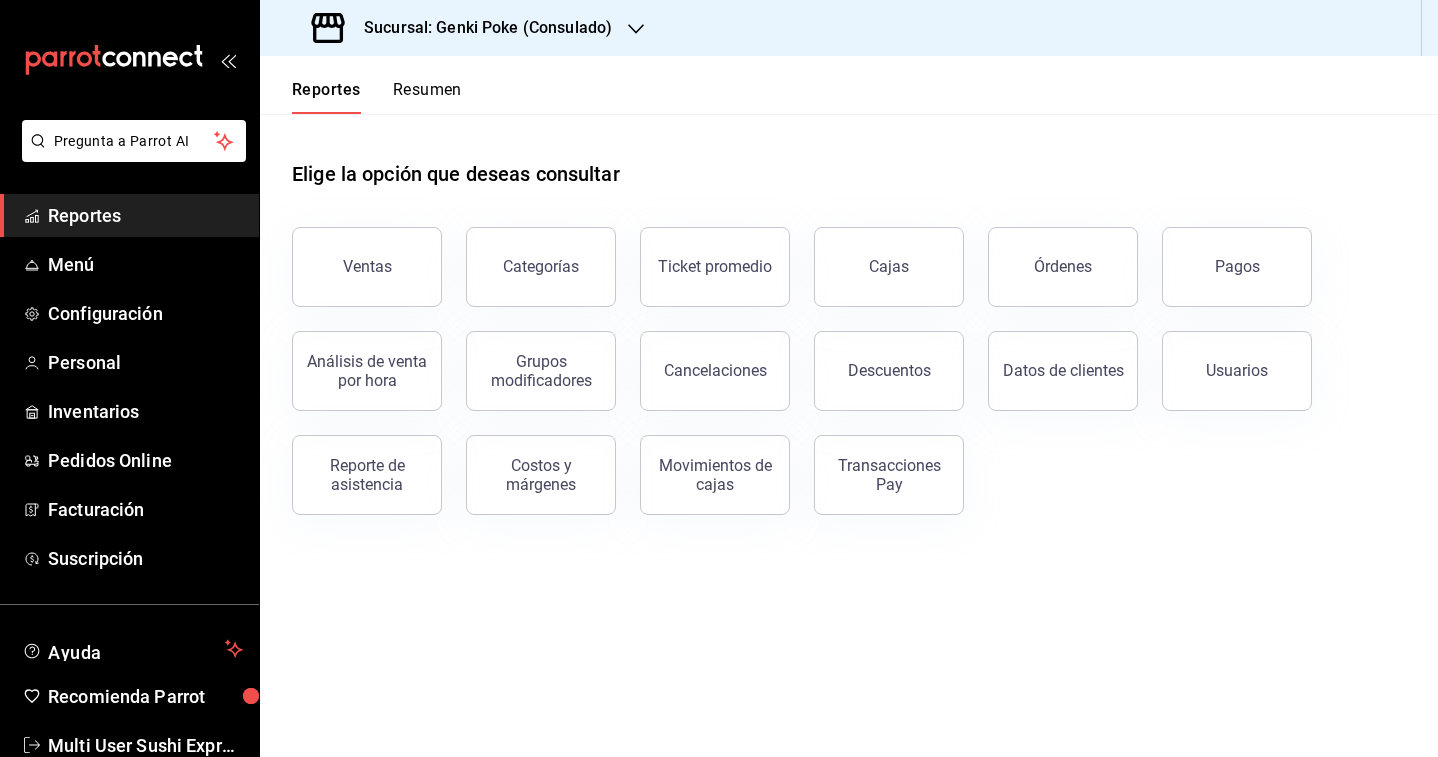 click on "Resumen" at bounding box center (427, 97) 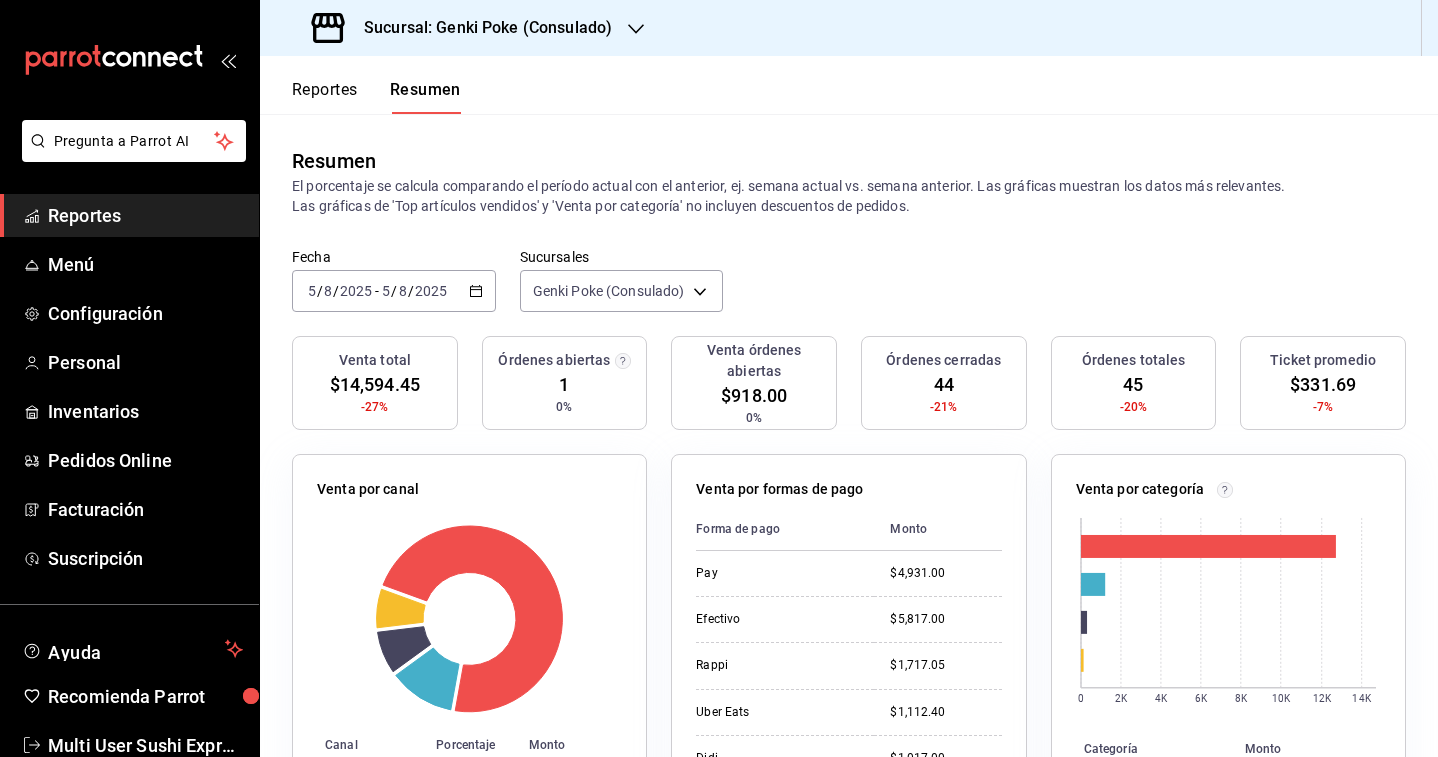 click 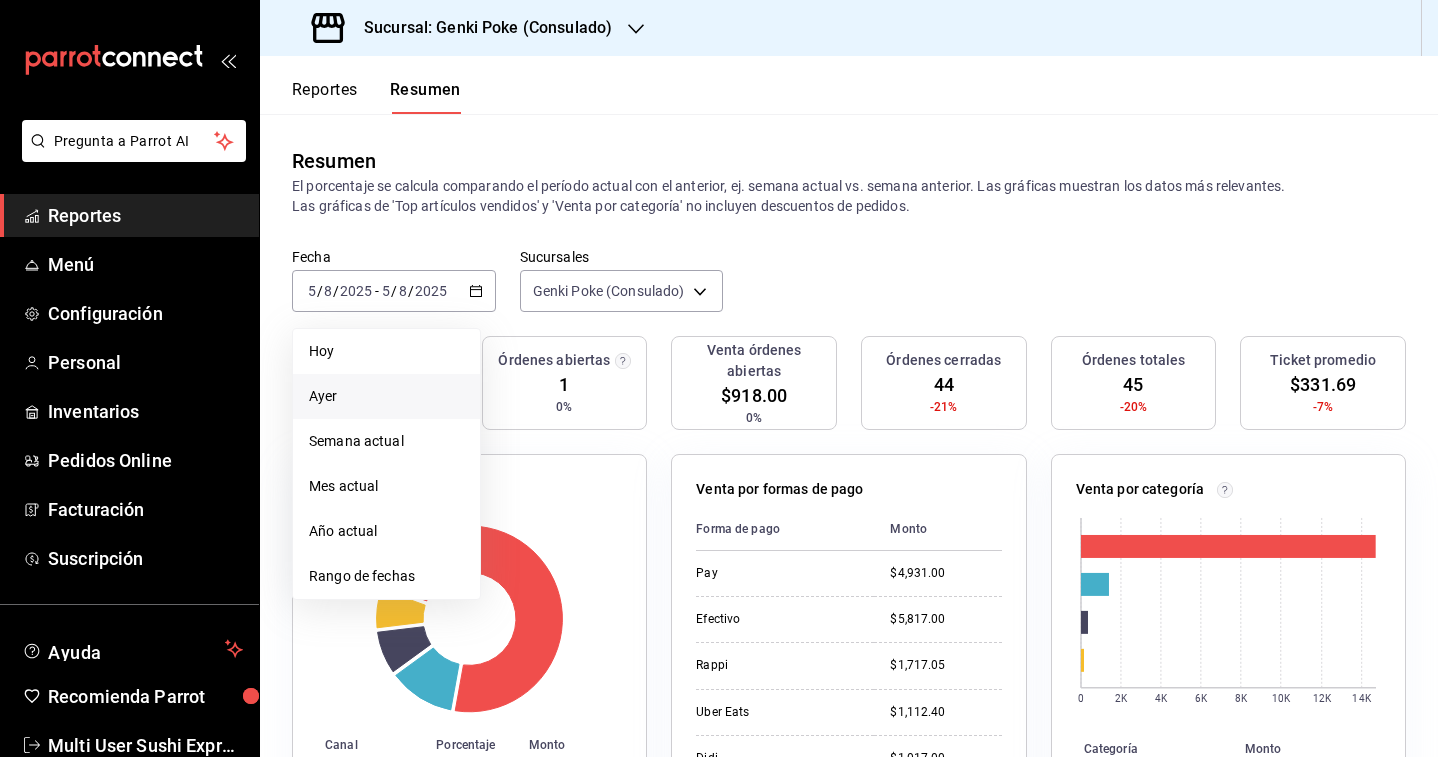click on "Ayer" at bounding box center [386, 396] 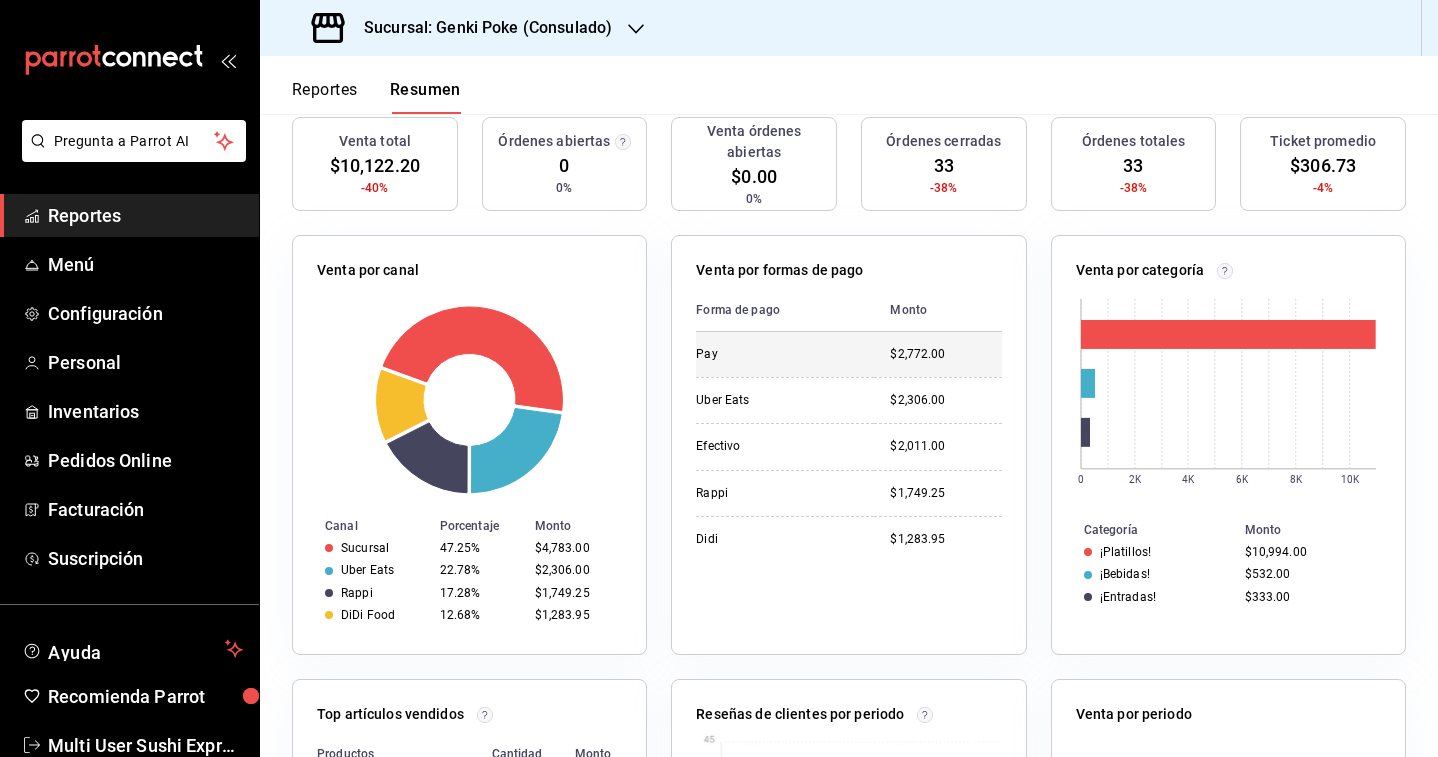 scroll, scrollTop: 0, scrollLeft: 0, axis: both 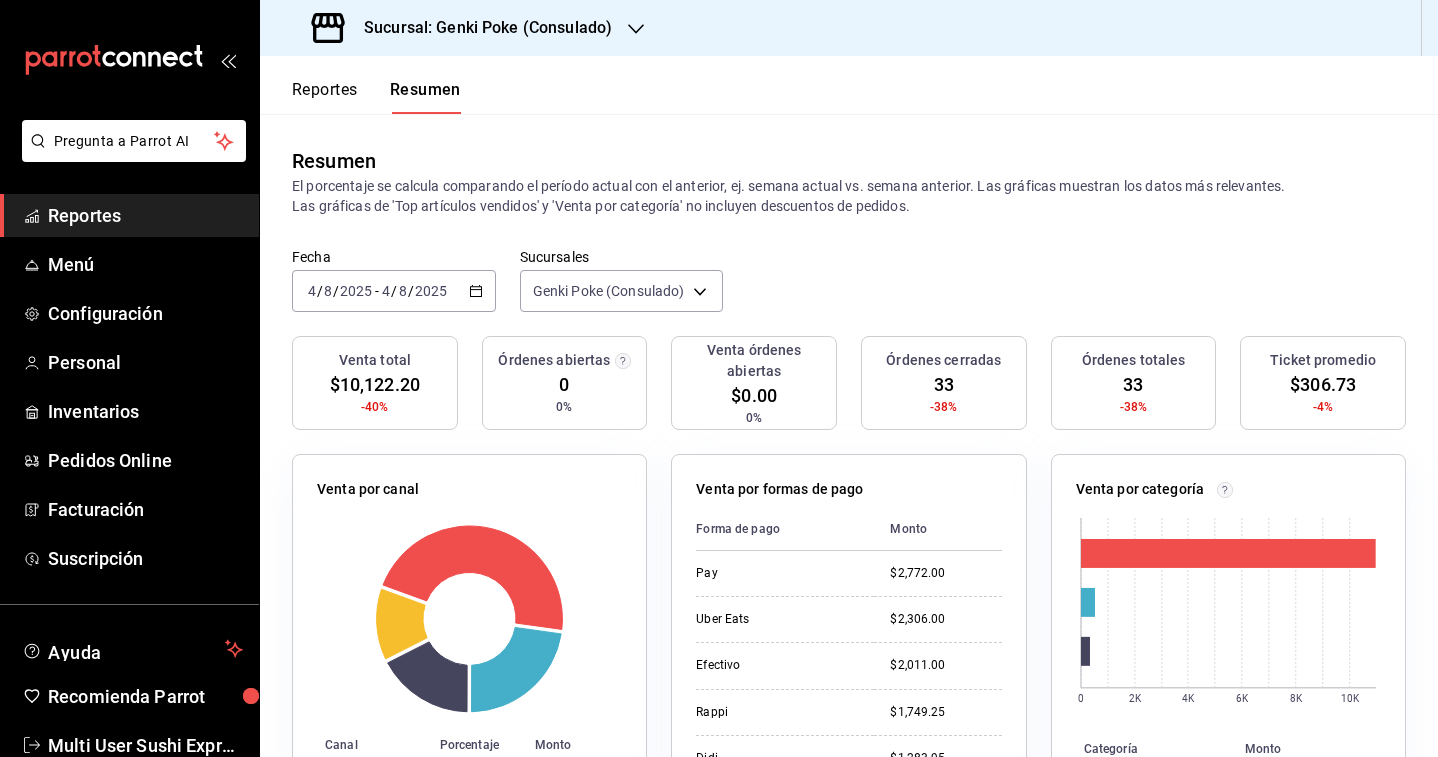 click on "Reportes" at bounding box center [325, 97] 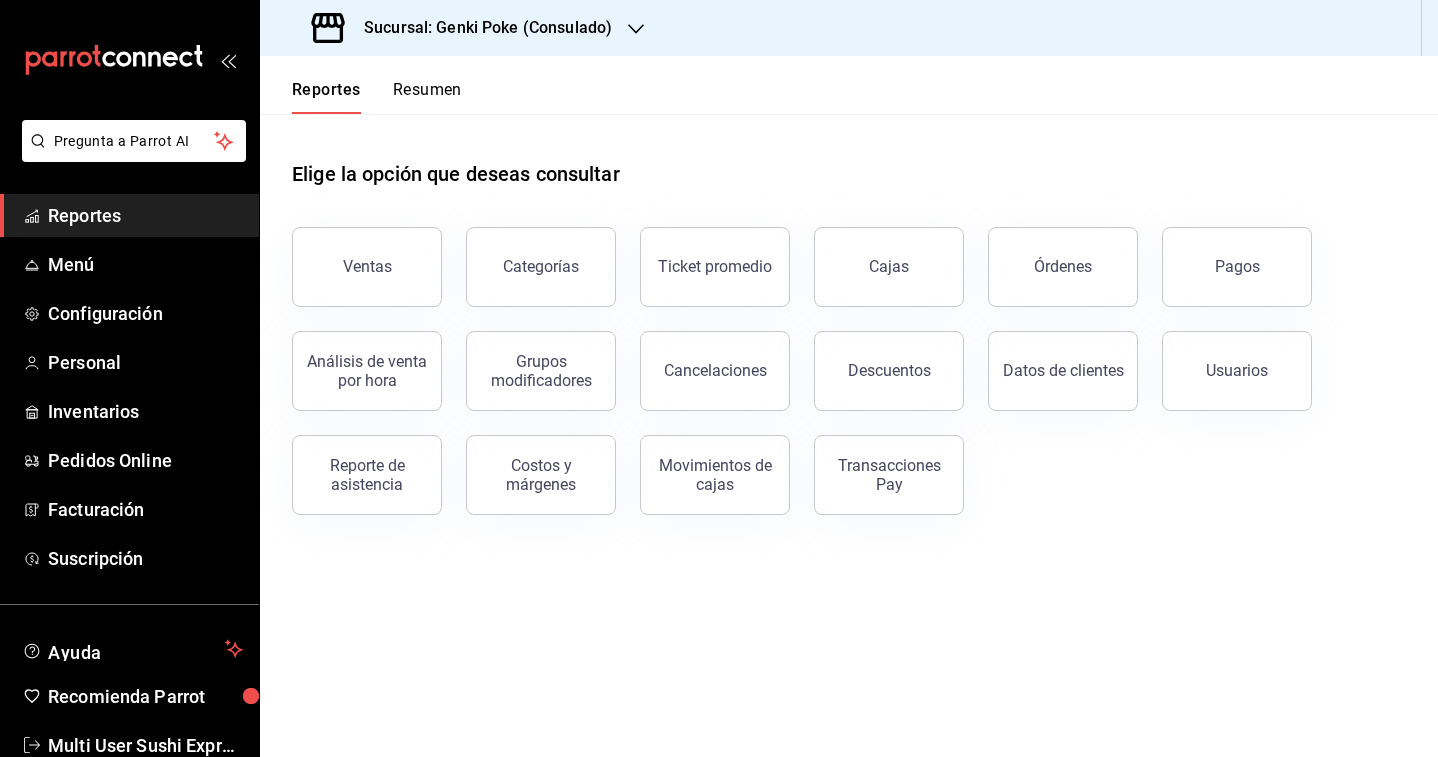 click on "Sucursal: Genki Poke (Consulado)" at bounding box center (464, 28) 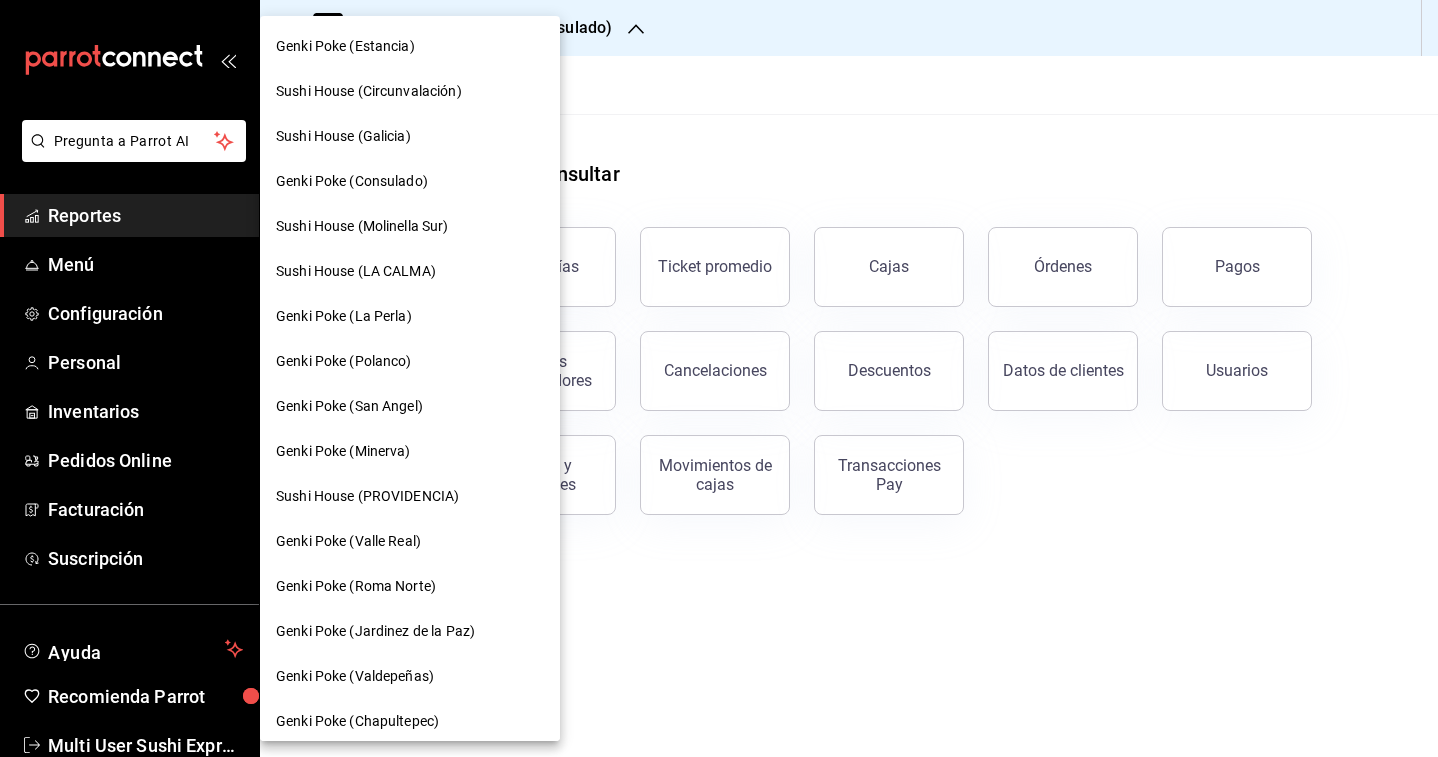 click at bounding box center (719, 378) 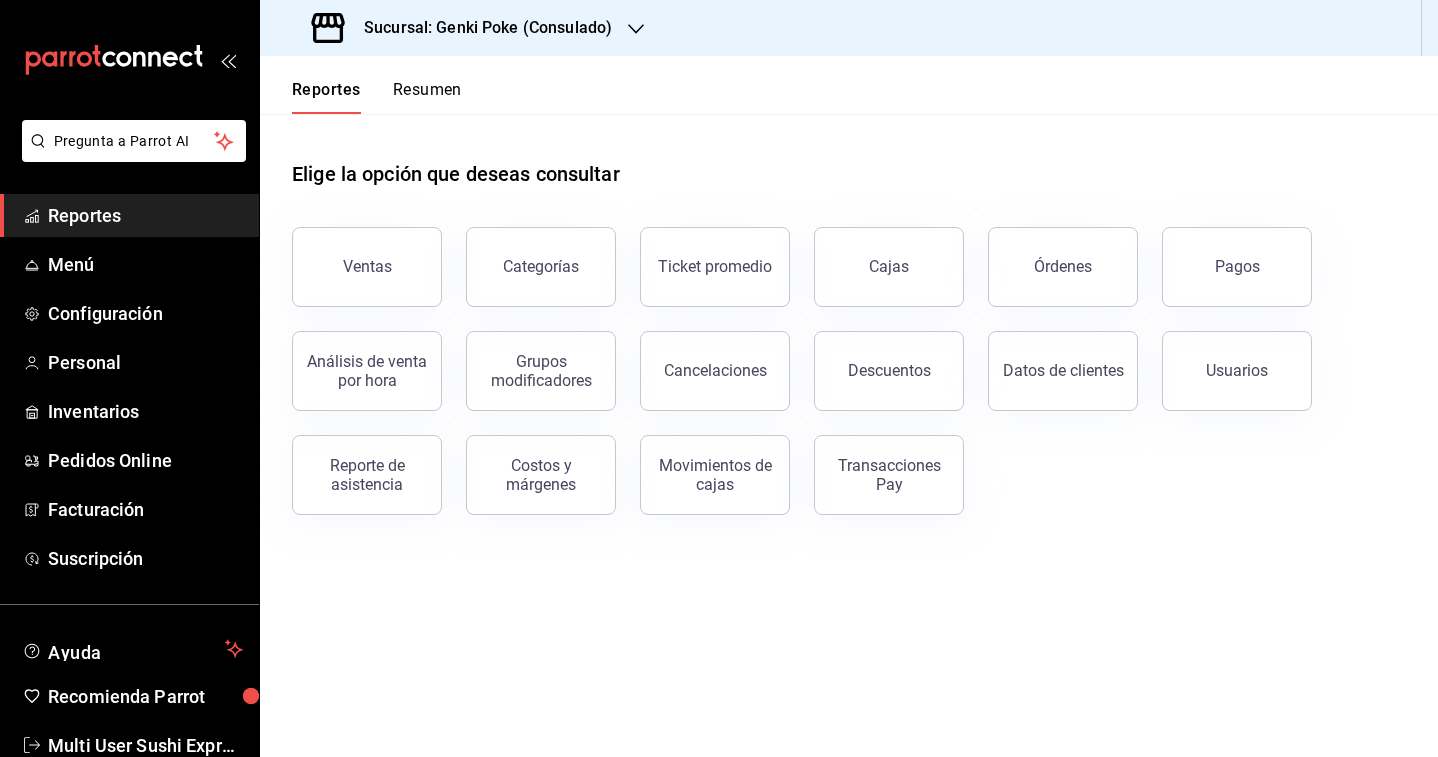 click on "Sucursal: Genki Poke (Consulado)" at bounding box center (480, 28) 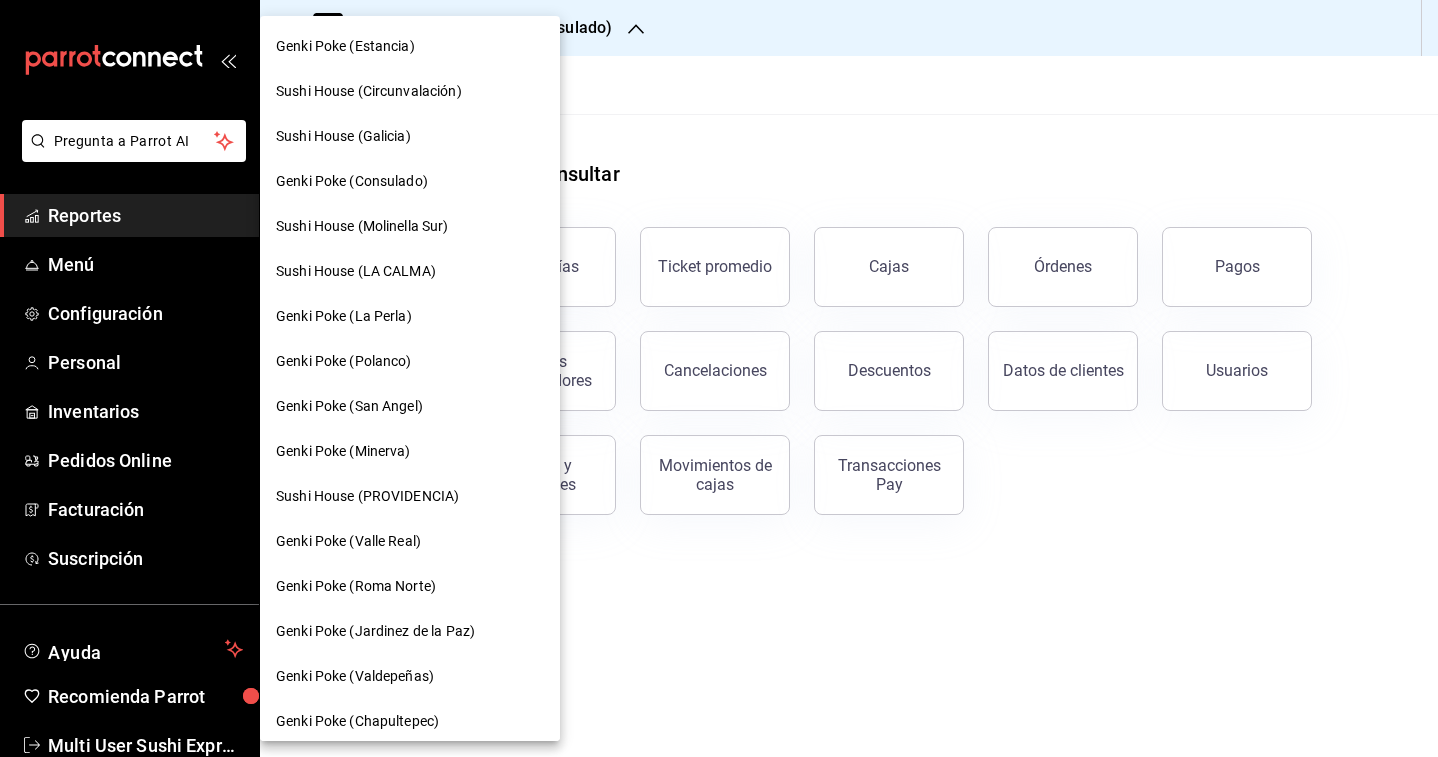 click at bounding box center [719, 378] 